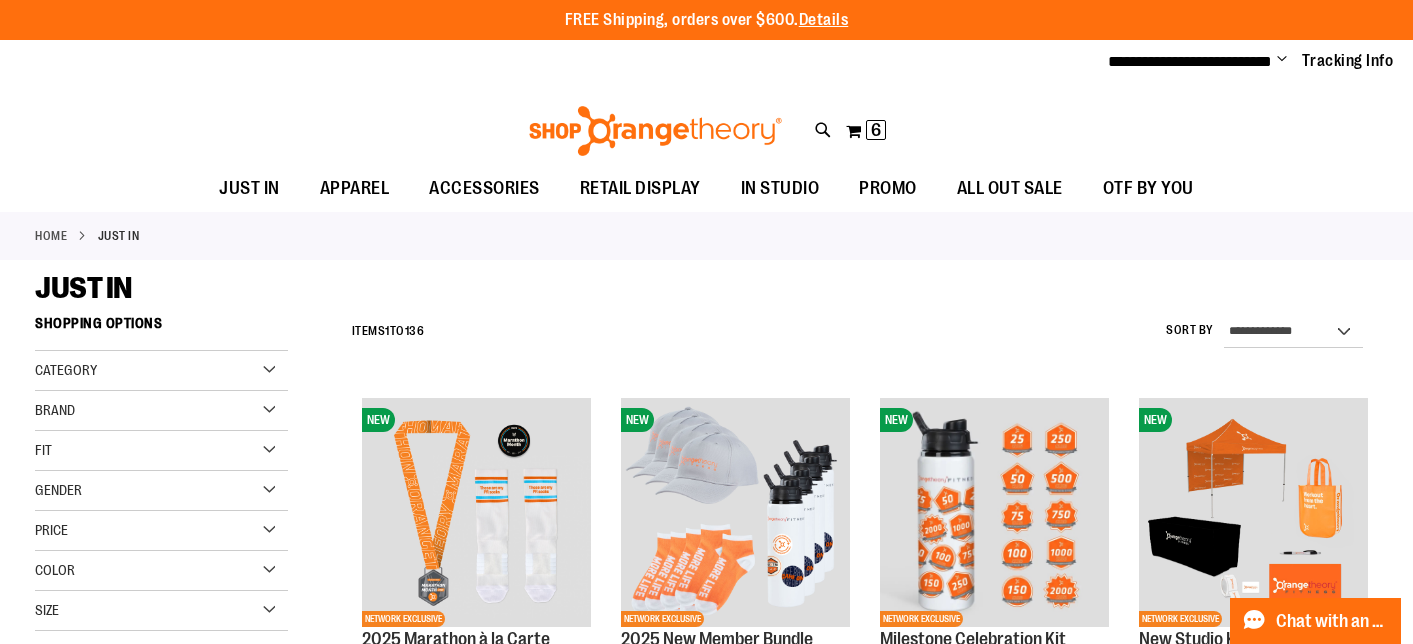 scroll, scrollTop: 0, scrollLeft: 0, axis: both 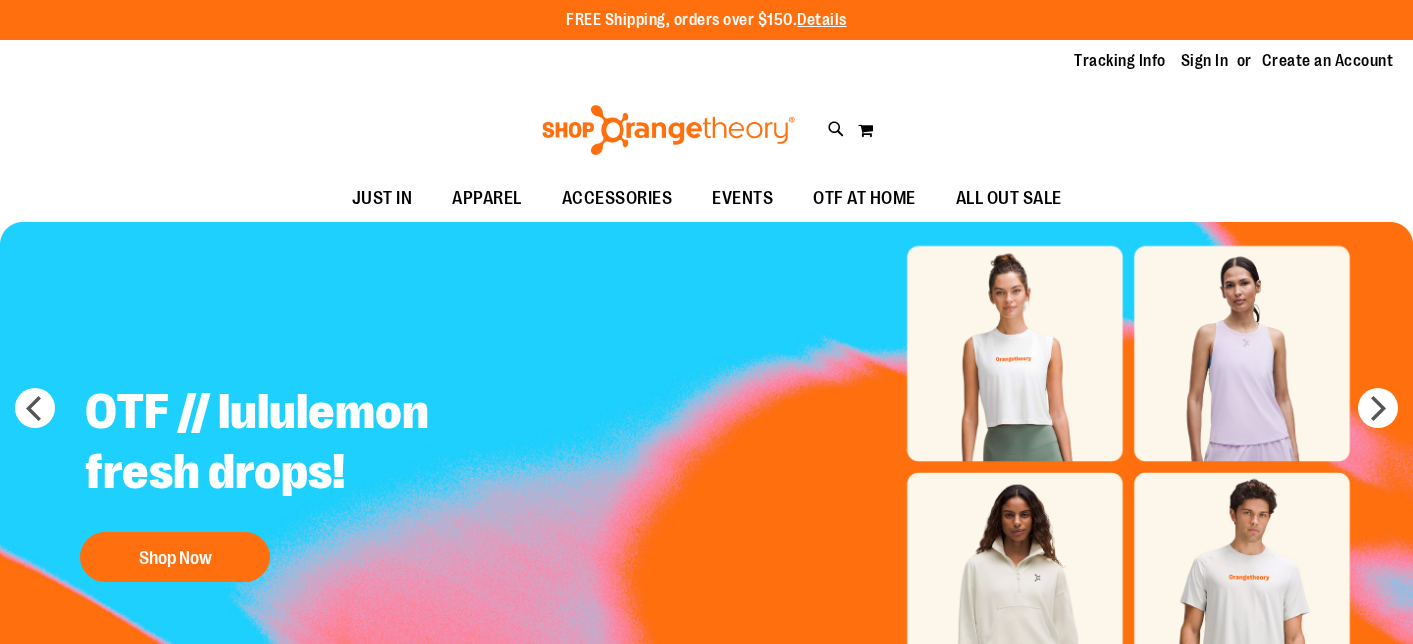 click on "Sign In" at bounding box center [1205, 61] 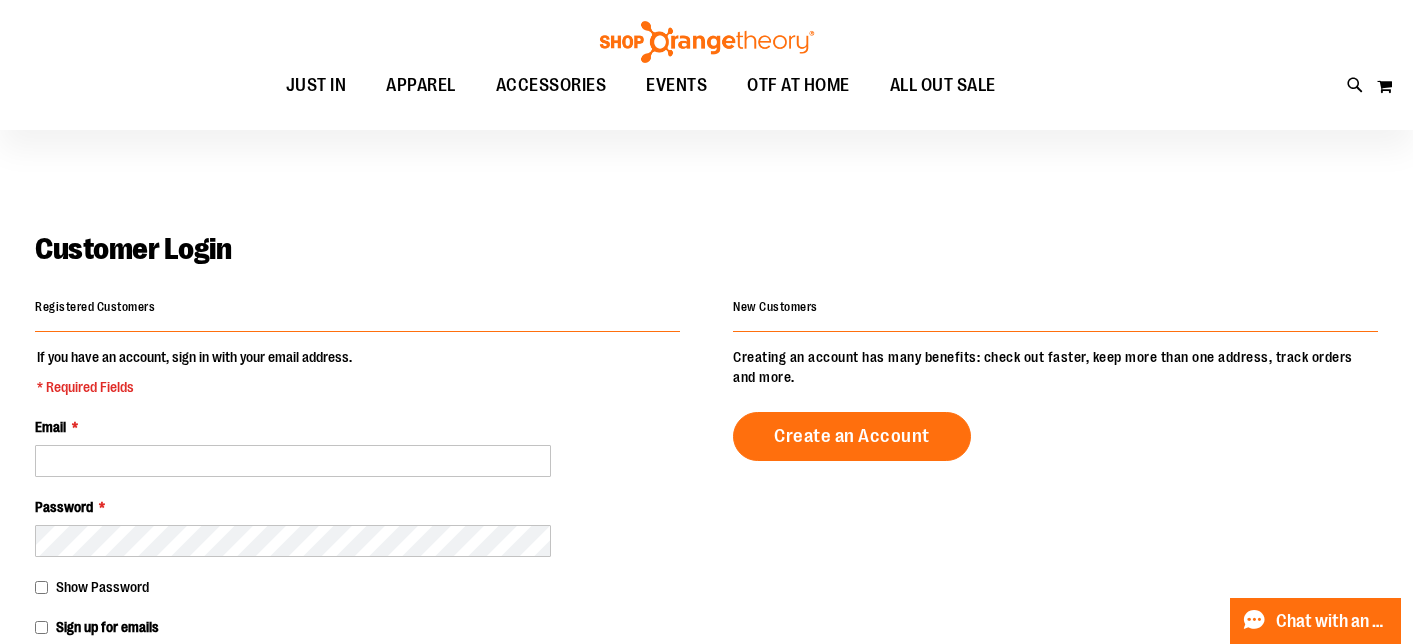 scroll, scrollTop: 166, scrollLeft: 0, axis: vertical 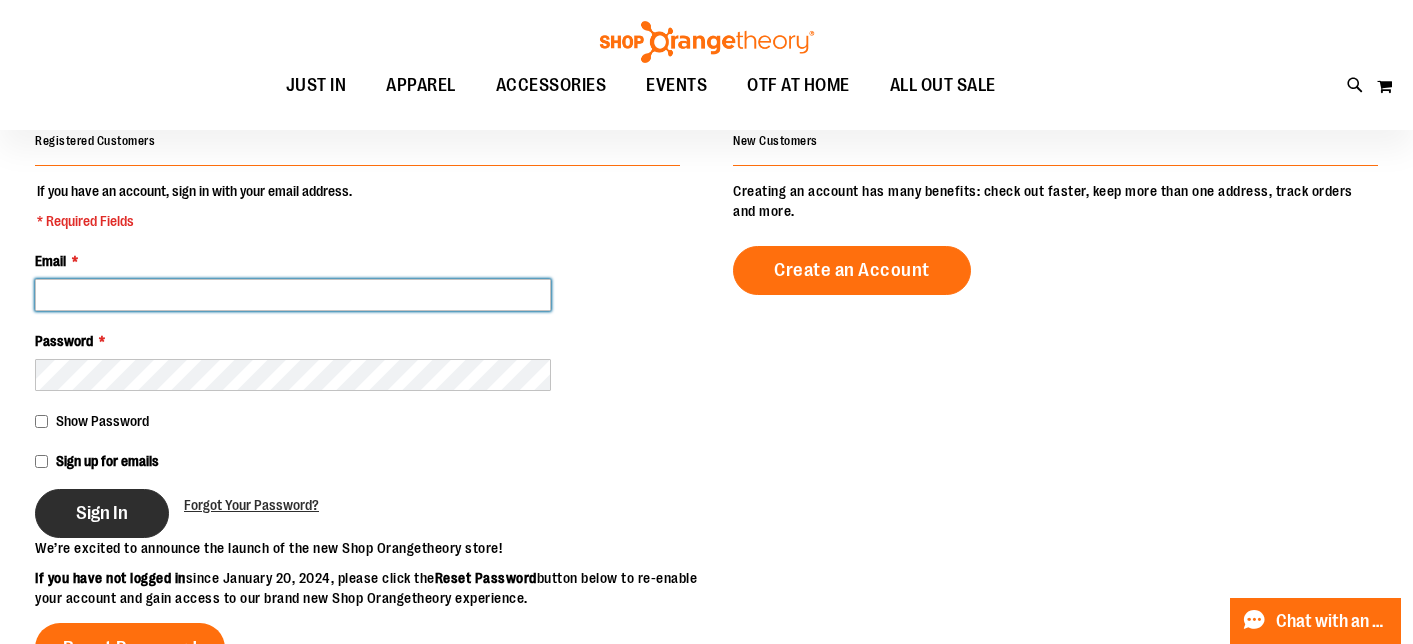 type on "**********" 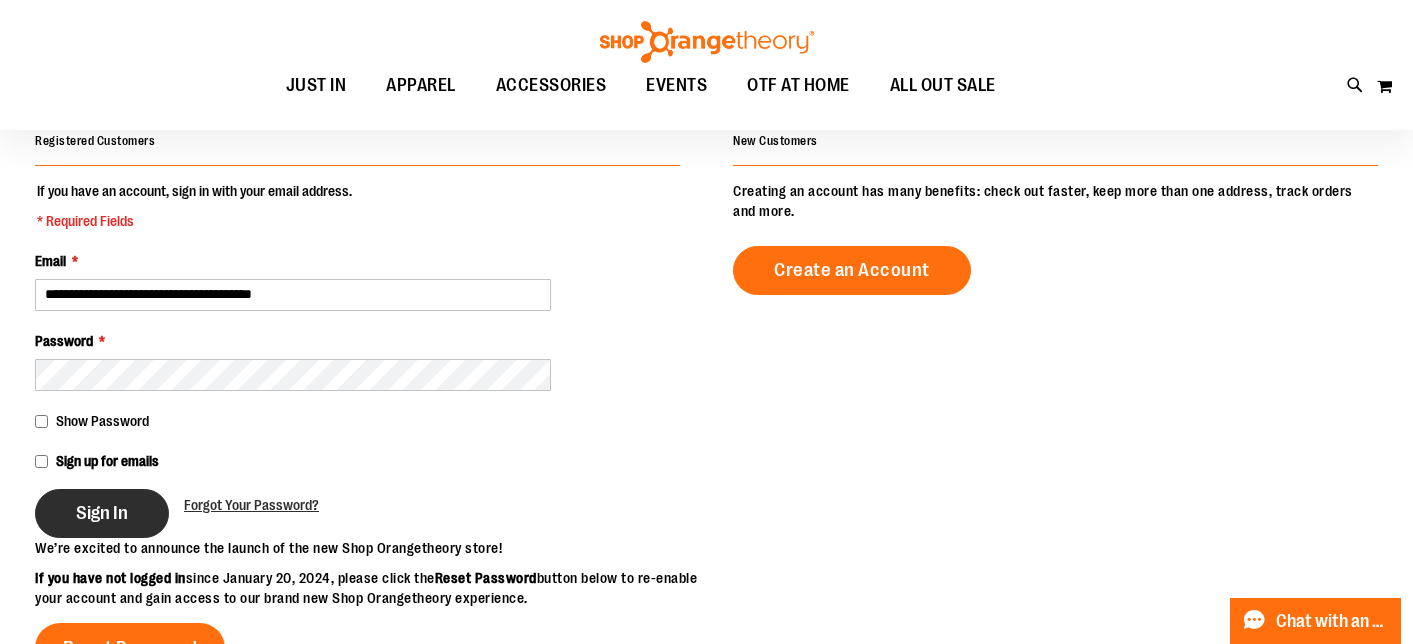 type on "**********" 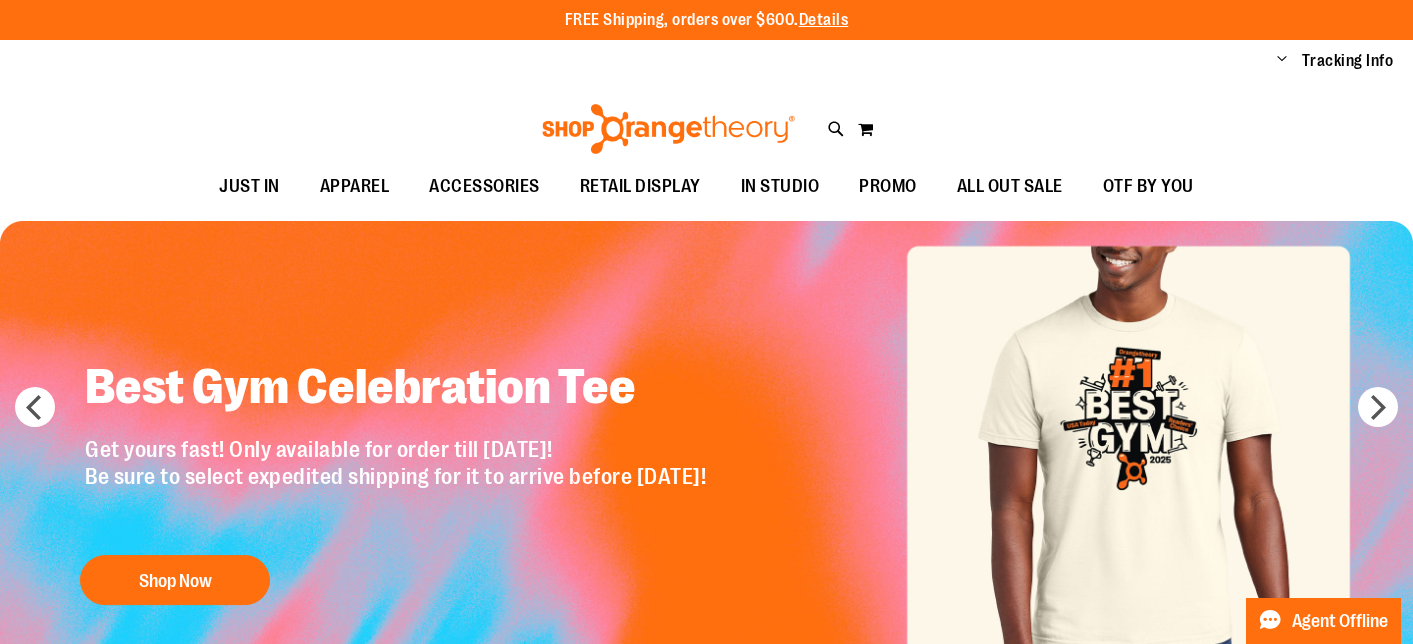 scroll, scrollTop: 0, scrollLeft: 0, axis: both 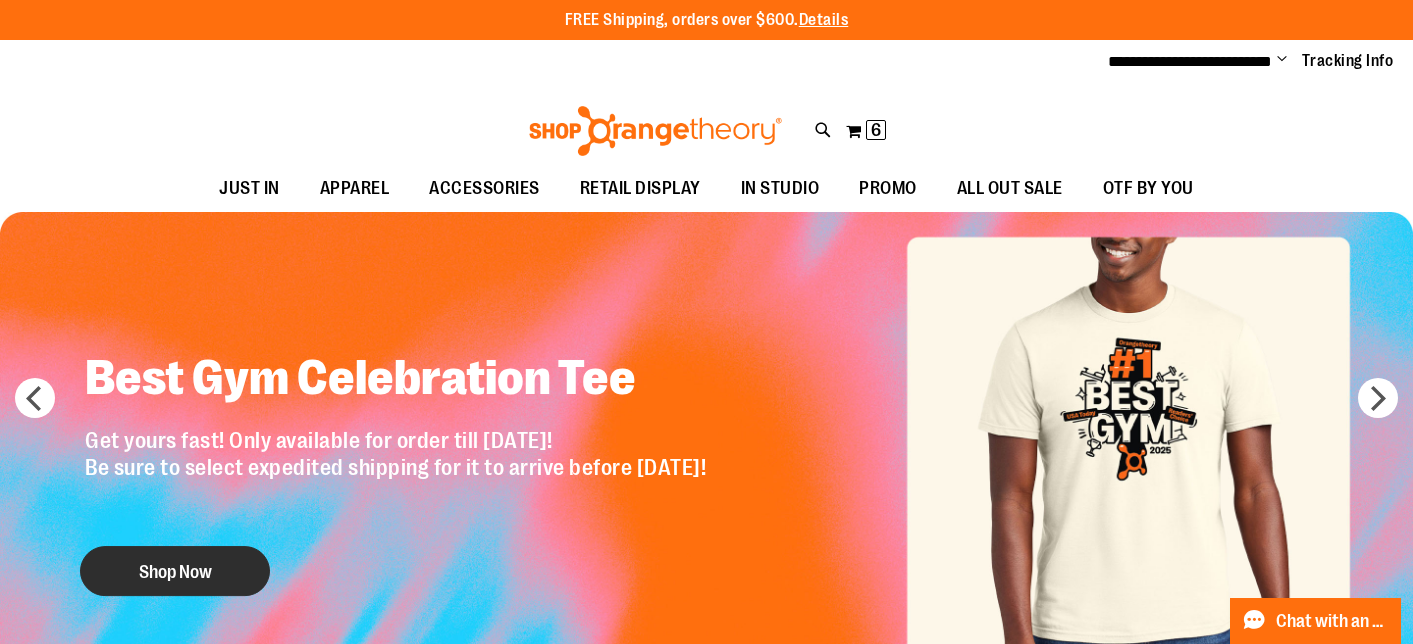 type on "**********" 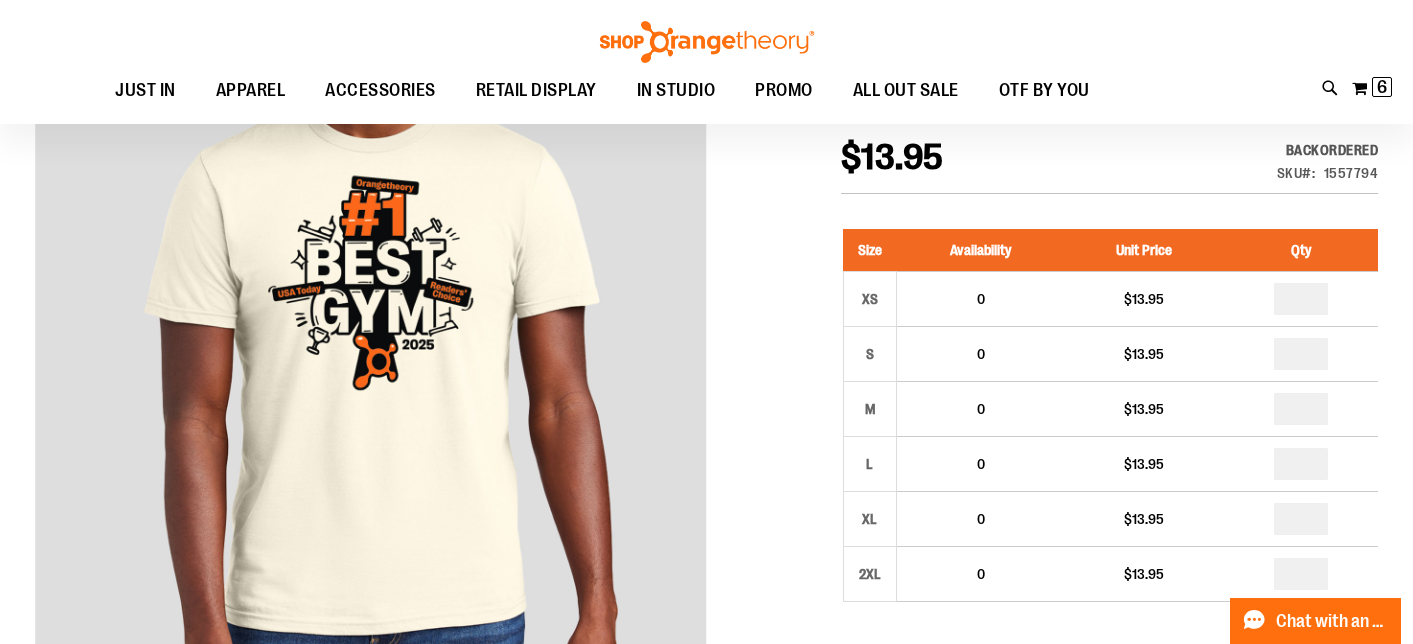 scroll, scrollTop: 0, scrollLeft: 0, axis: both 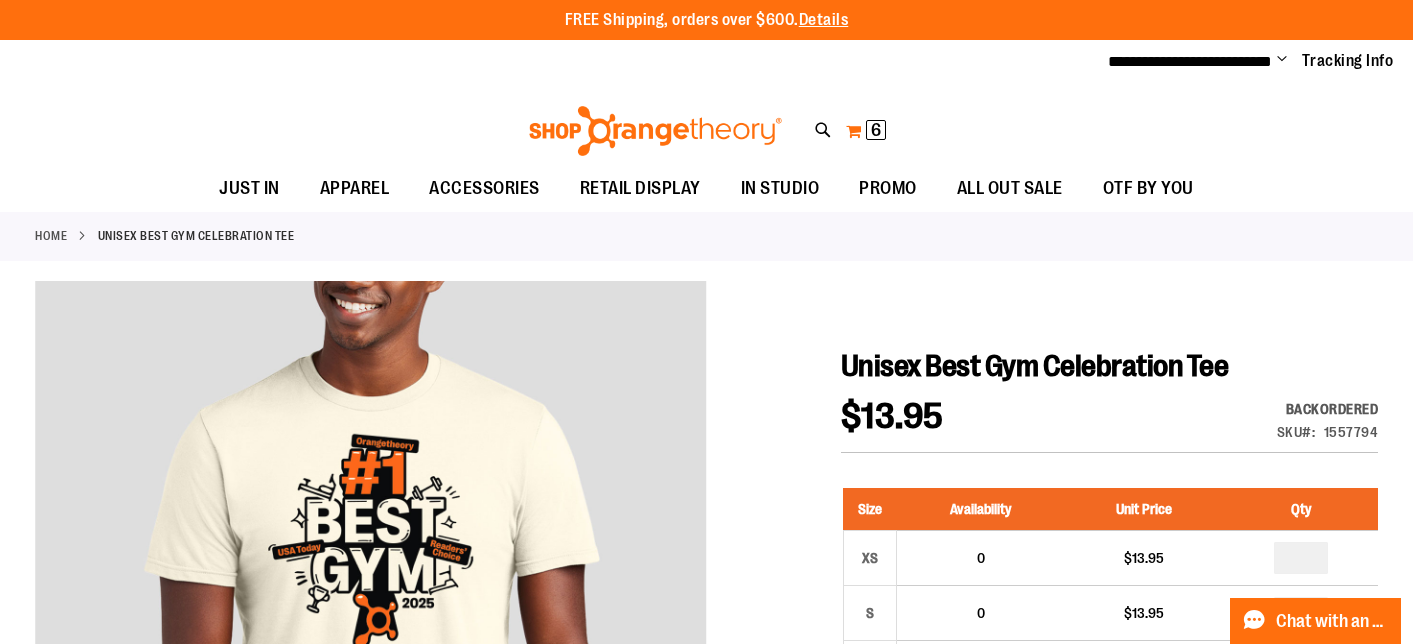 type on "**********" 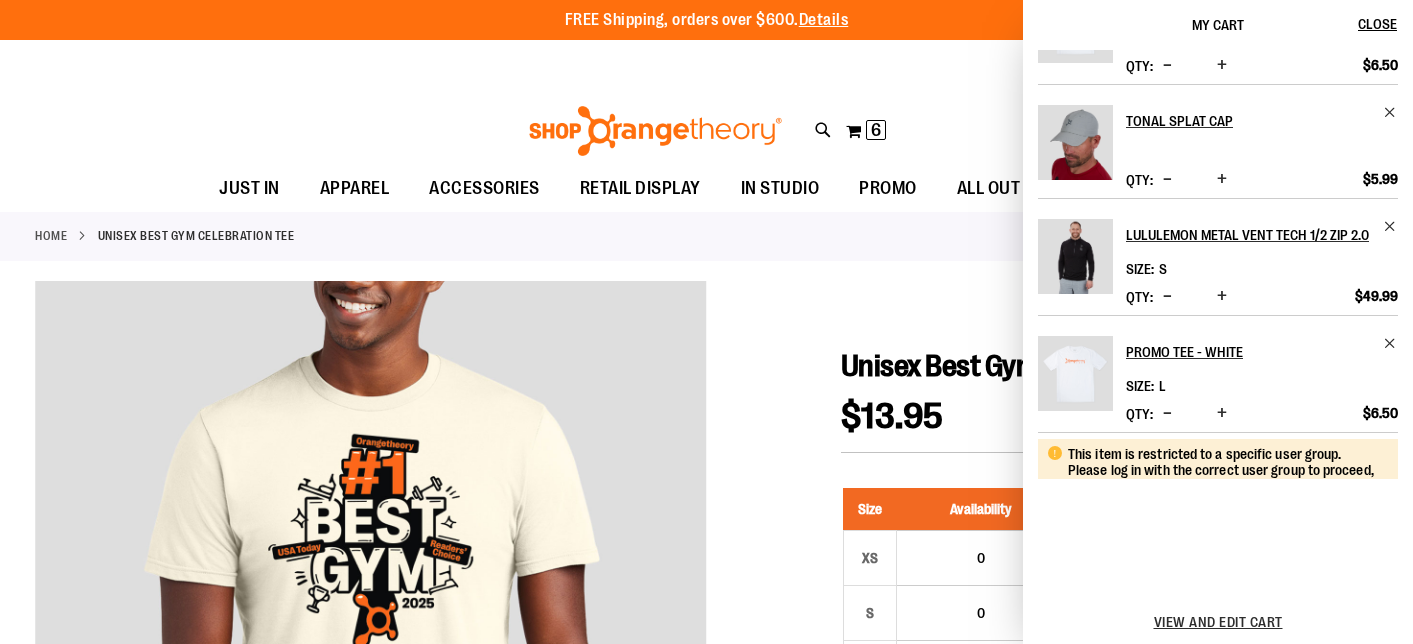 scroll, scrollTop: 0, scrollLeft: 0, axis: both 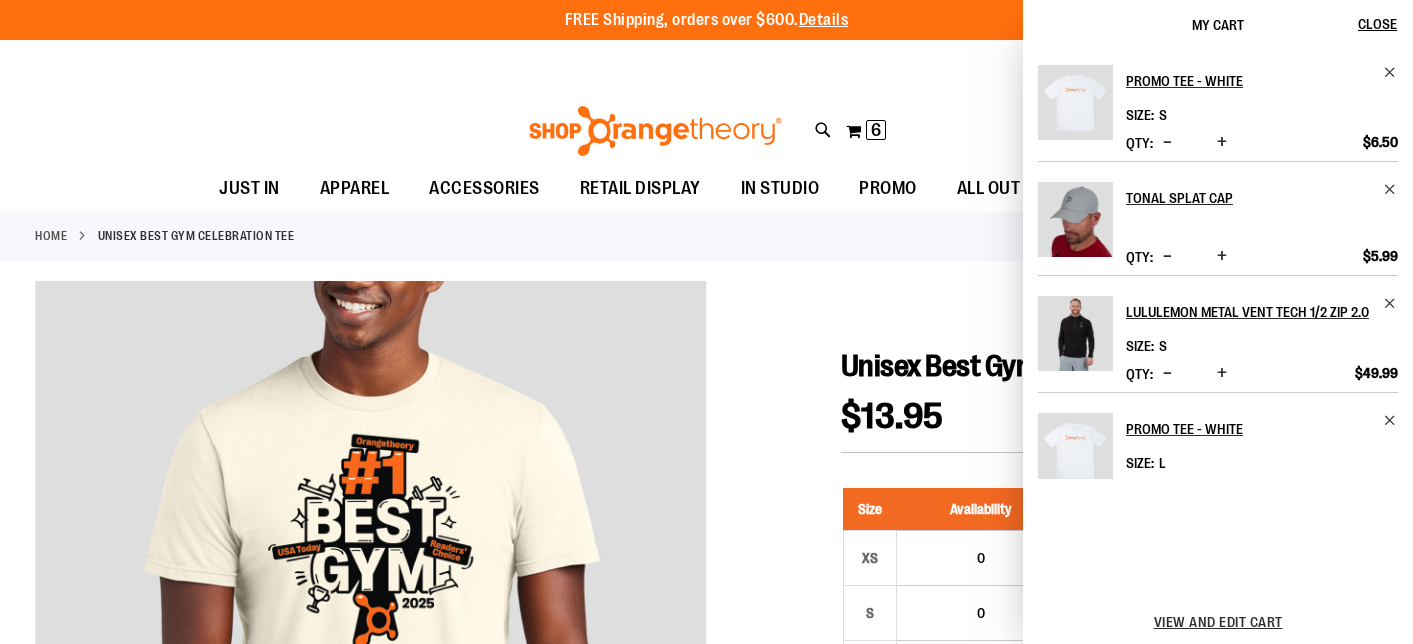 click on "Toggle Nav
Search
Popular Suggestions
Advanced Search" at bounding box center (706, 125) 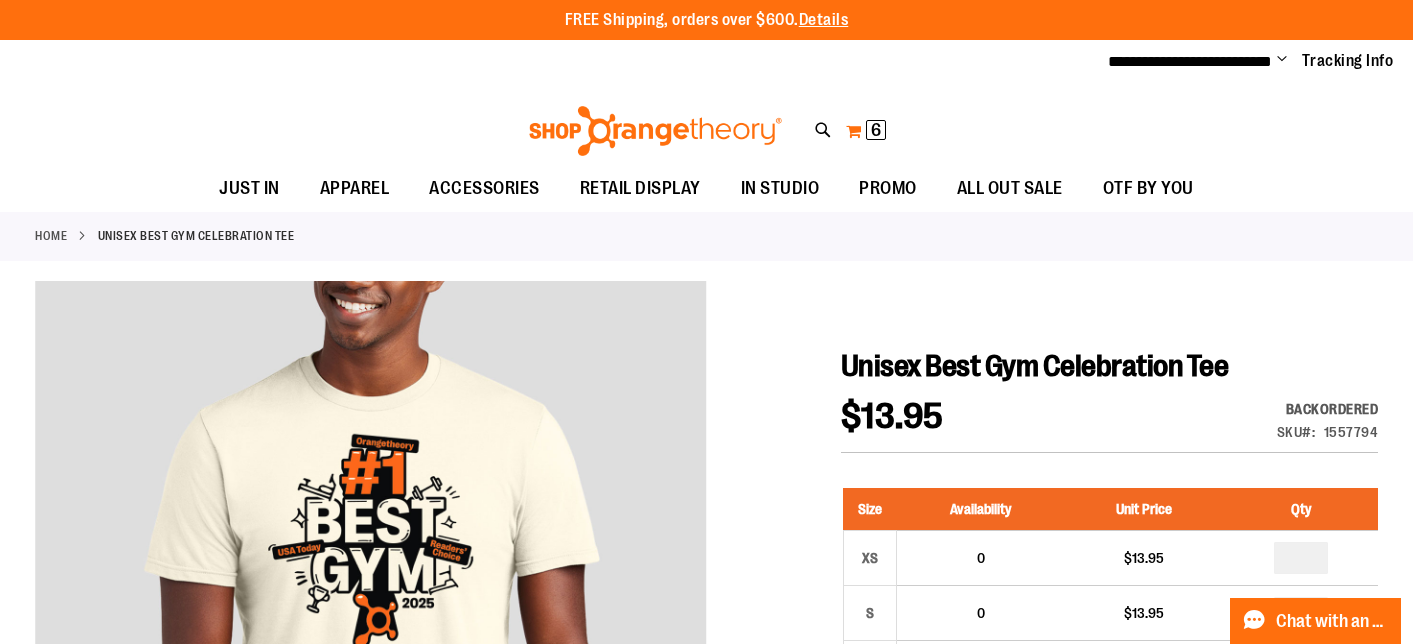 click on "6" at bounding box center [876, 130] 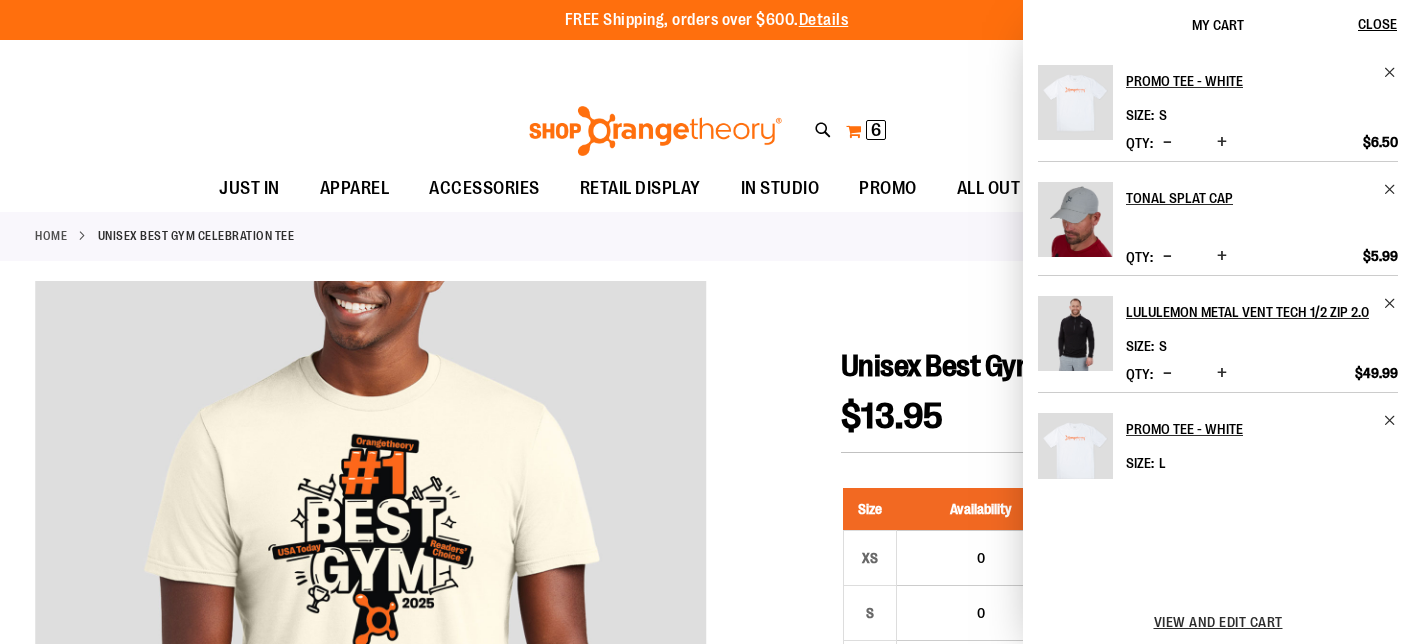 click on "6" at bounding box center [876, 130] 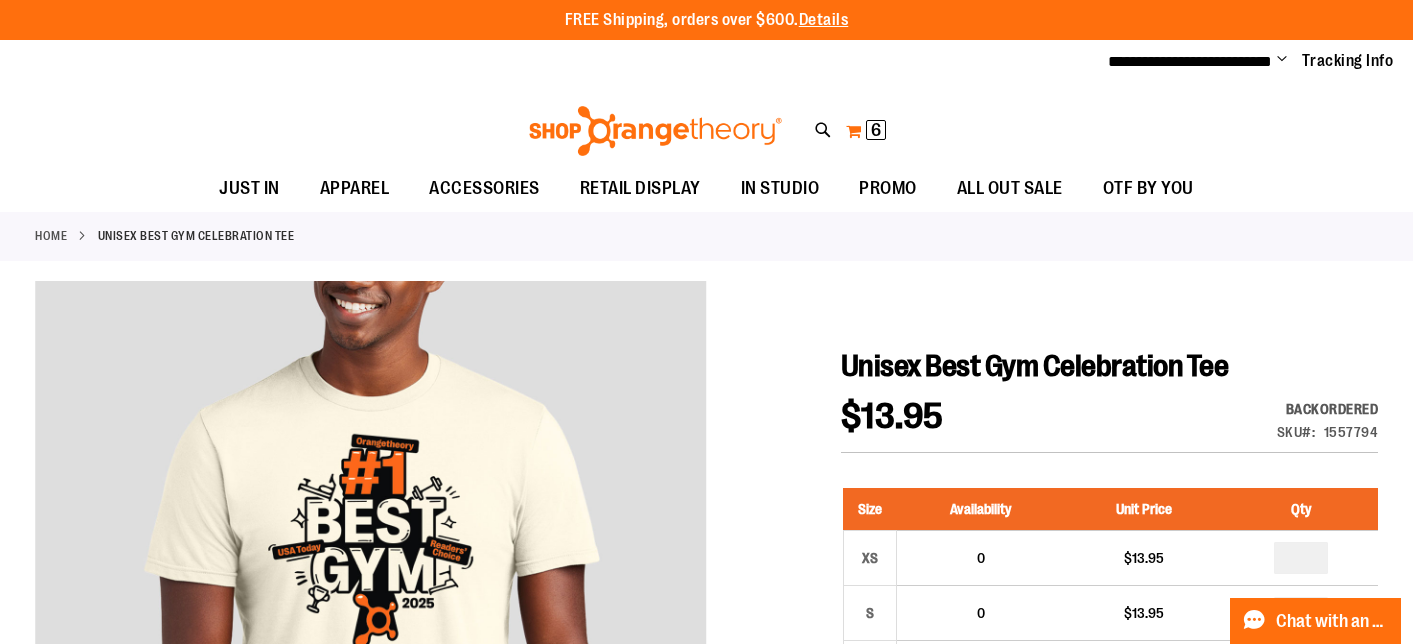 click on "My Cart
6
6
items" at bounding box center [866, 131] 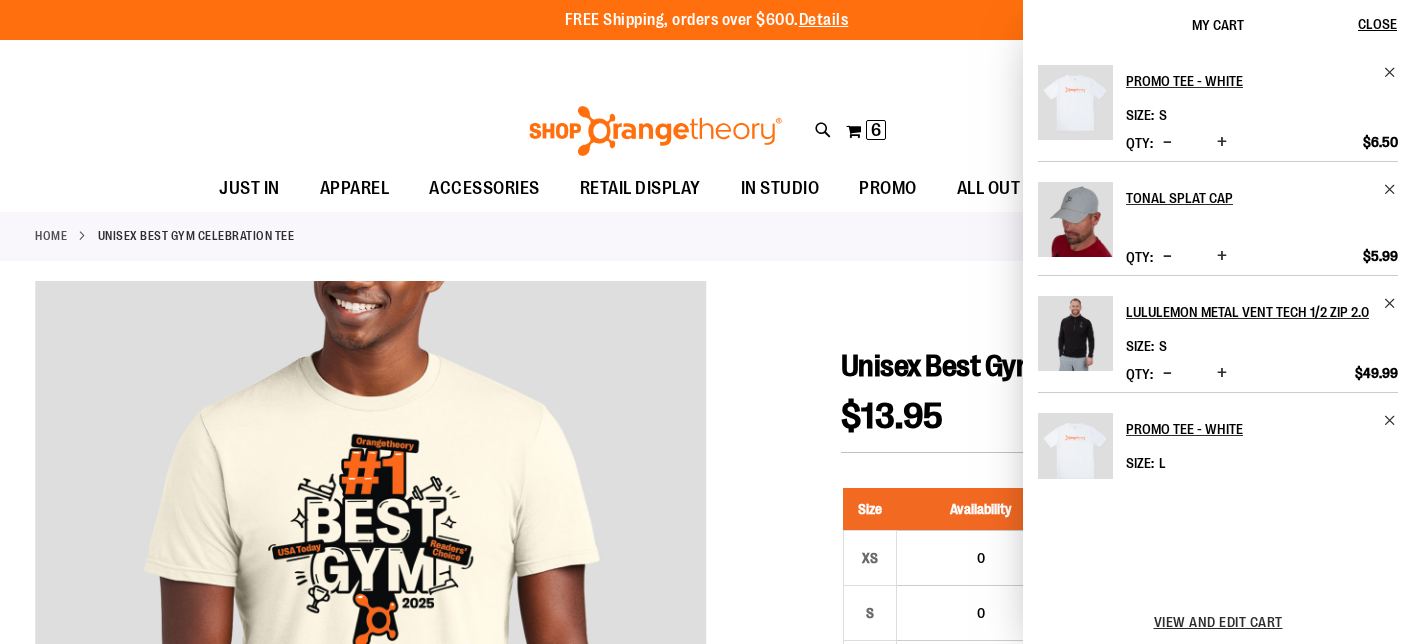 click on "Toggle Nav
Search
Popular Suggestions
Advanced Search" at bounding box center [706, 125] 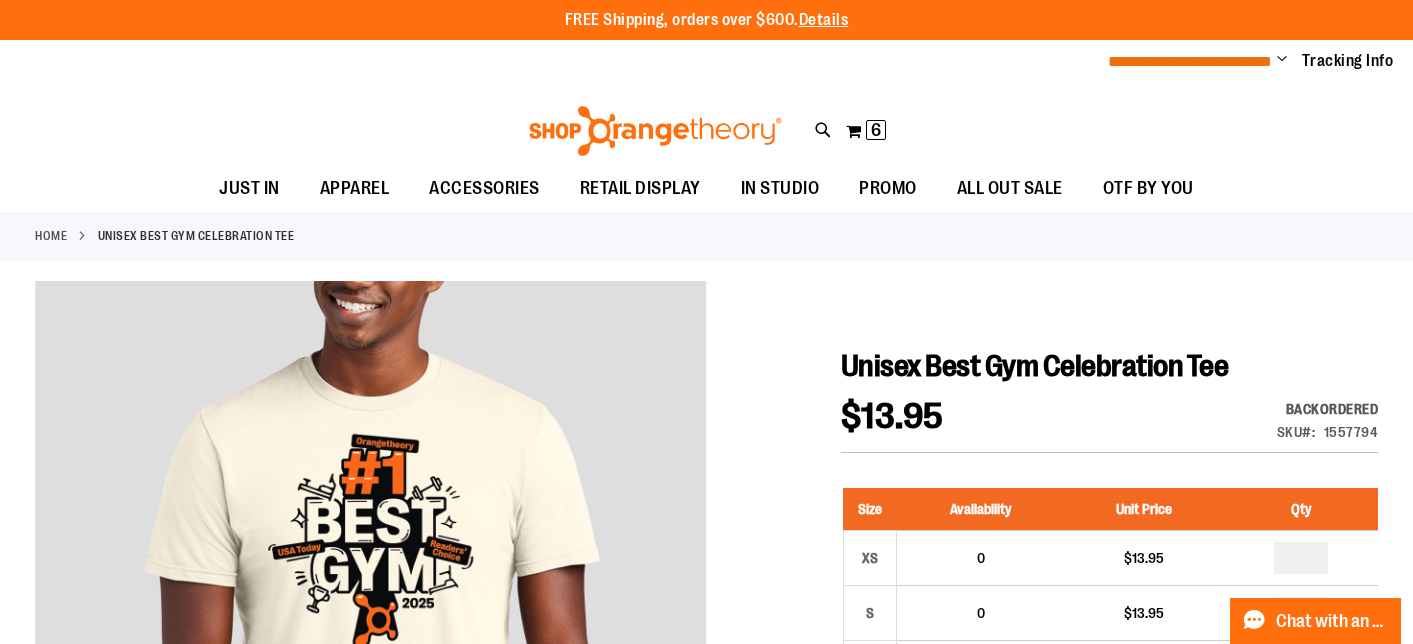 click on "**********" at bounding box center [1190, 61] 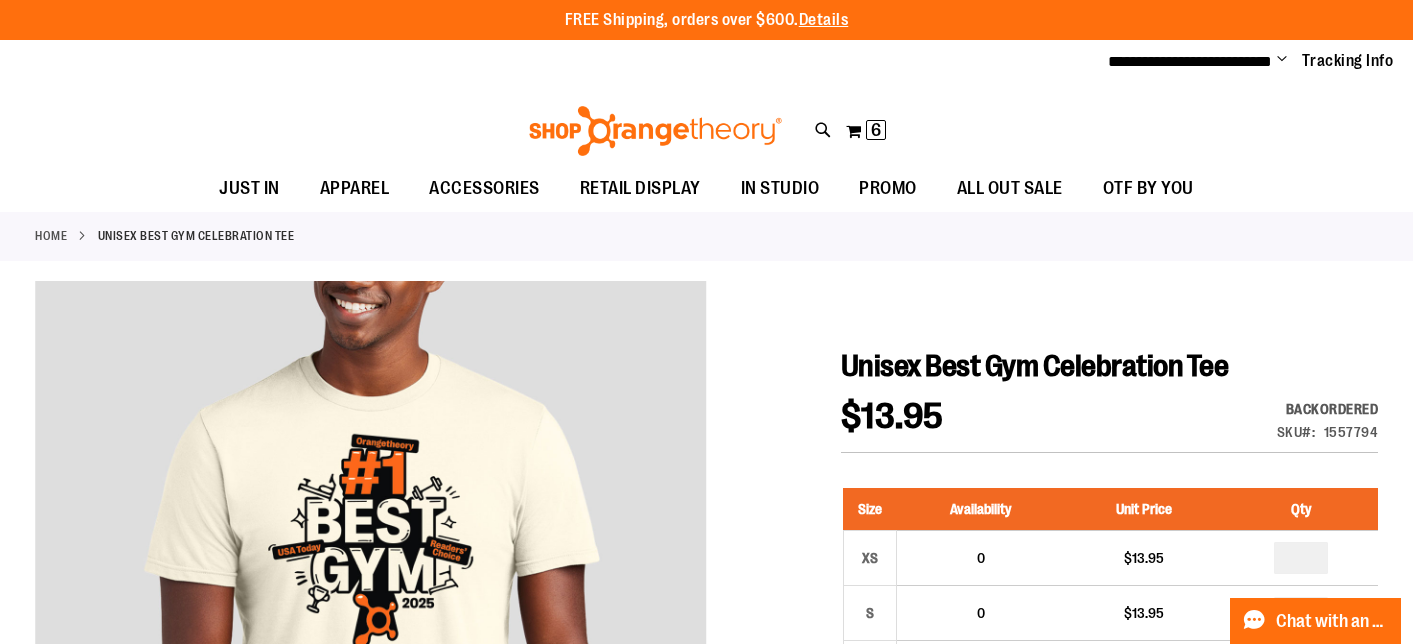 click on "Change" at bounding box center [1282, 60] 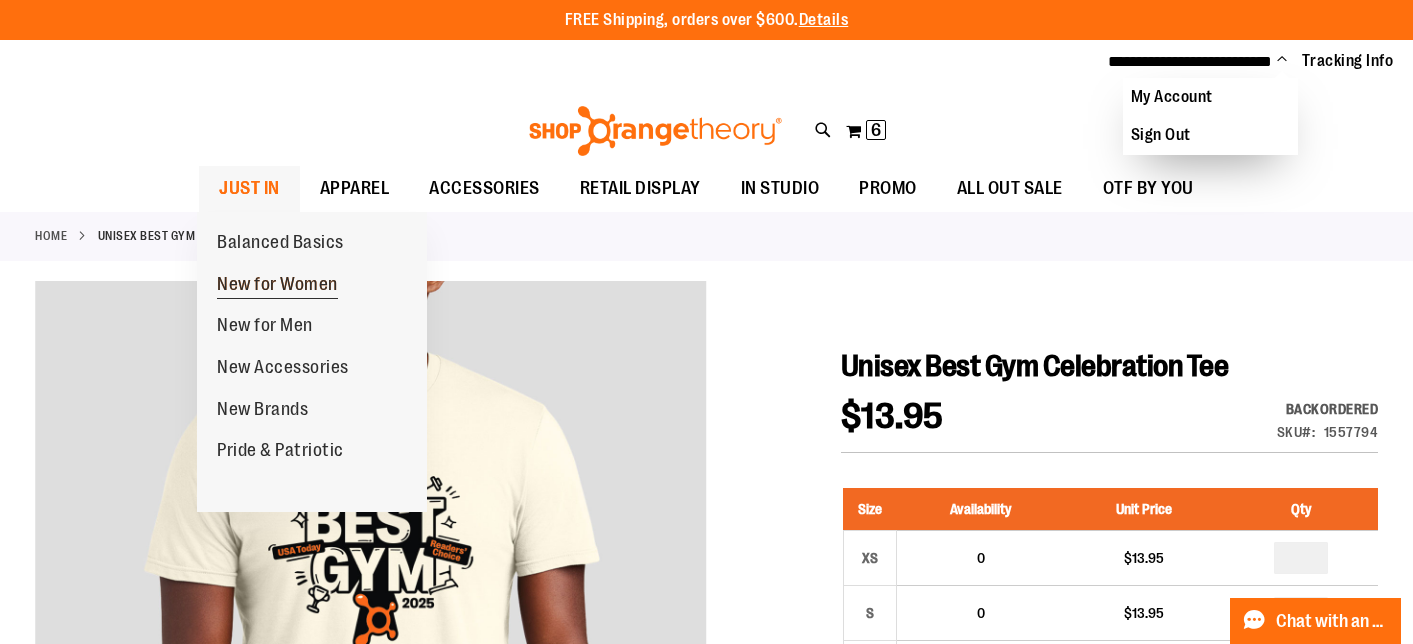 click on "New for Women" at bounding box center (277, 286) 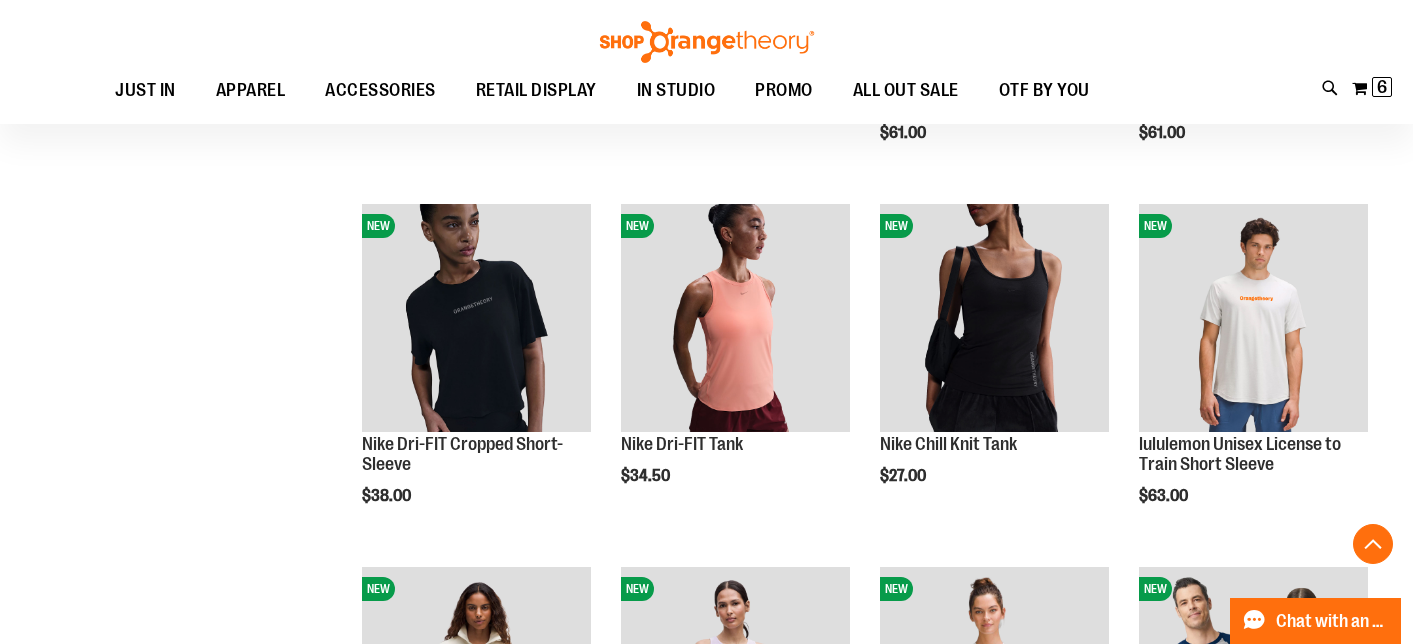 scroll, scrollTop: 558, scrollLeft: 0, axis: vertical 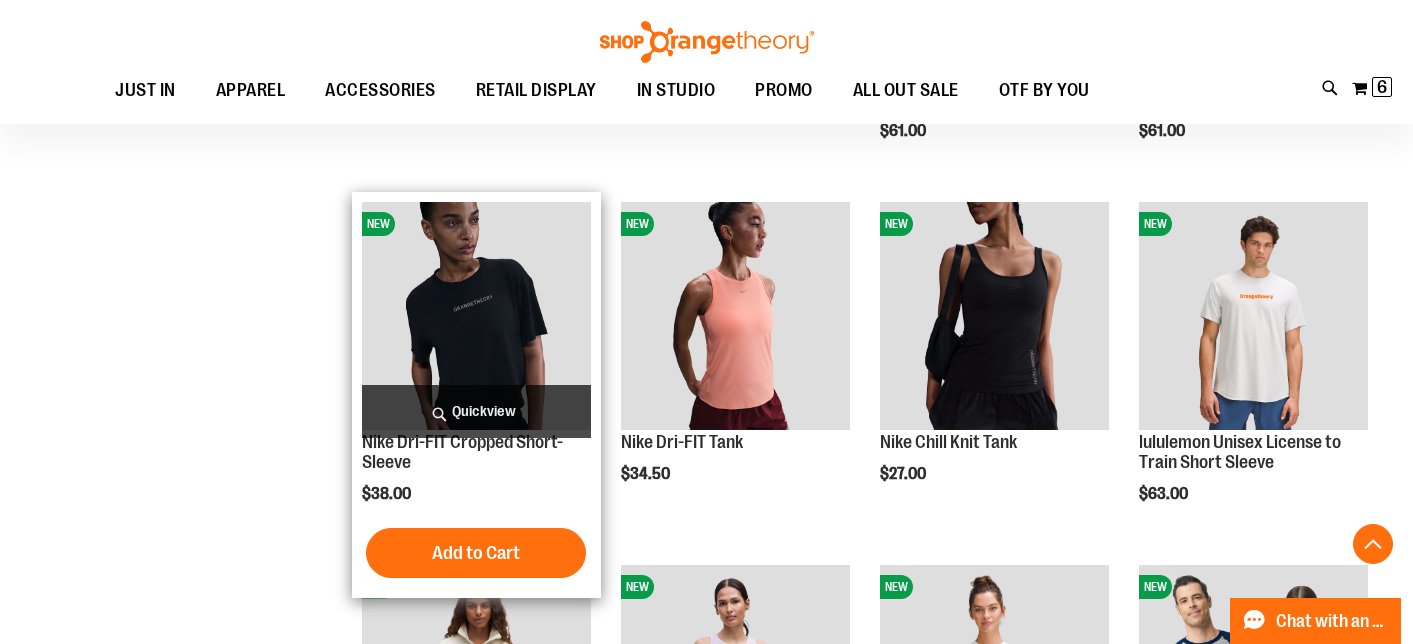 type on "**********" 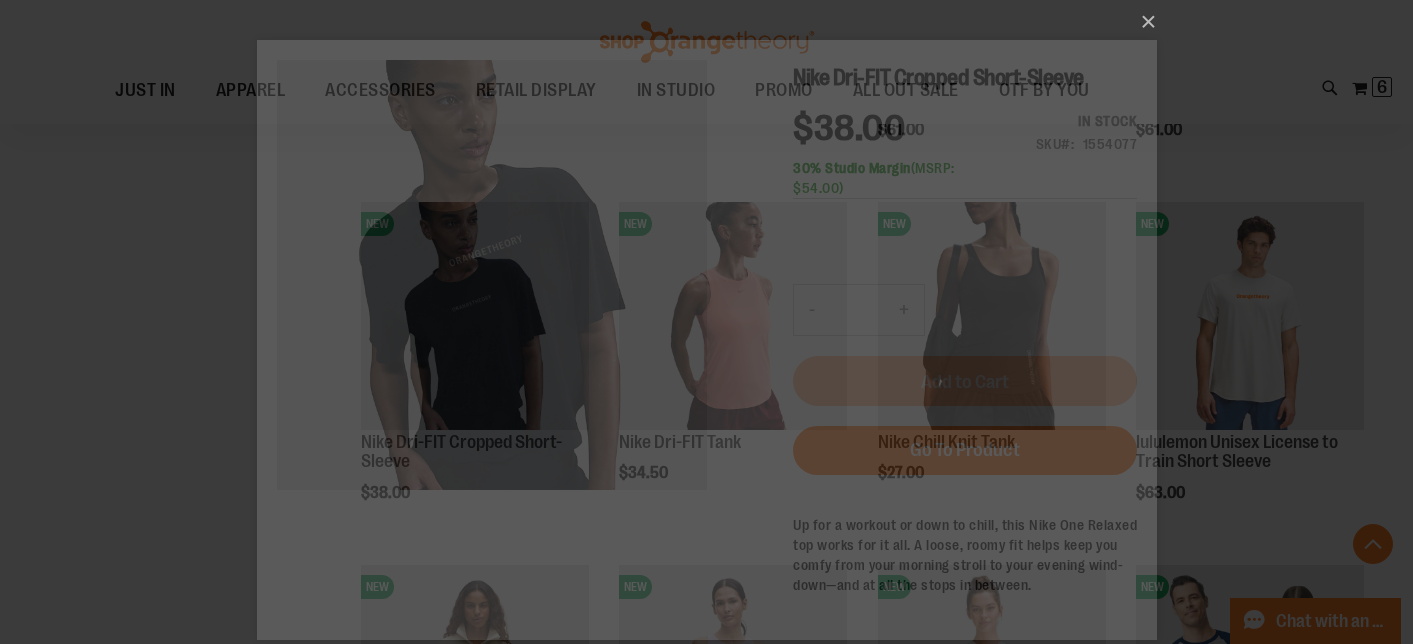 scroll, scrollTop: 0, scrollLeft: 0, axis: both 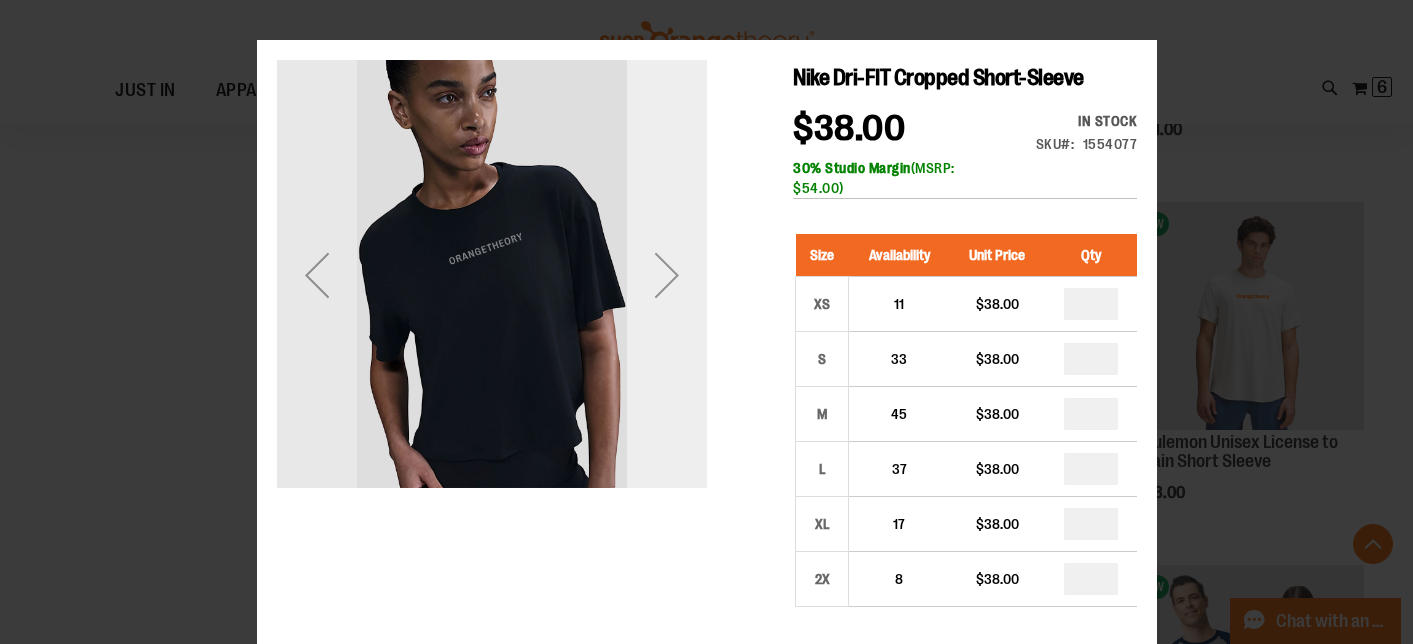 click at bounding box center [666, 275] 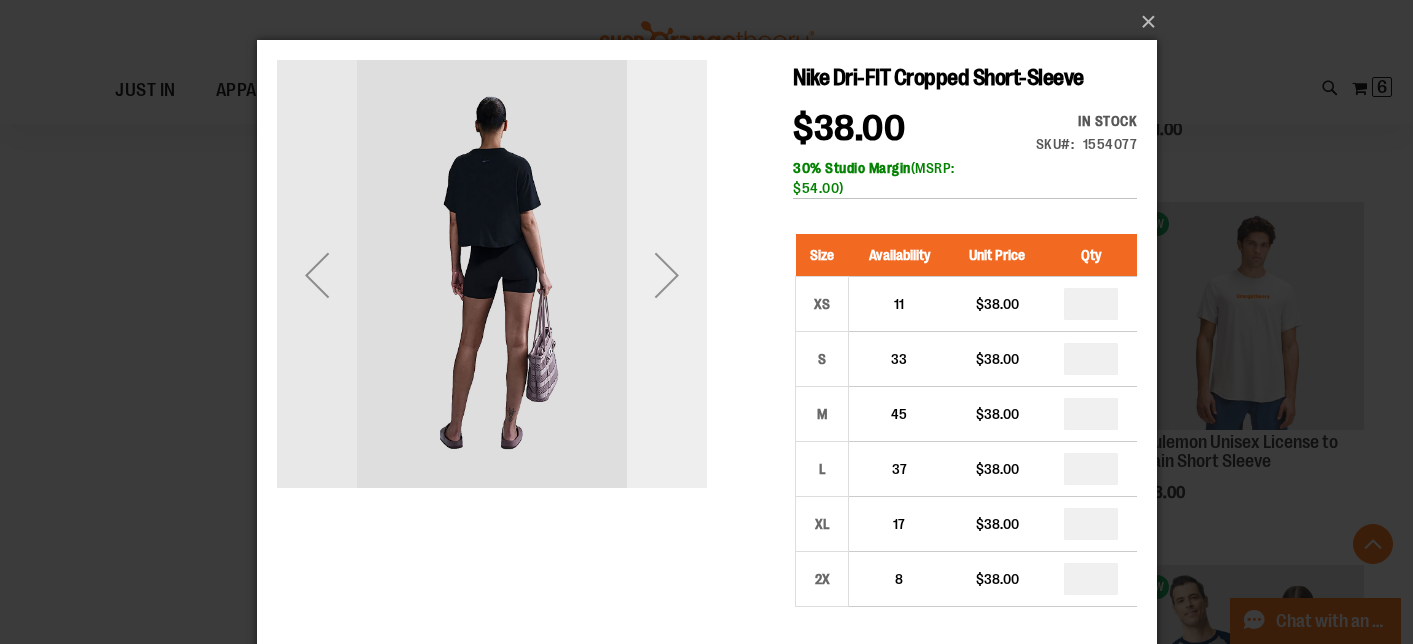 click at bounding box center [666, 275] 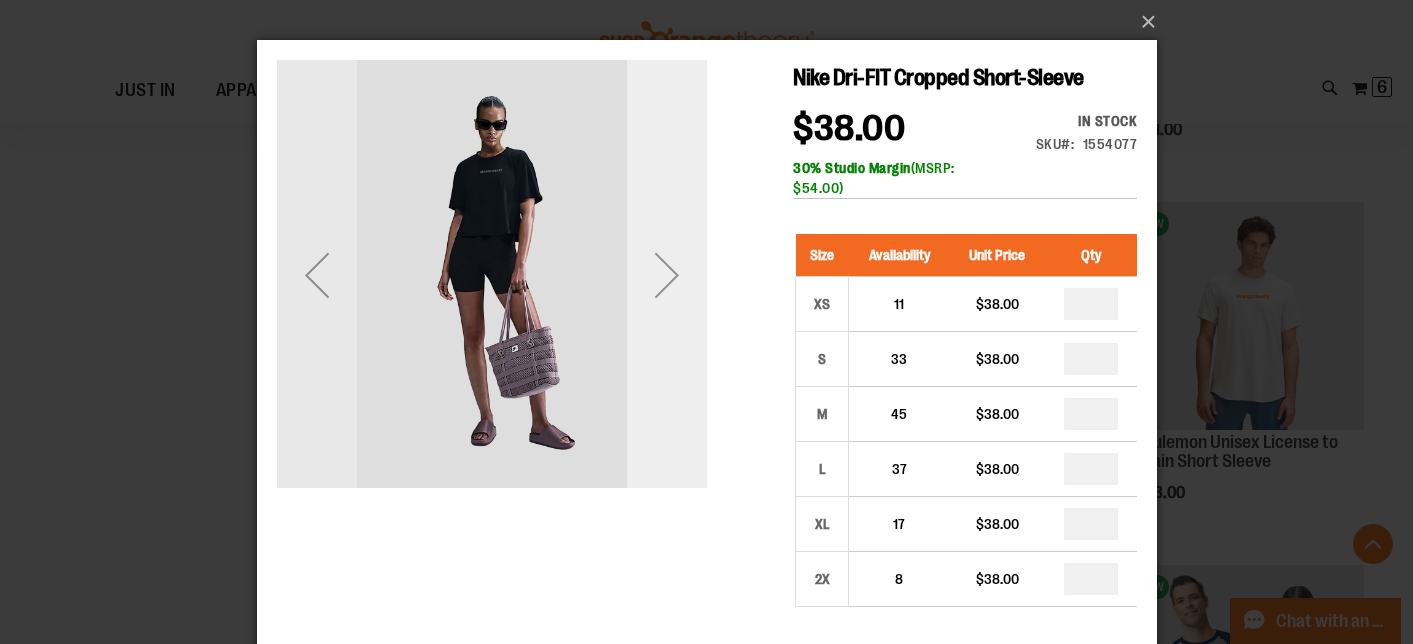 click at bounding box center (666, 275) 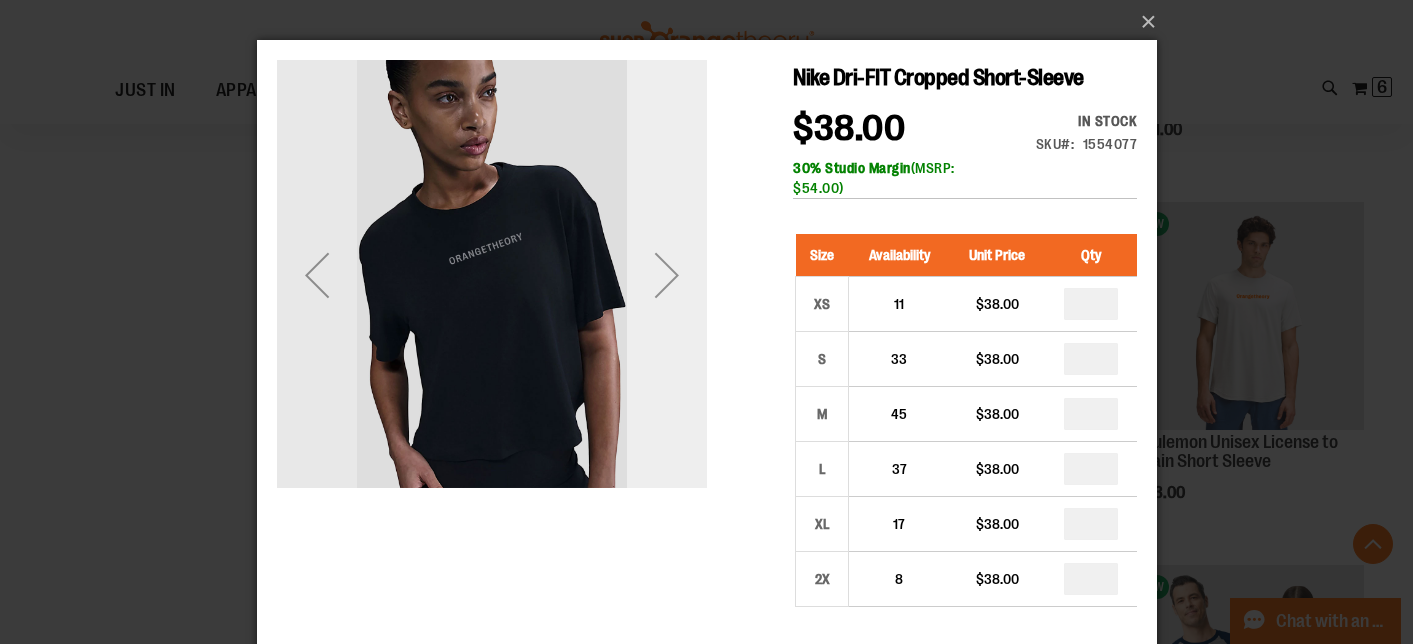 click at bounding box center [666, 275] 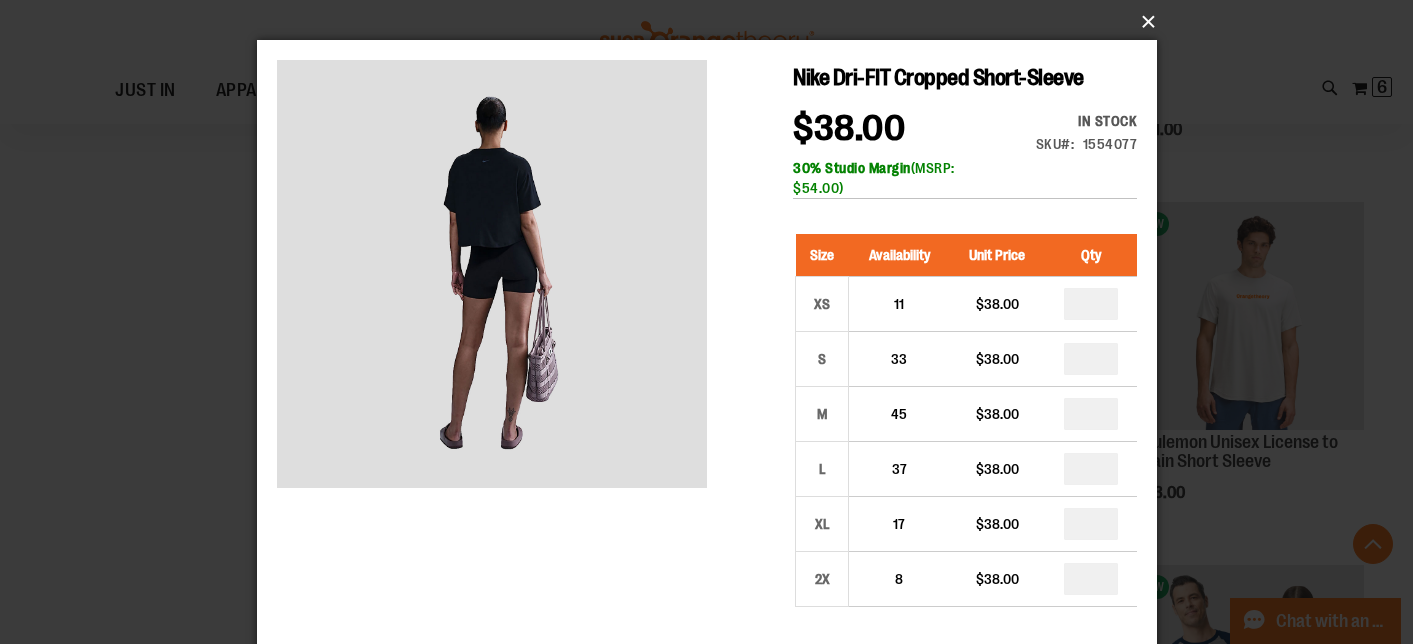 click on "×" at bounding box center (713, 22) 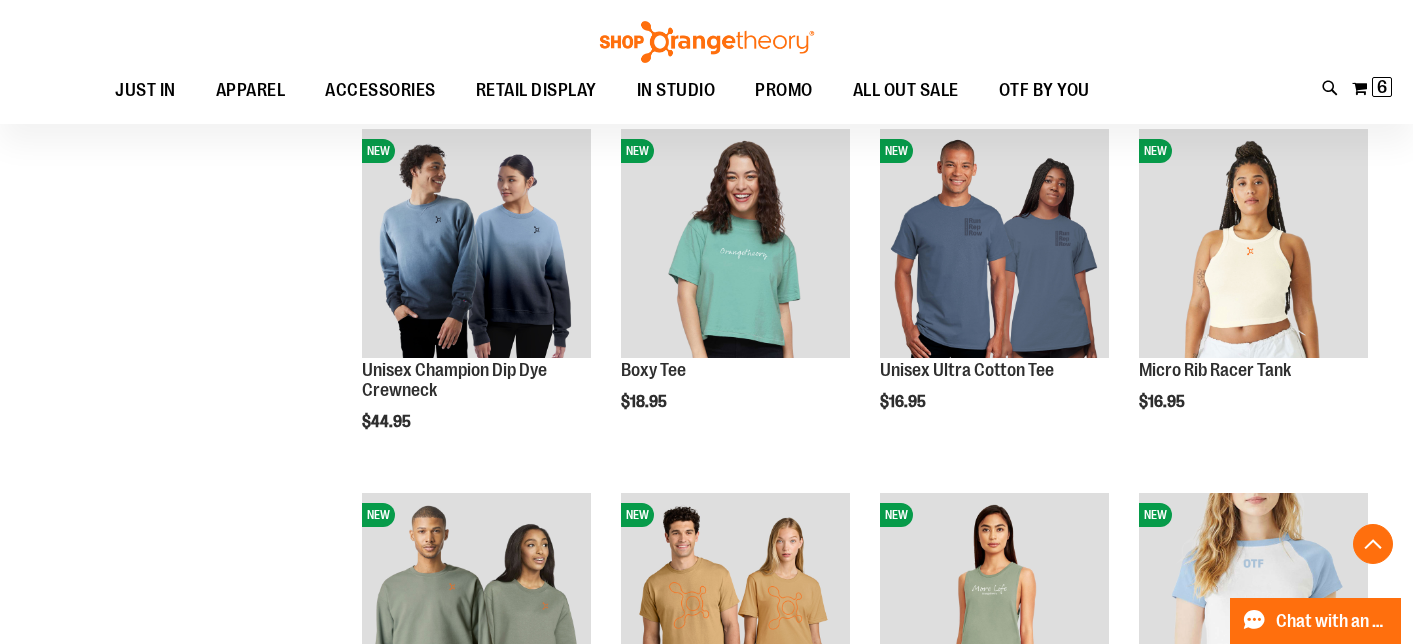 scroll, scrollTop: 1362, scrollLeft: 0, axis: vertical 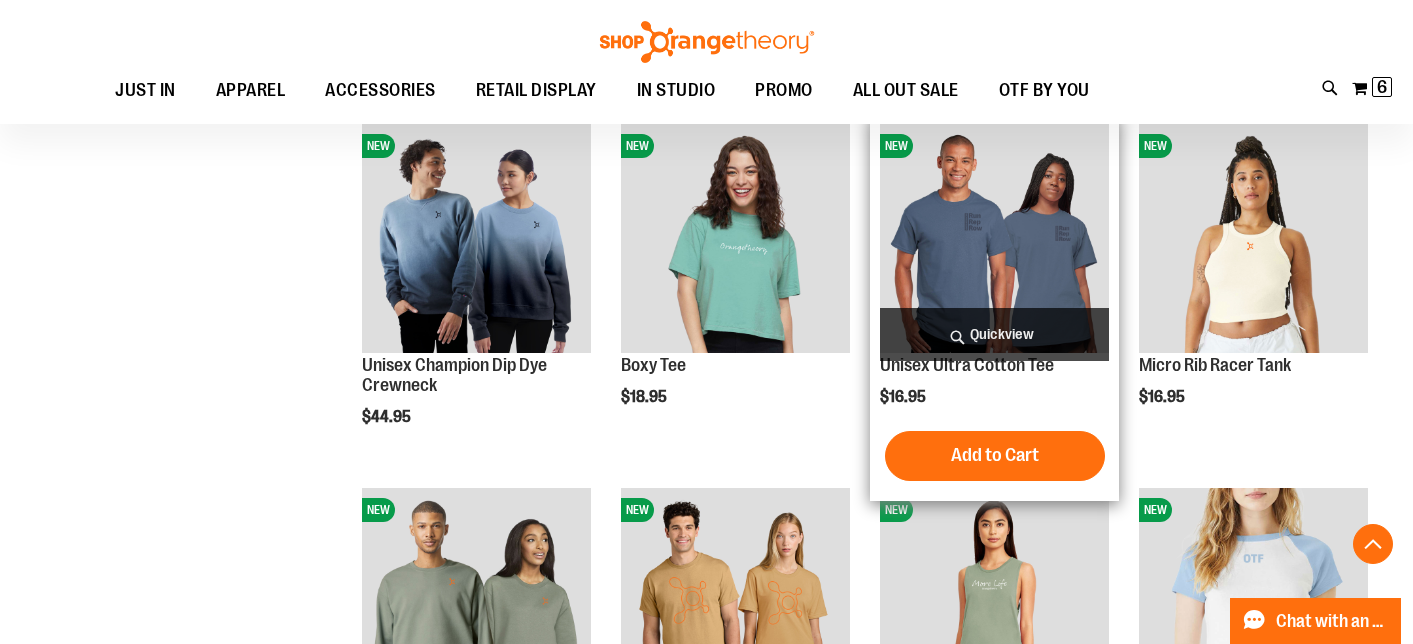 click on "Quickview" at bounding box center [994, 334] 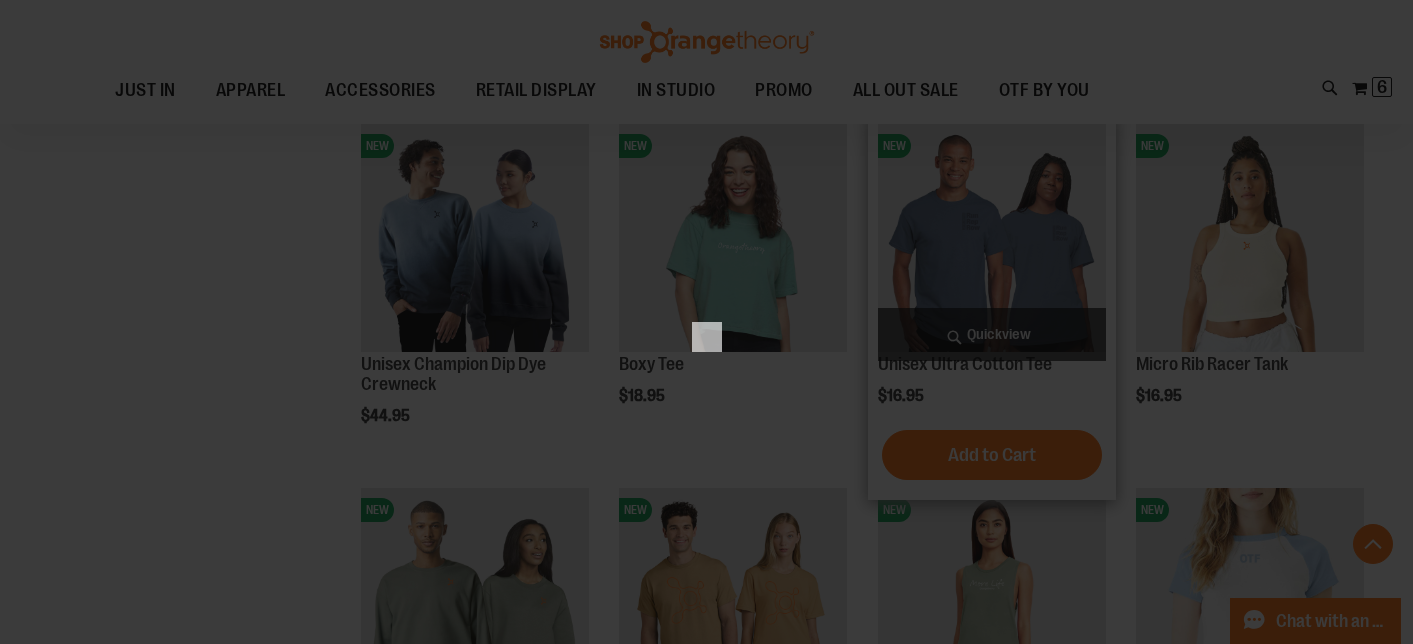 scroll, scrollTop: 0, scrollLeft: 0, axis: both 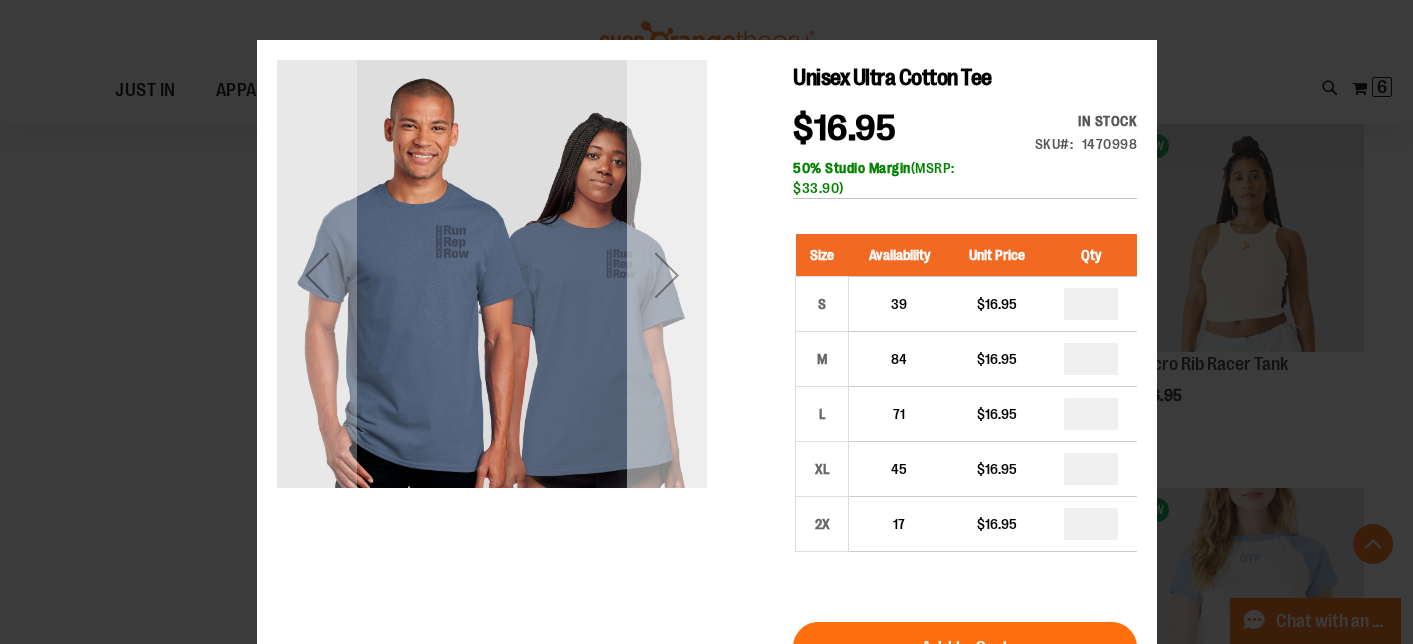 click at bounding box center [666, 275] 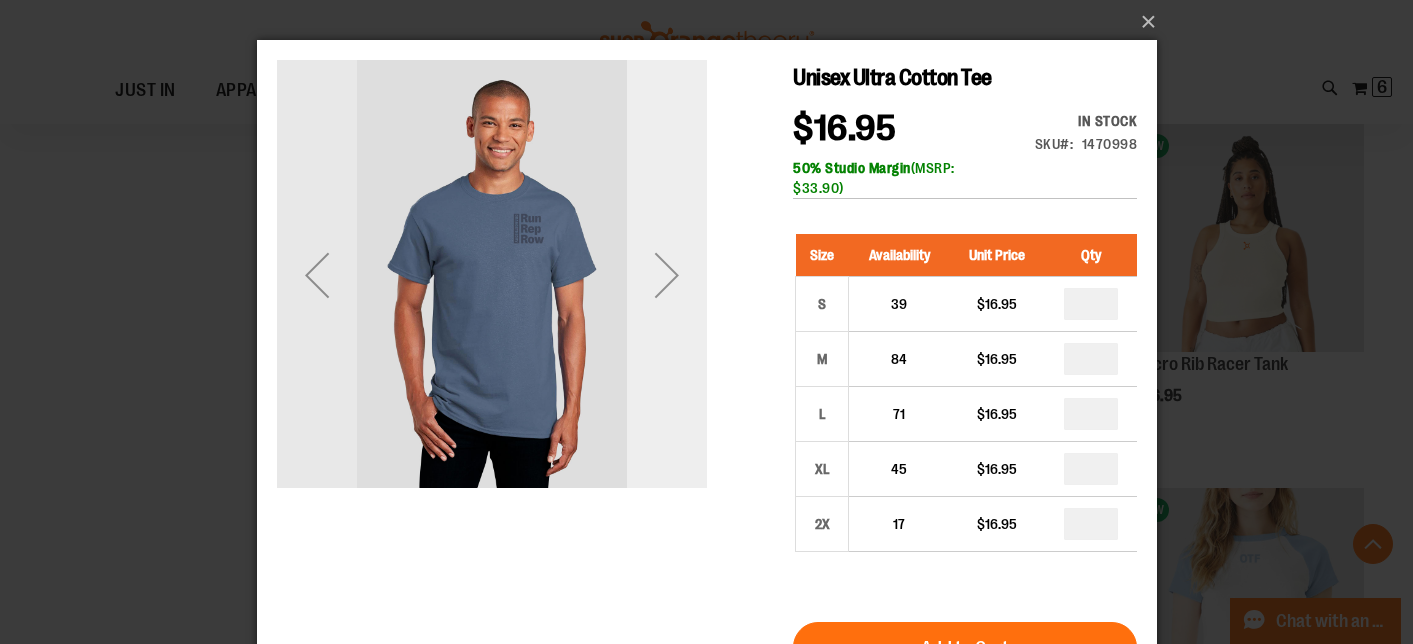click at bounding box center [666, 275] 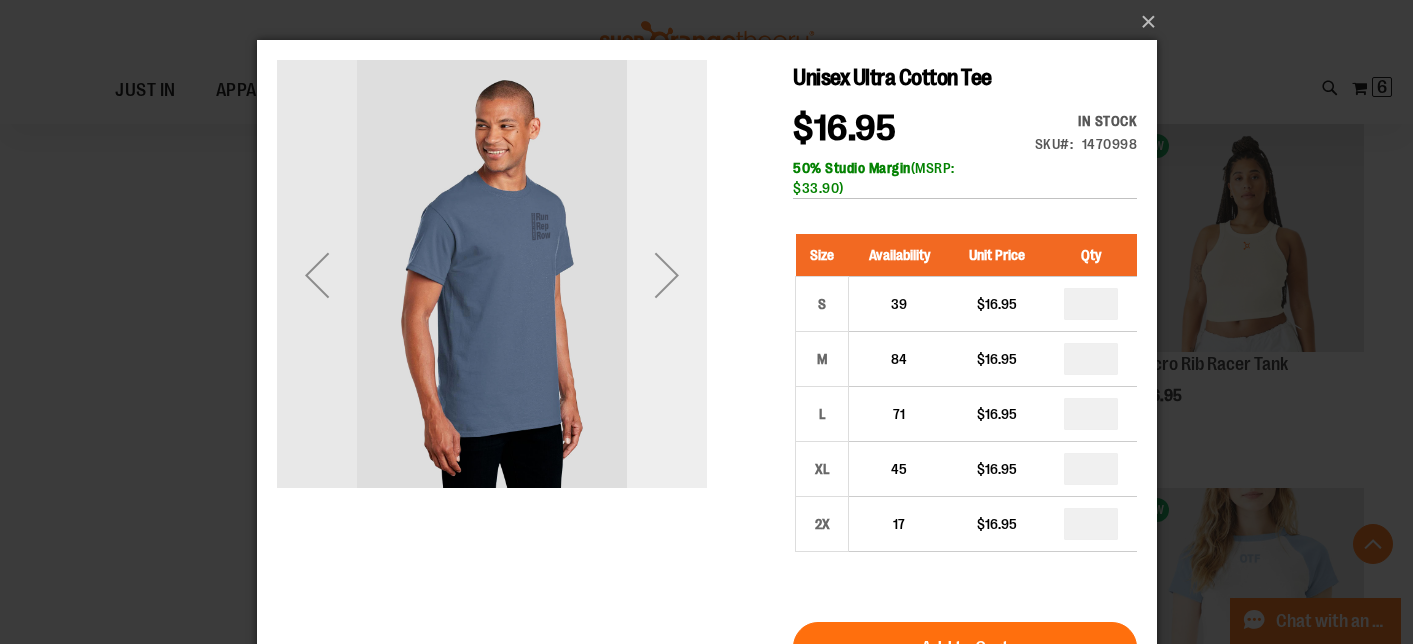 click at bounding box center (666, 275) 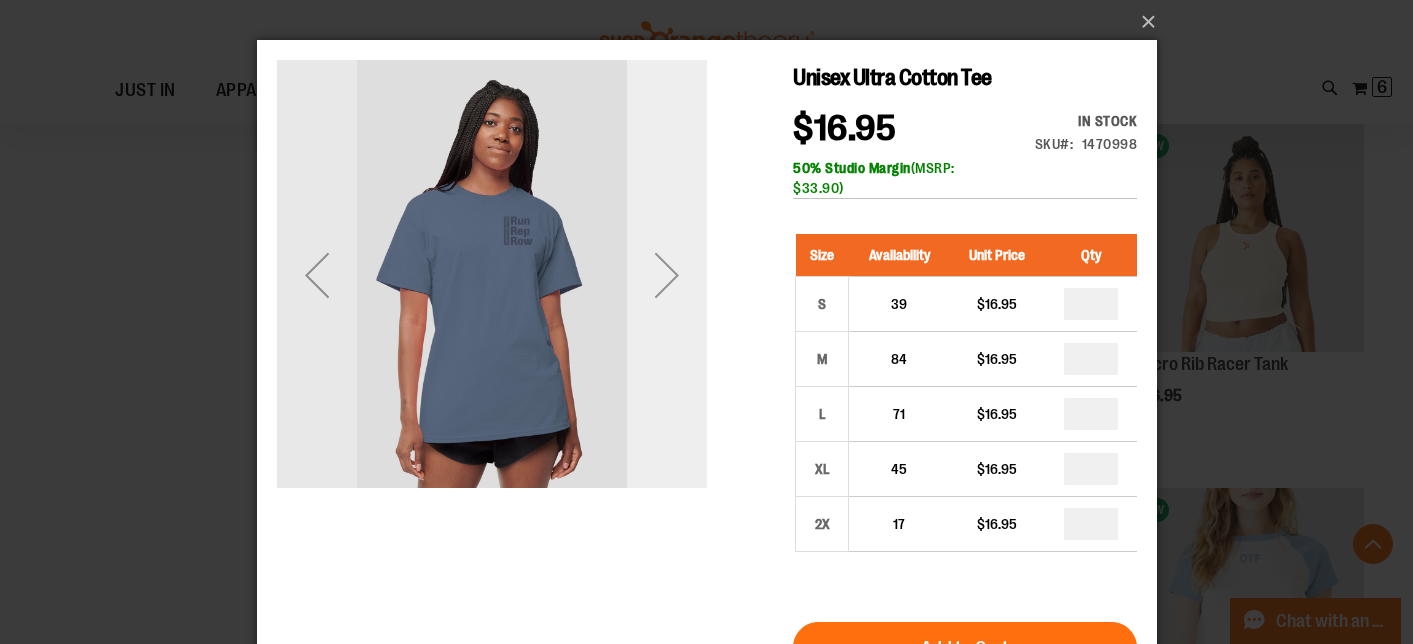 click at bounding box center [666, 275] 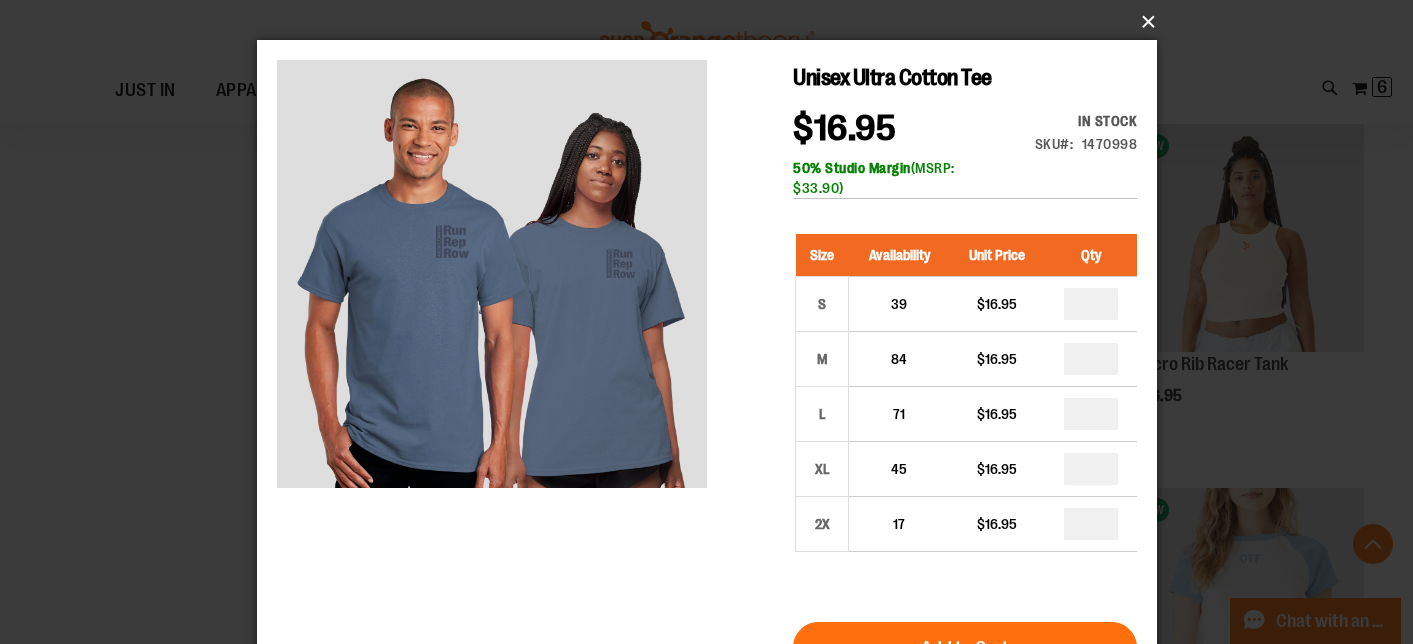 click on "×" at bounding box center [713, 22] 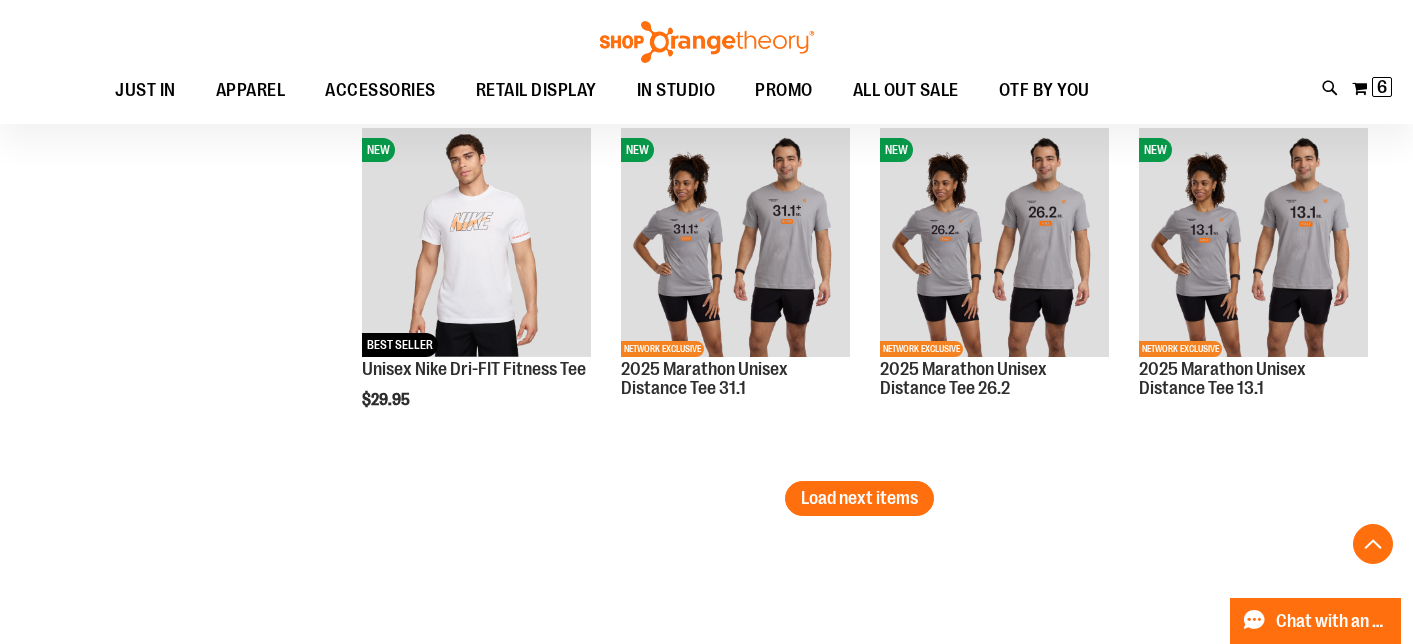 scroll, scrollTop: 3189, scrollLeft: 0, axis: vertical 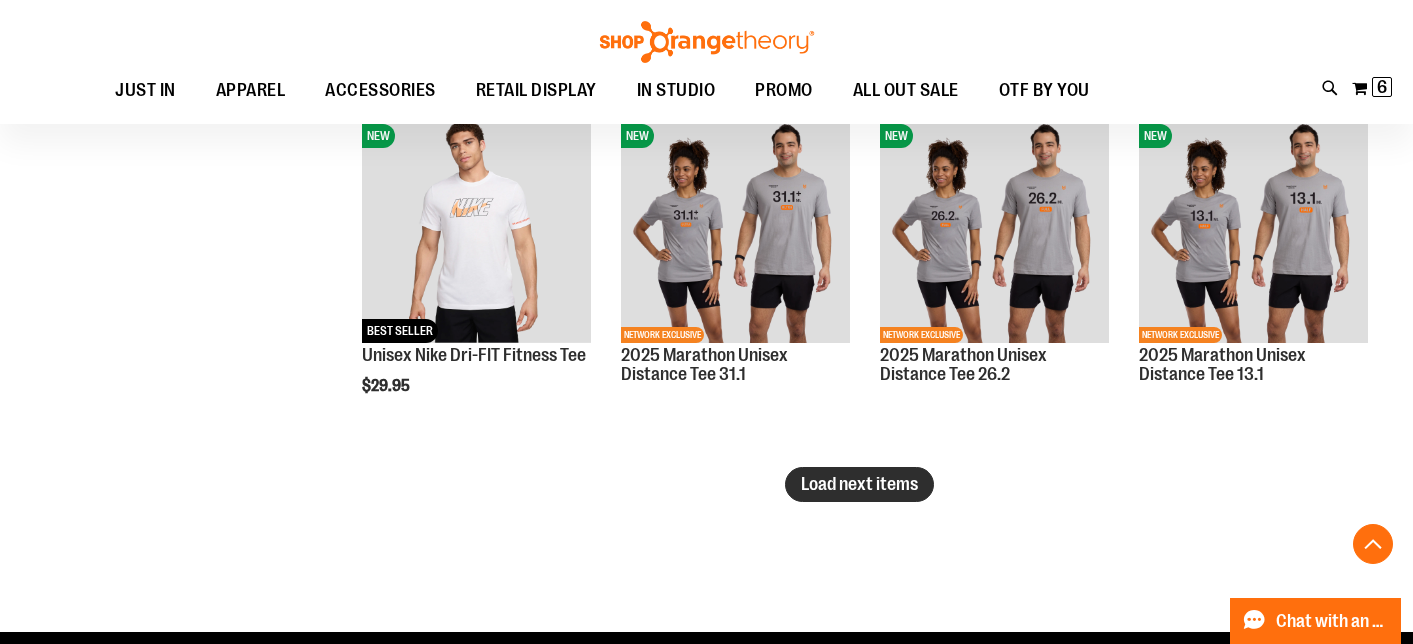 click on "Load next items" at bounding box center (859, 484) 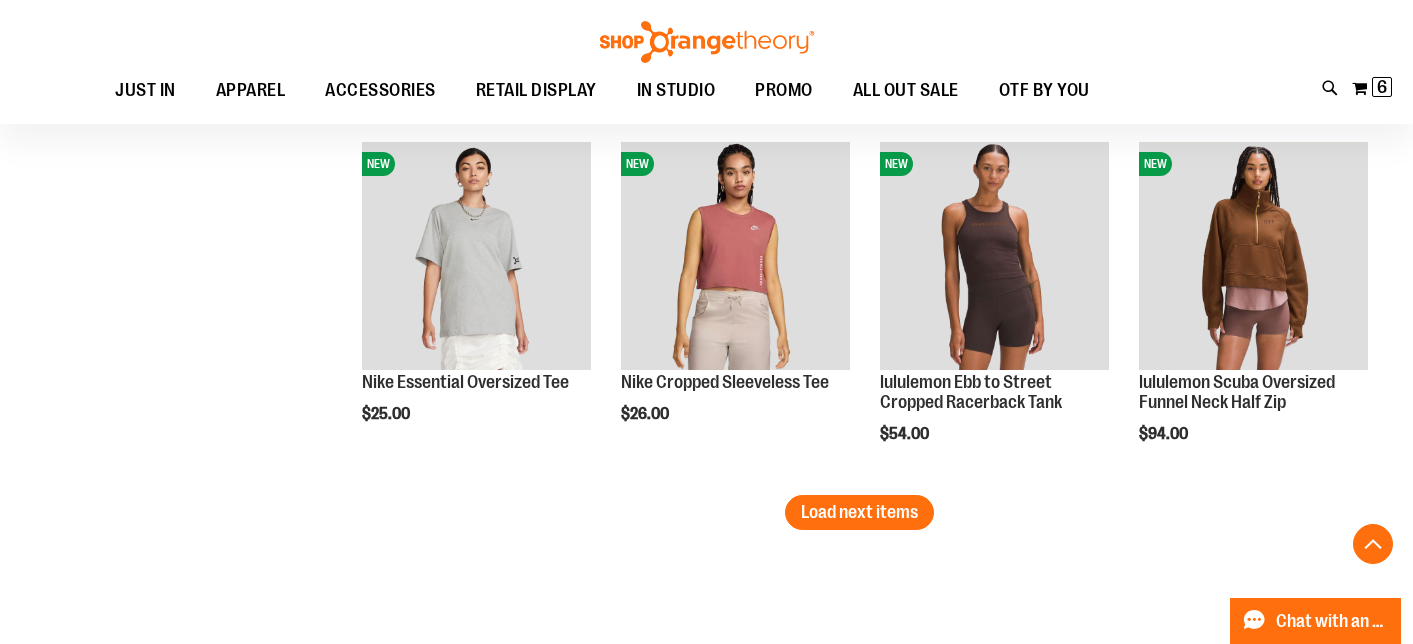 scroll, scrollTop: 4252, scrollLeft: 0, axis: vertical 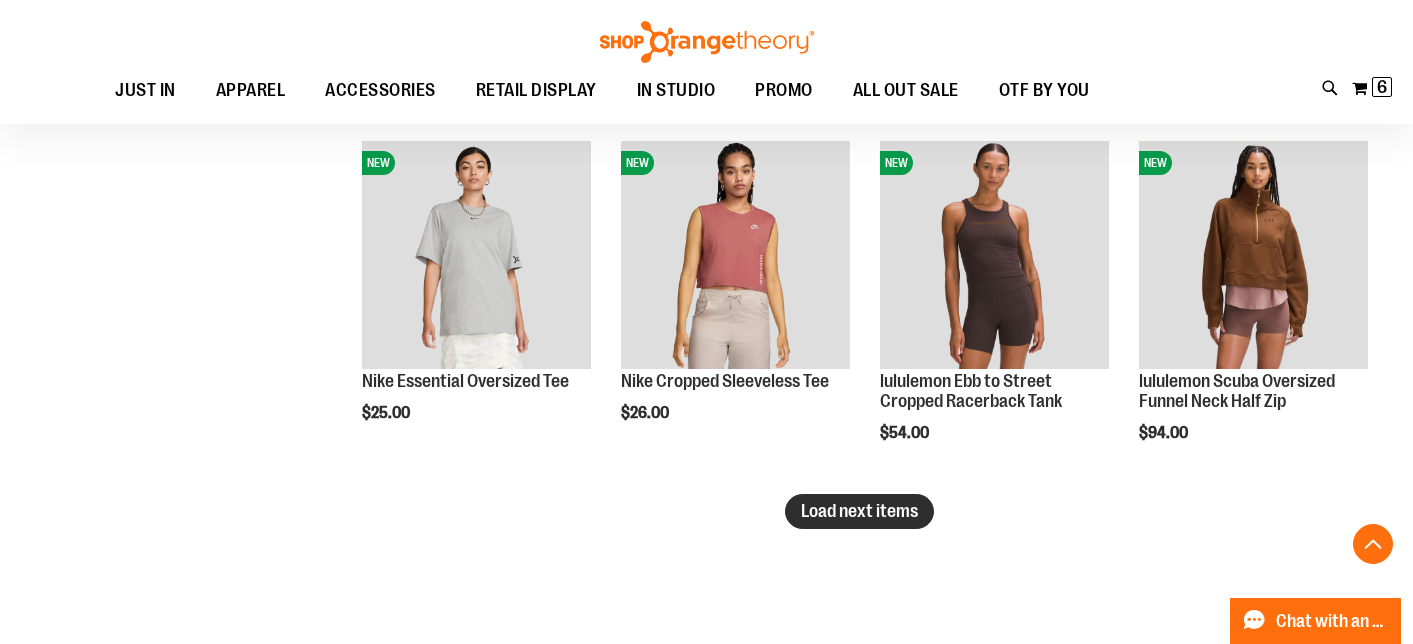 click on "Load next items" at bounding box center (859, 511) 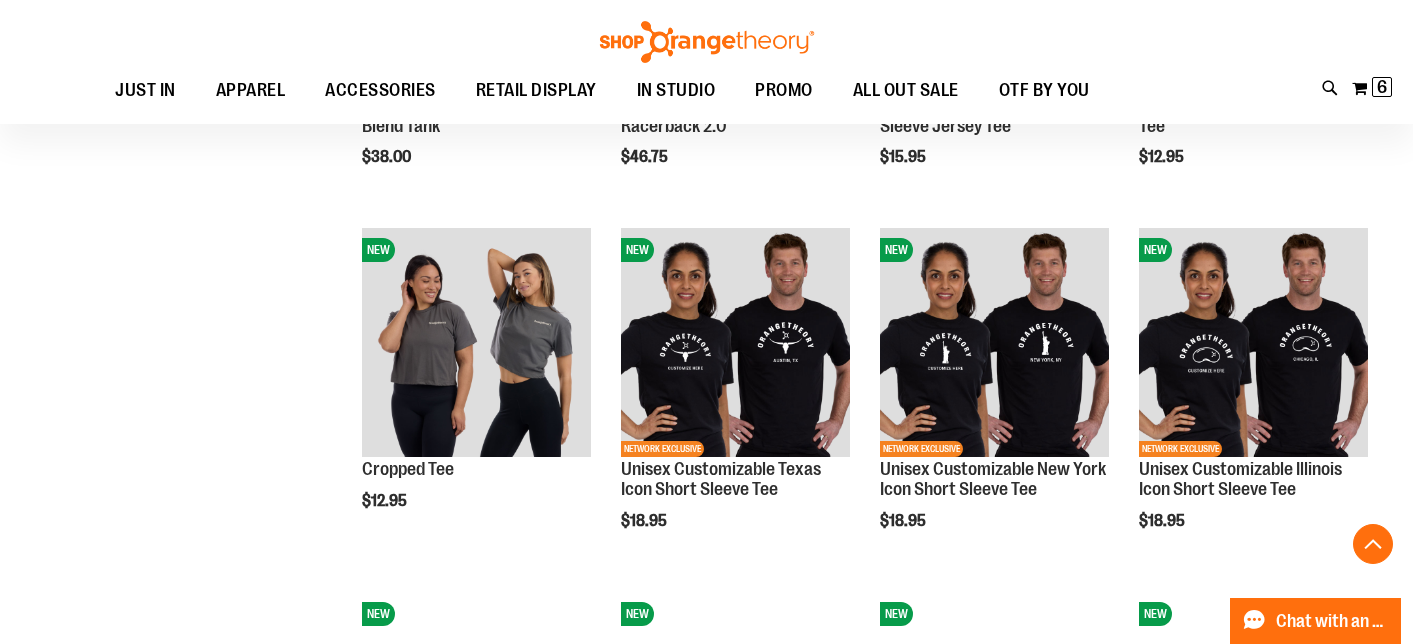 scroll, scrollTop: 4889, scrollLeft: 0, axis: vertical 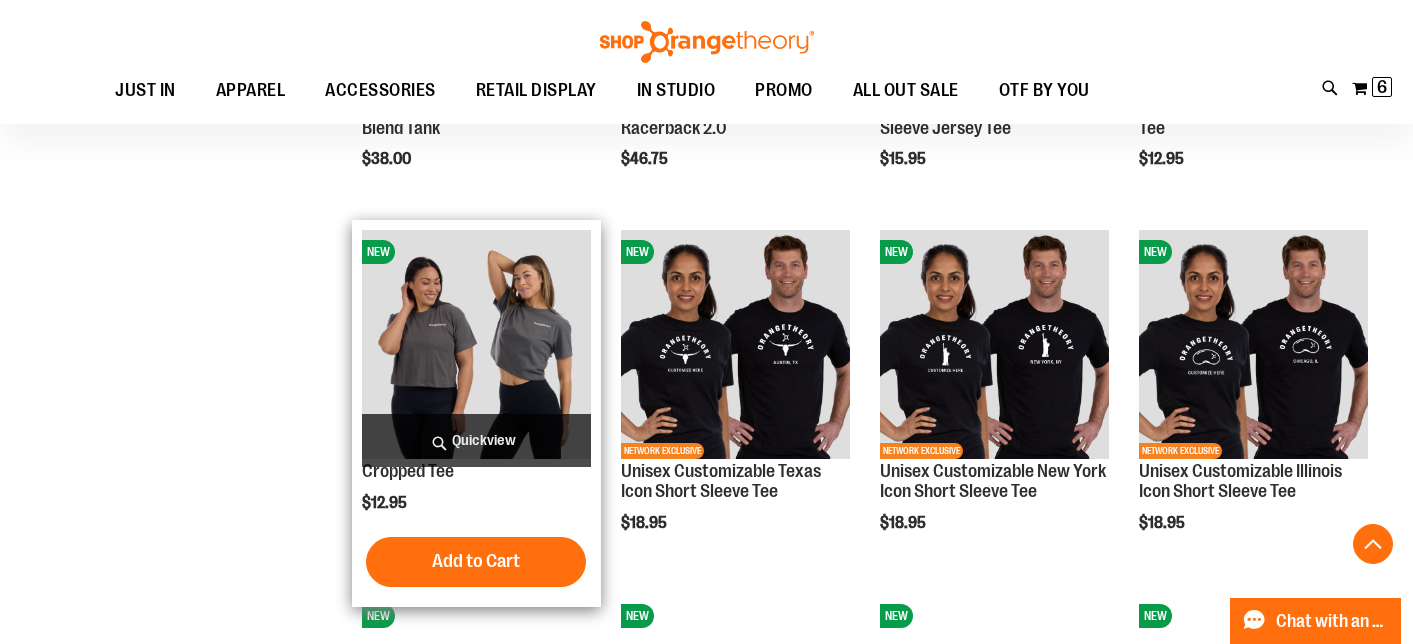 click on "Quickview" at bounding box center (476, 440) 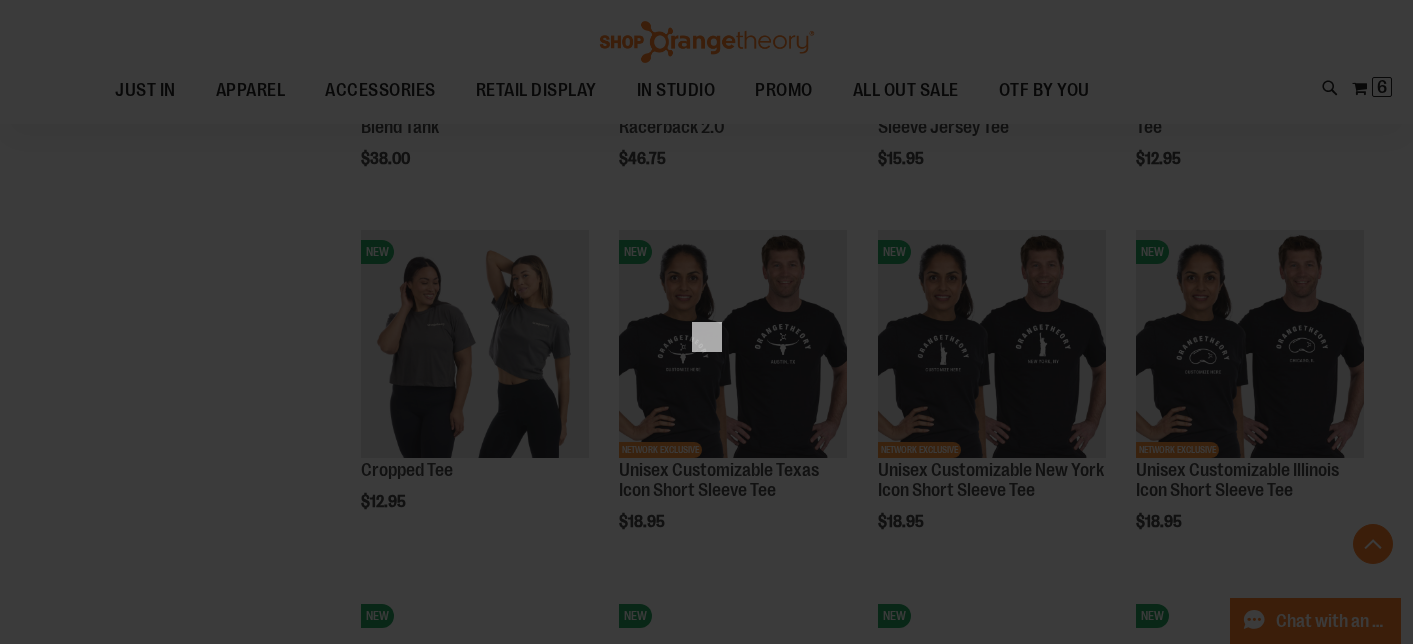 scroll, scrollTop: 0, scrollLeft: 0, axis: both 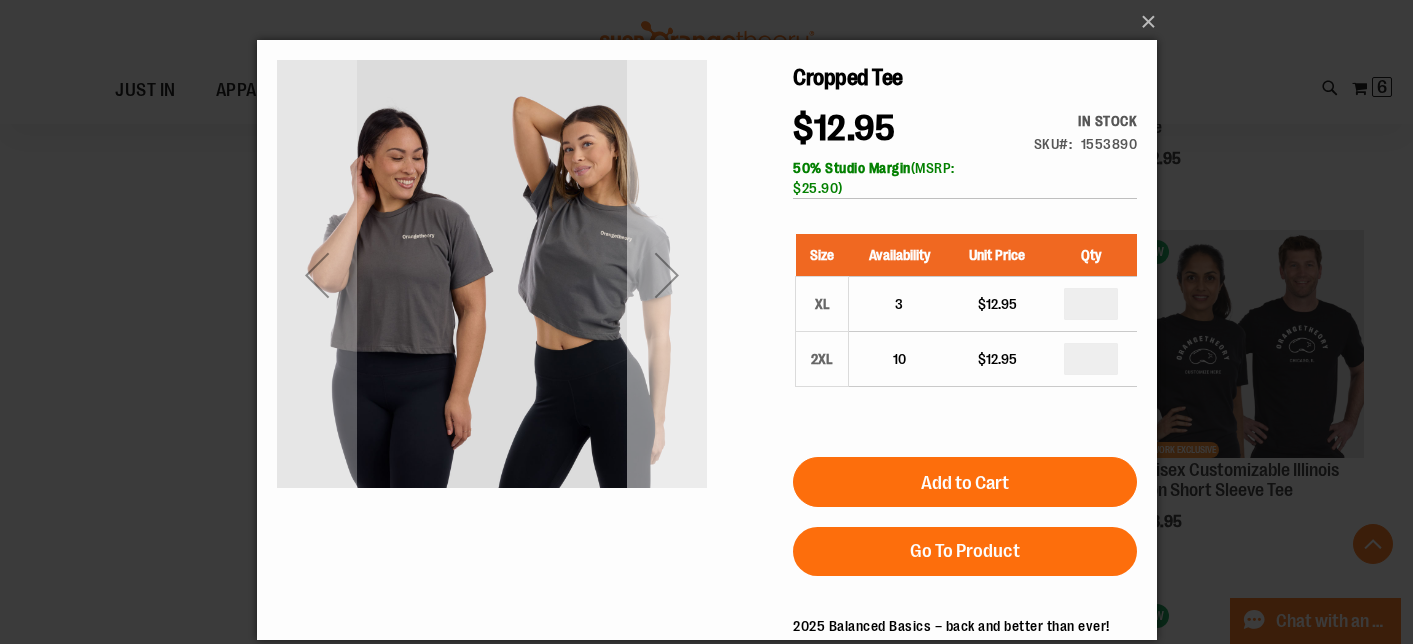 click at bounding box center (666, 275) 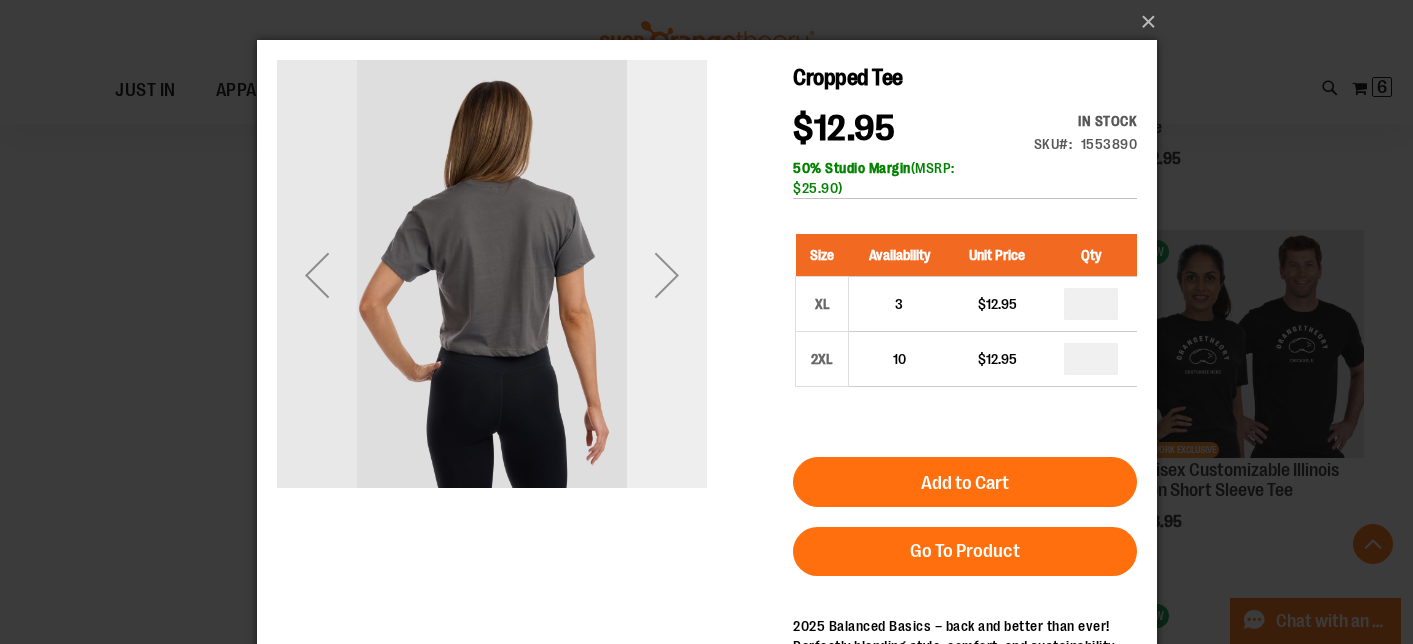 click at bounding box center (666, 275) 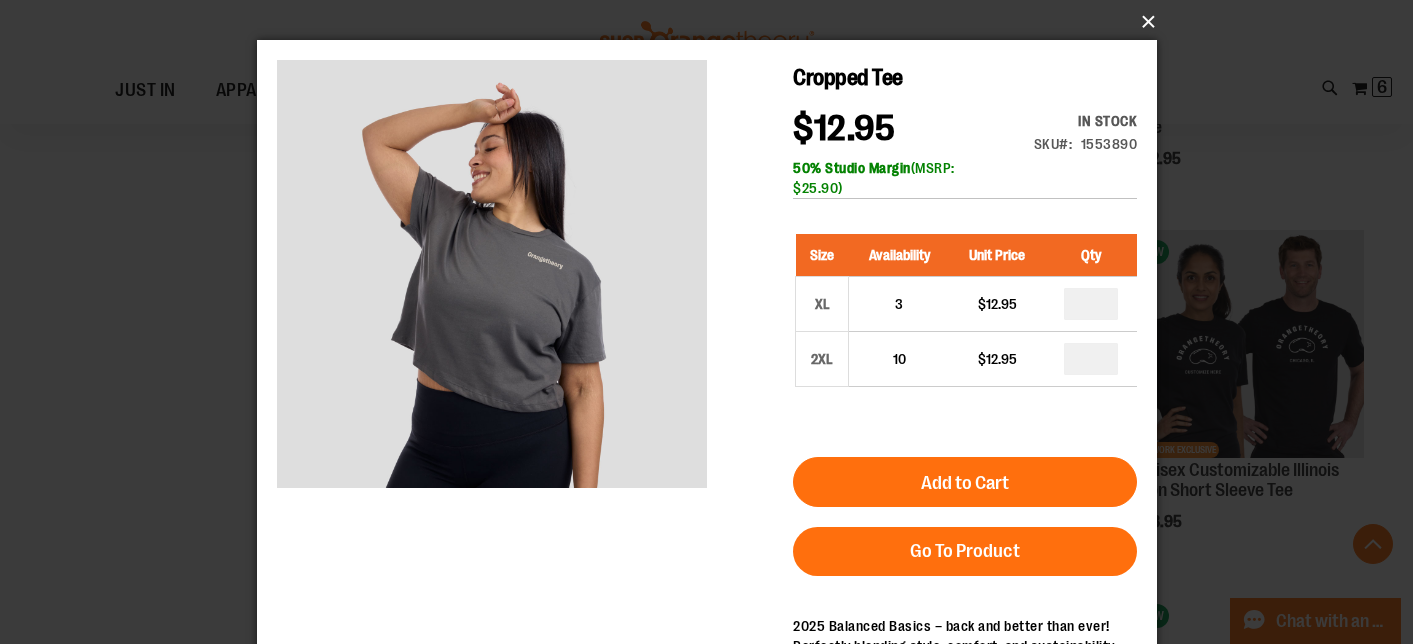 click on "×" at bounding box center [713, 22] 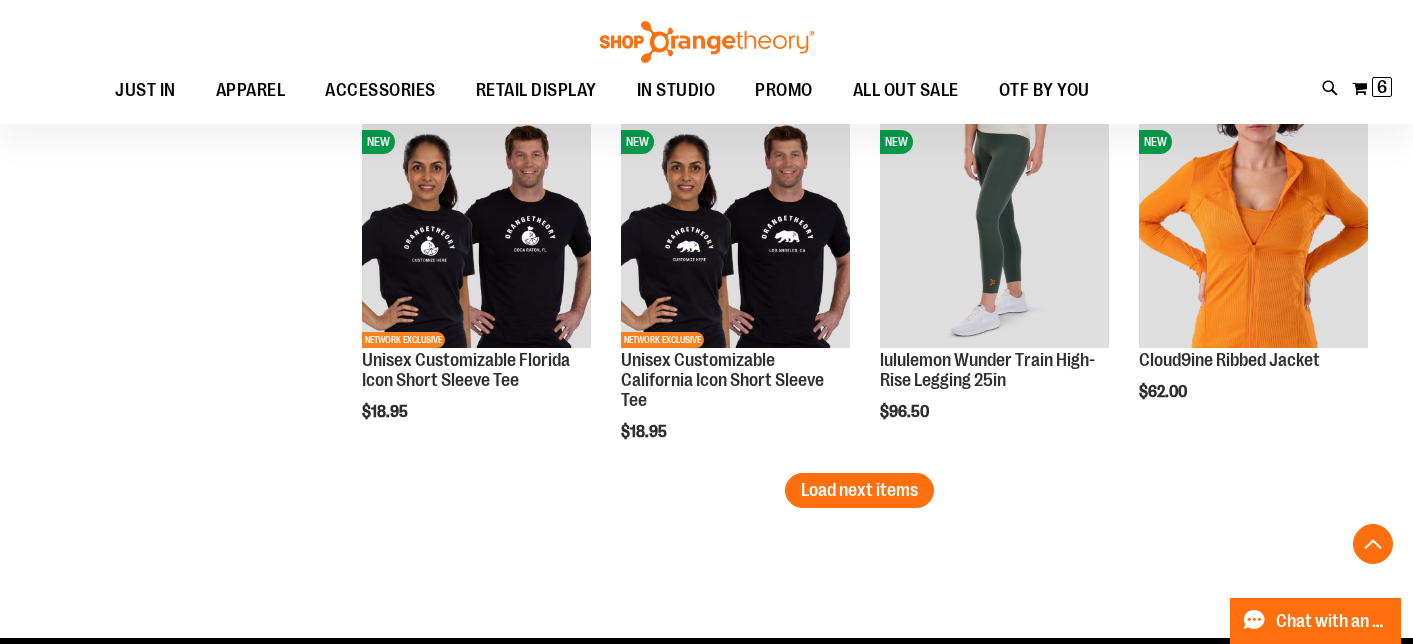 scroll, scrollTop: 5366, scrollLeft: 0, axis: vertical 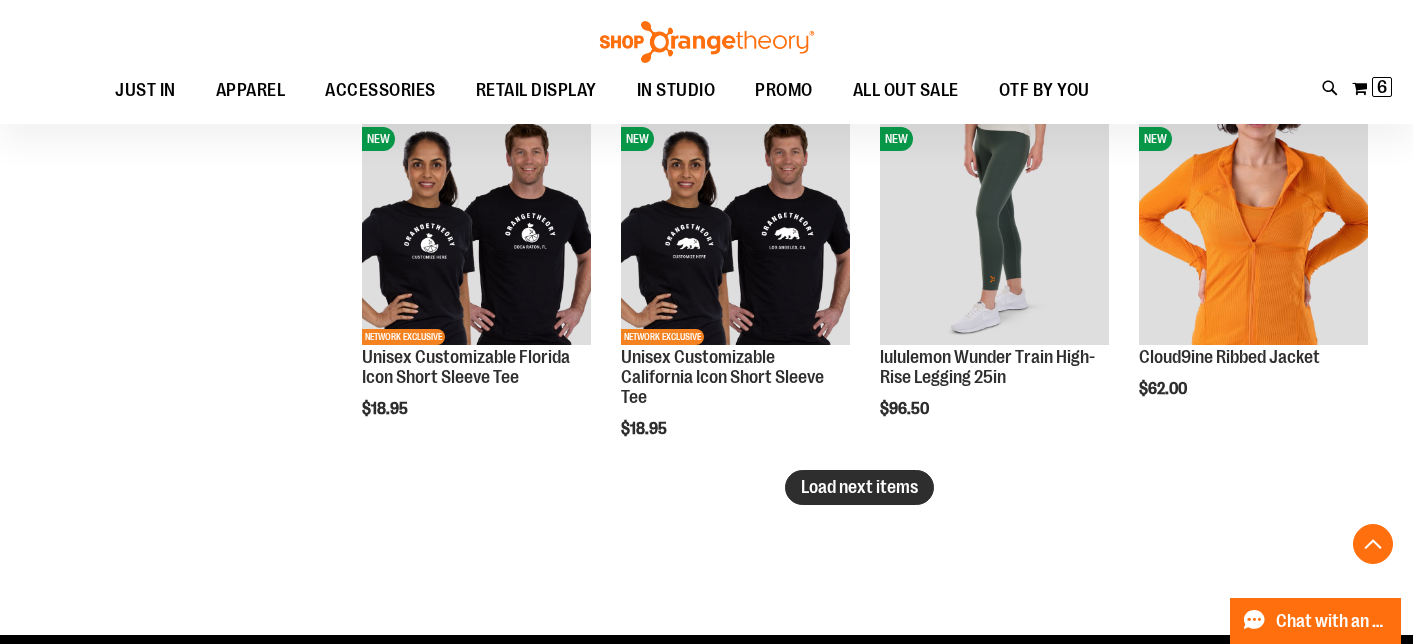 click on "Load next items" at bounding box center [859, 487] 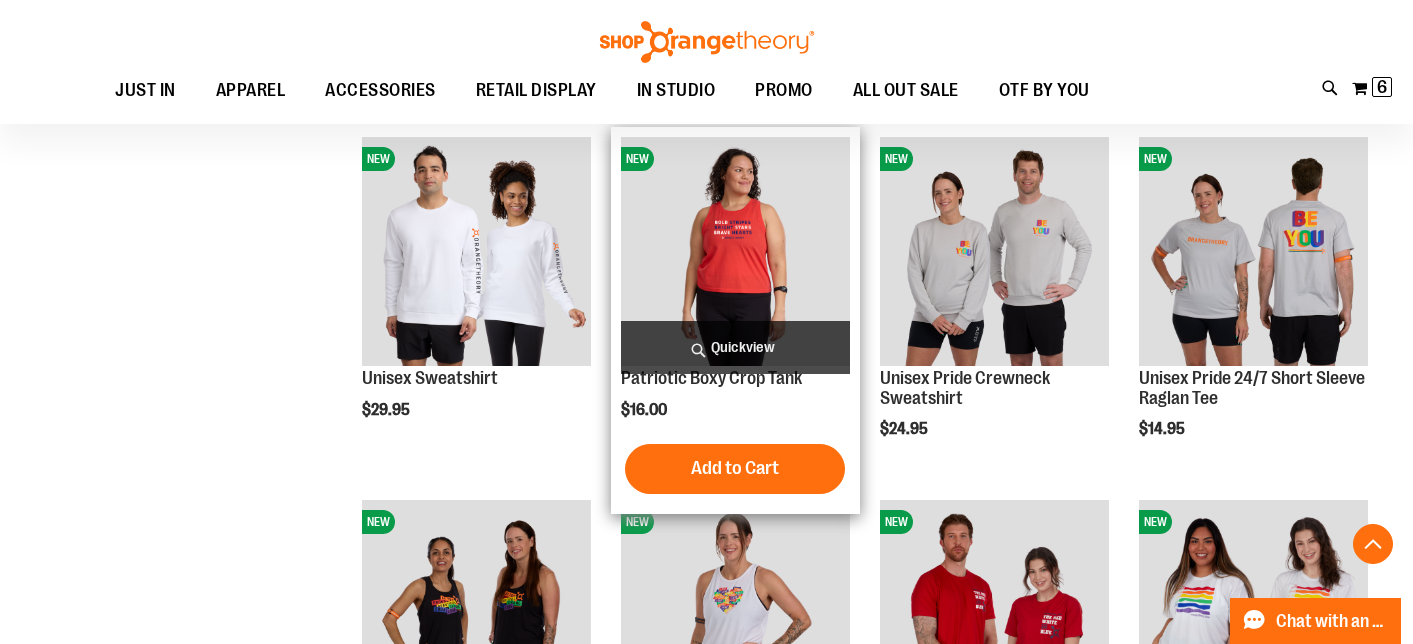scroll, scrollTop: 6006, scrollLeft: 0, axis: vertical 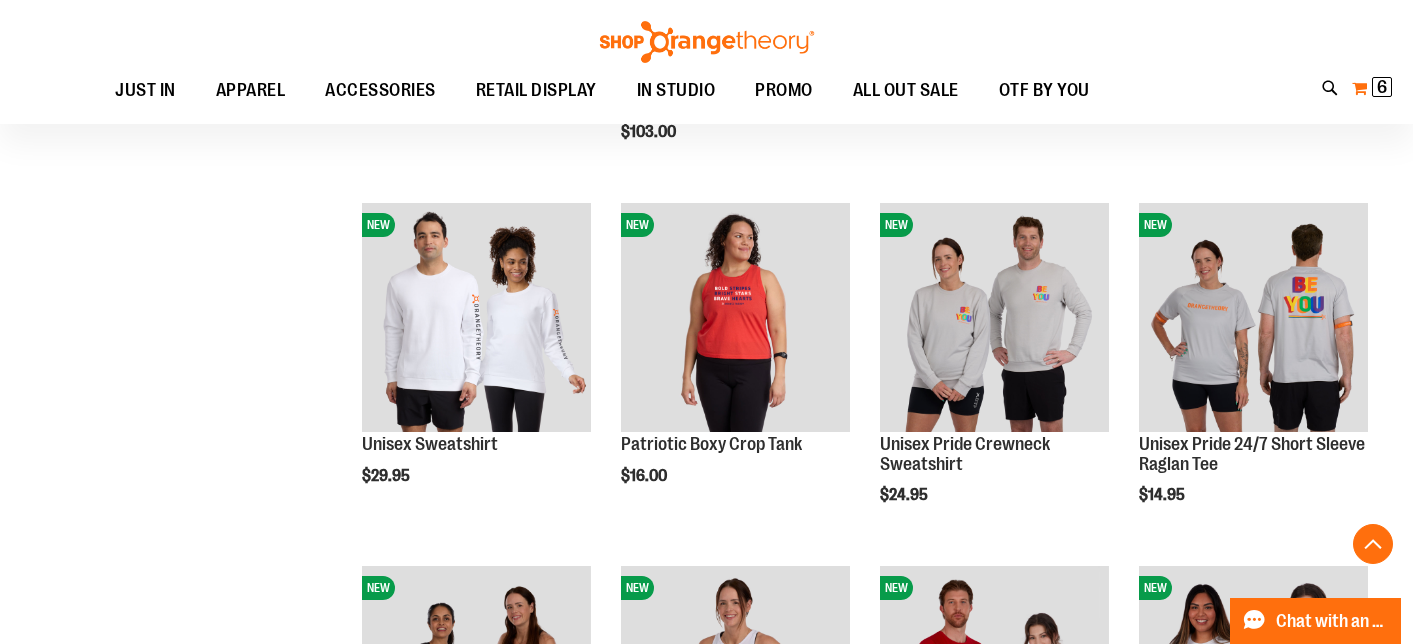 click on "6" at bounding box center (1382, 87) 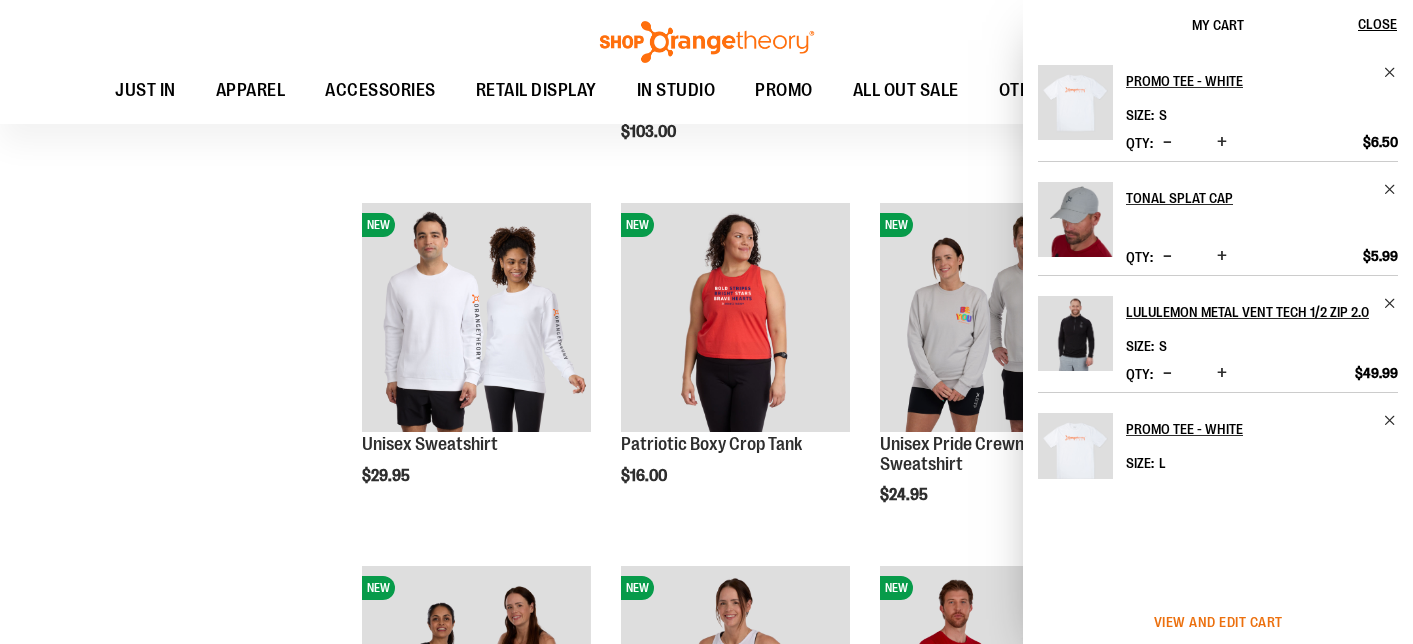 click on "View and edit cart" at bounding box center [1218, 622] 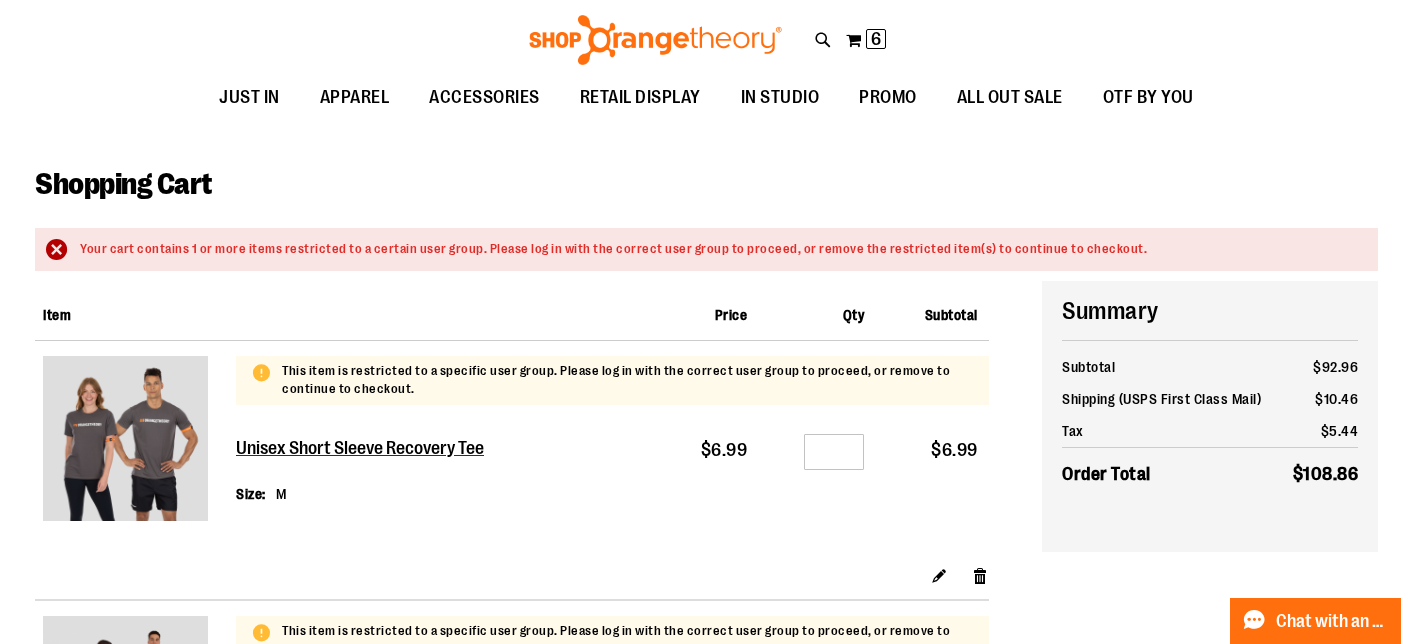 scroll, scrollTop: 0, scrollLeft: 0, axis: both 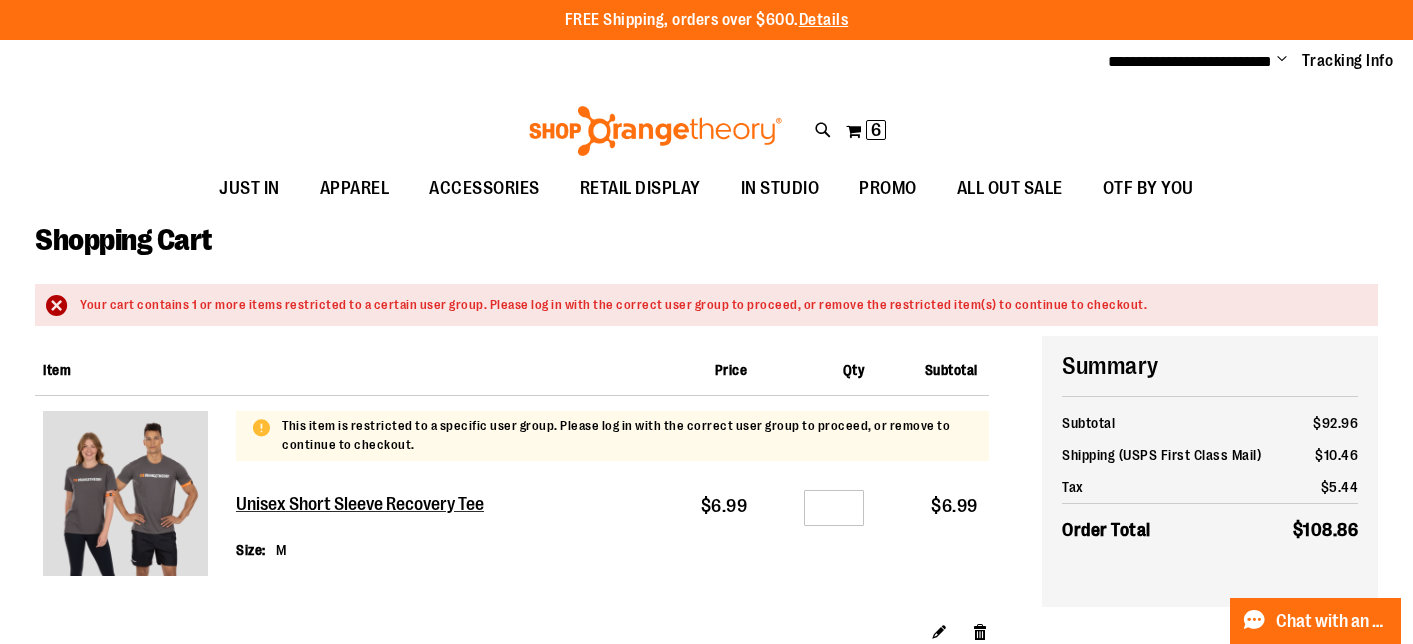 type on "**********" 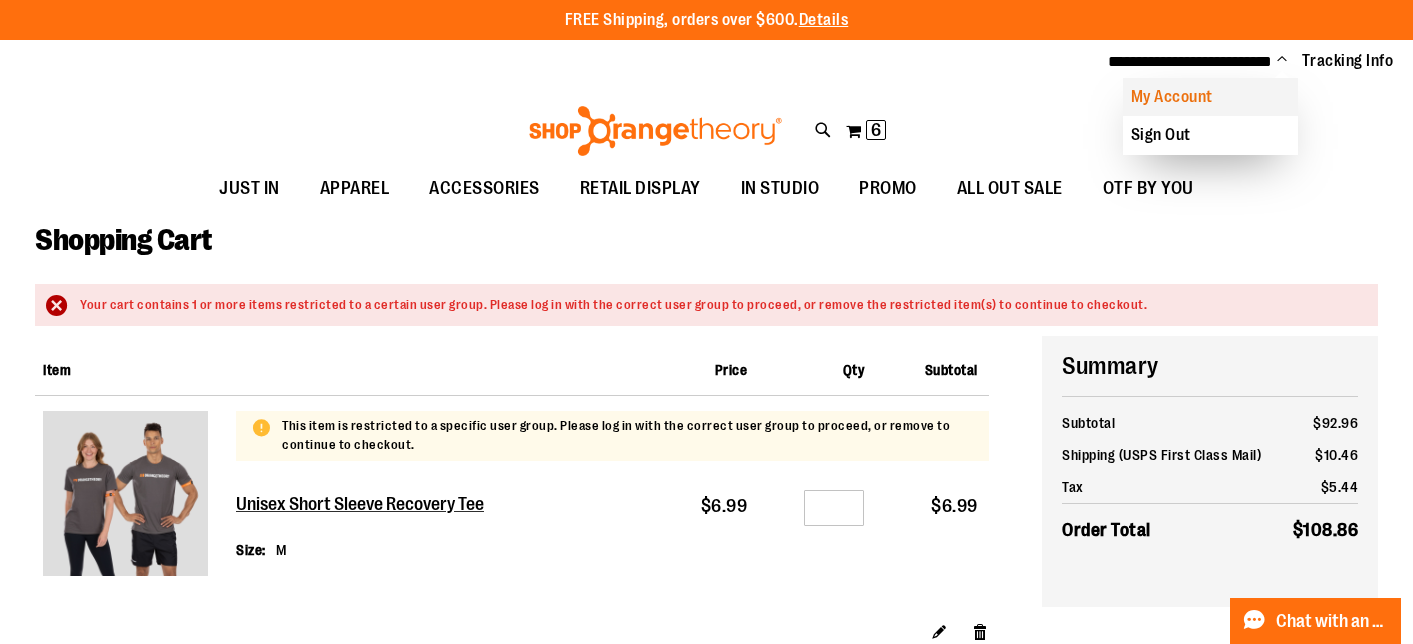click on "My Account" at bounding box center [1210, 97] 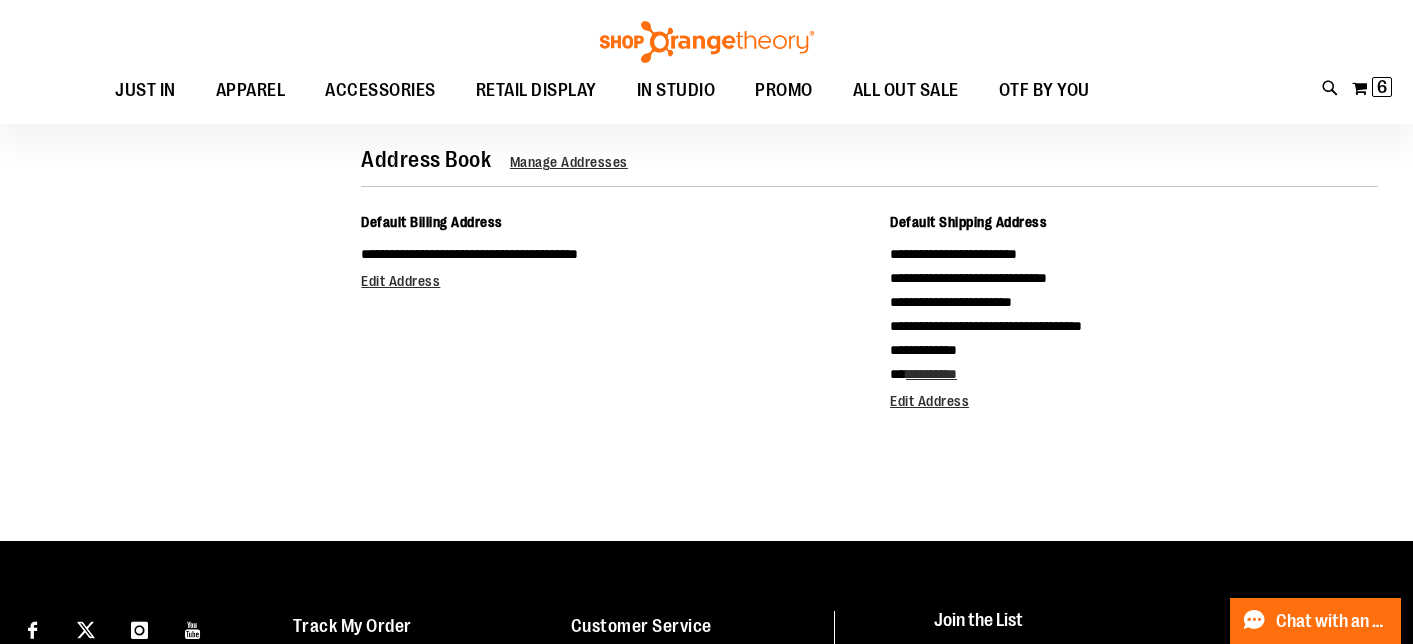 scroll, scrollTop: 0, scrollLeft: 0, axis: both 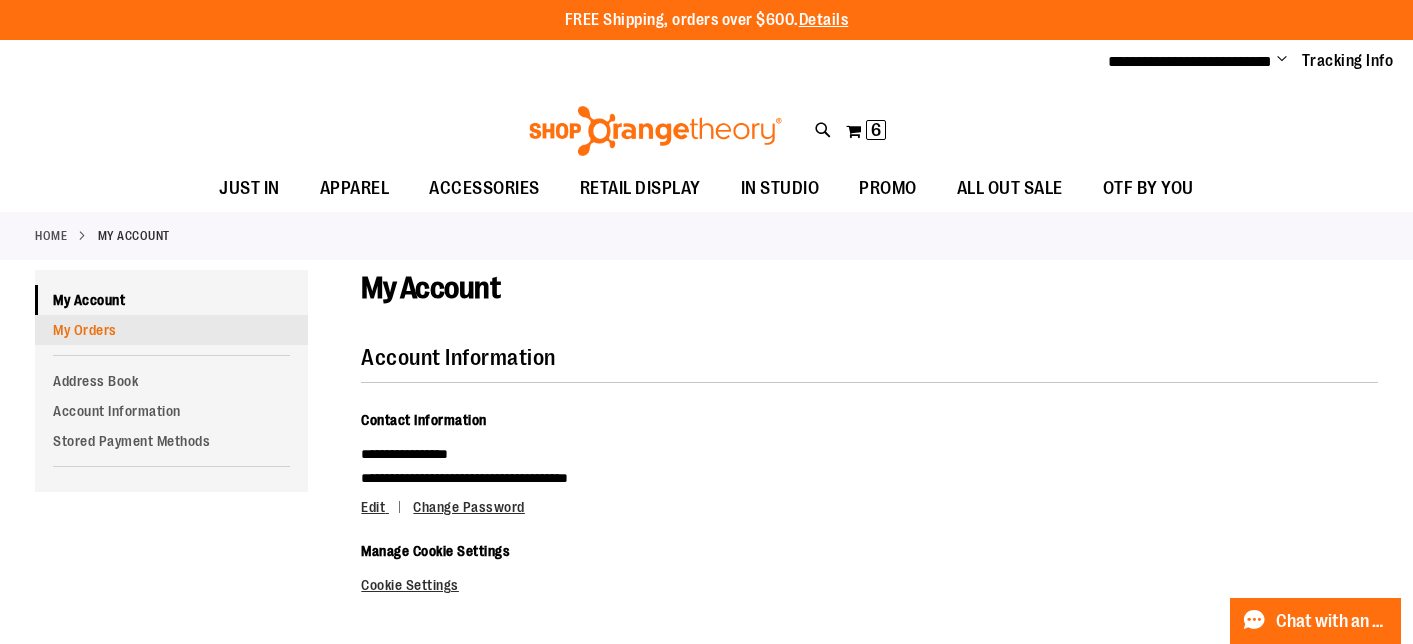 type on "**********" 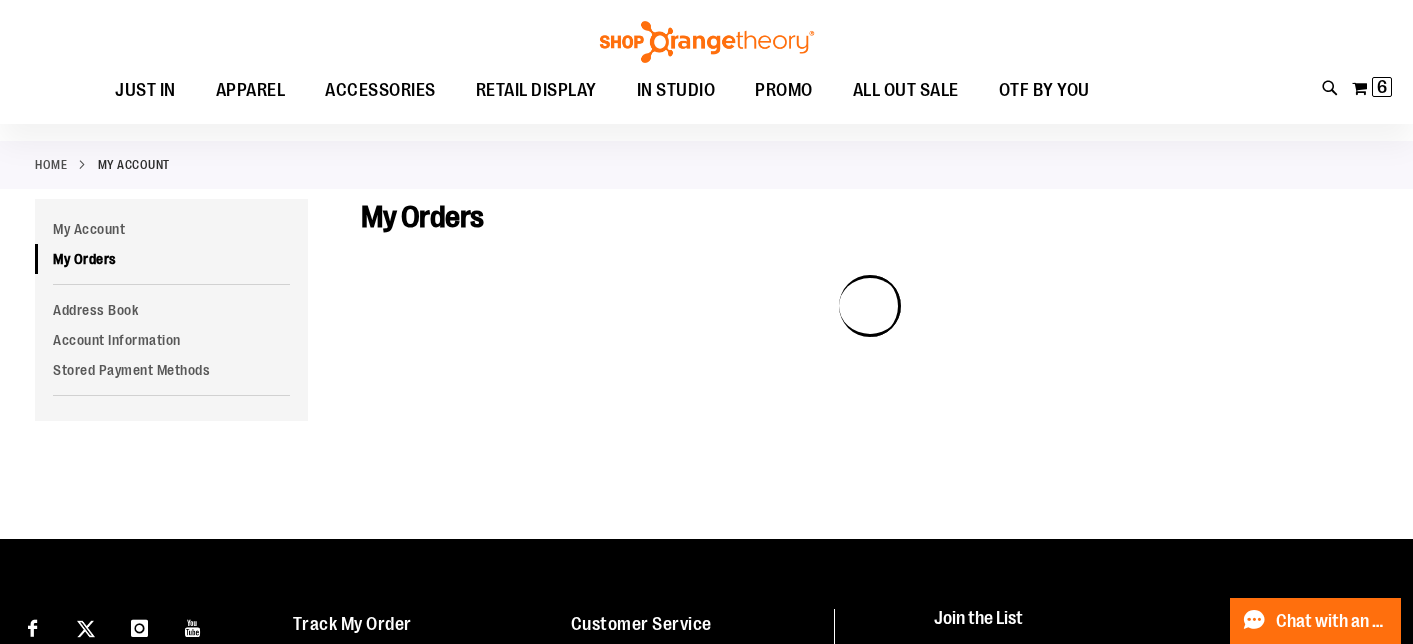 scroll, scrollTop: 0, scrollLeft: 0, axis: both 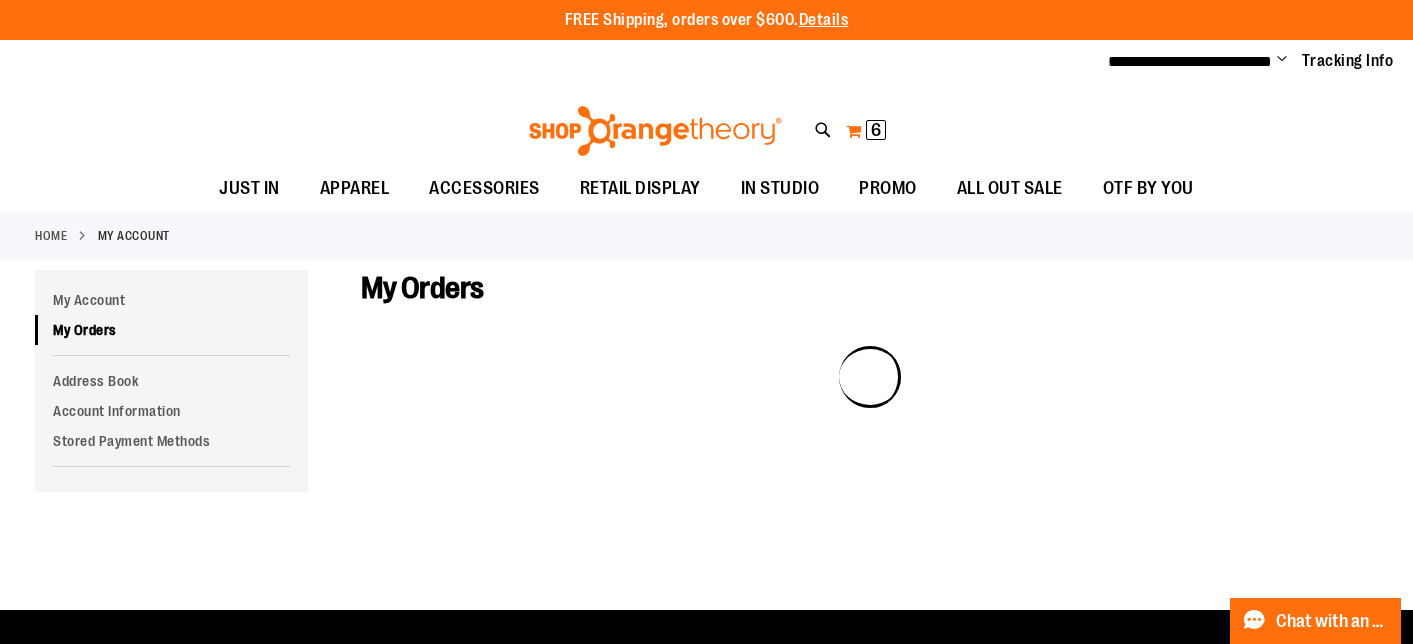 type on "**********" 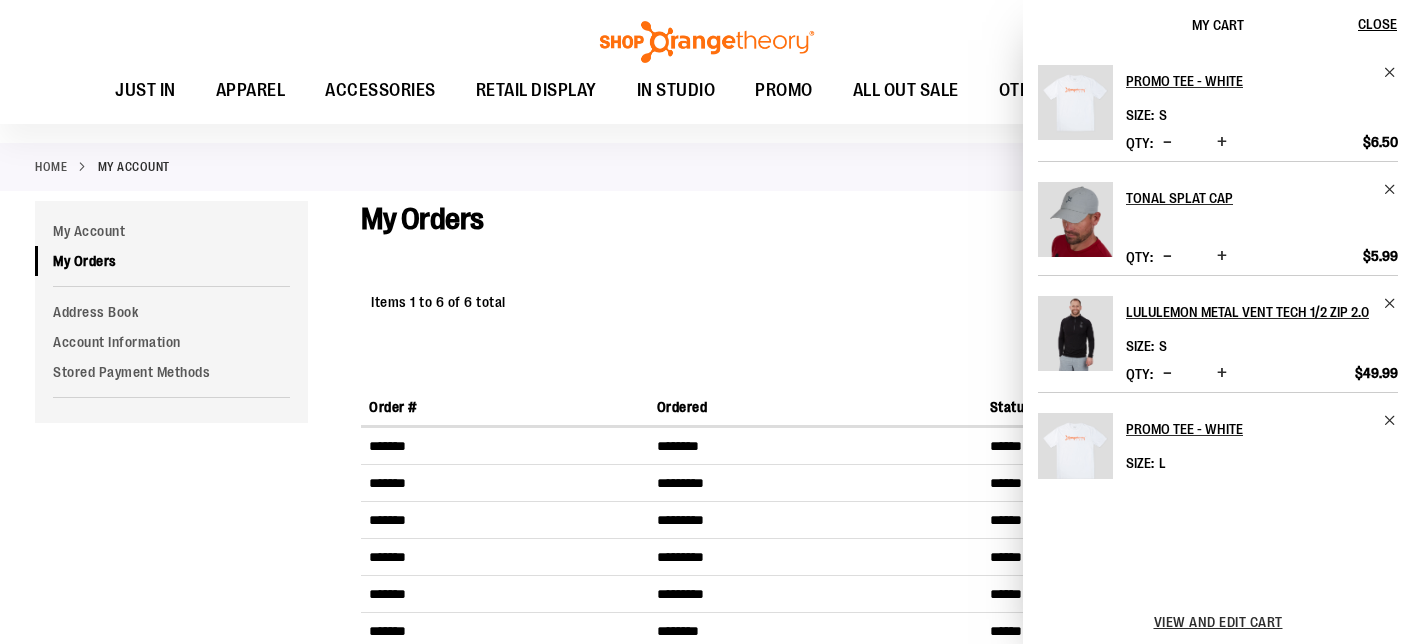 scroll, scrollTop: 0, scrollLeft: 0, axis: both 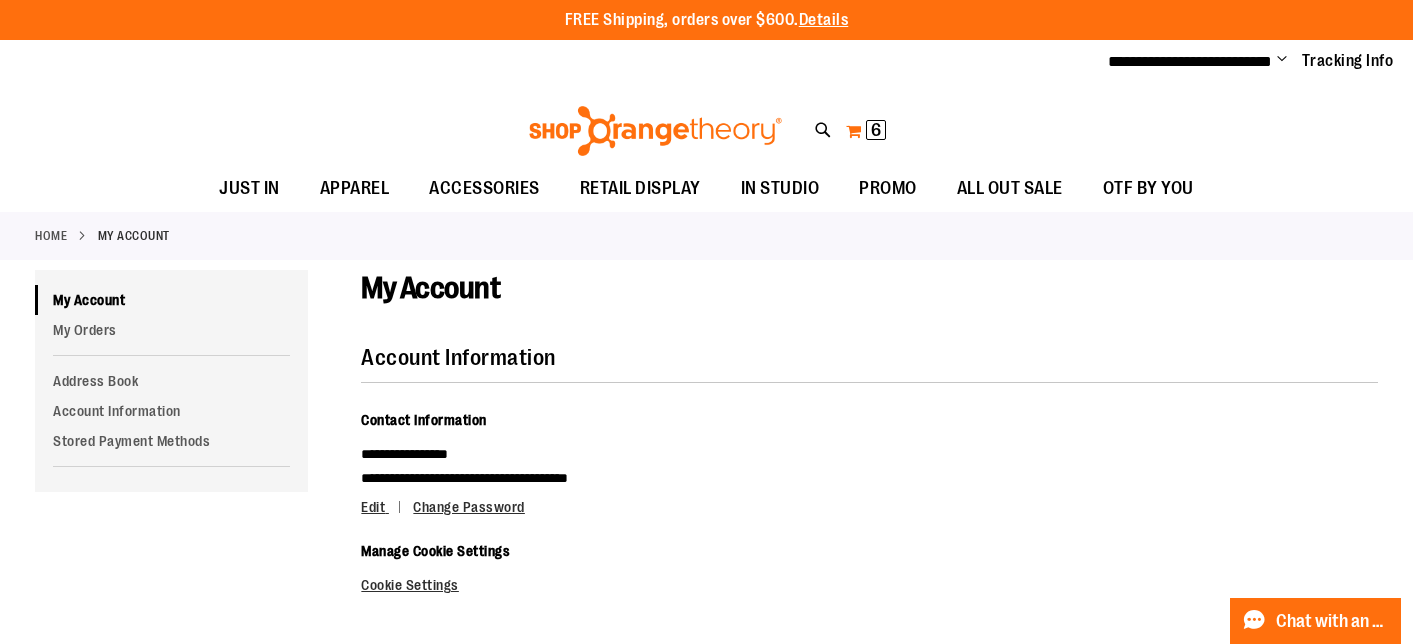 type on "**********" 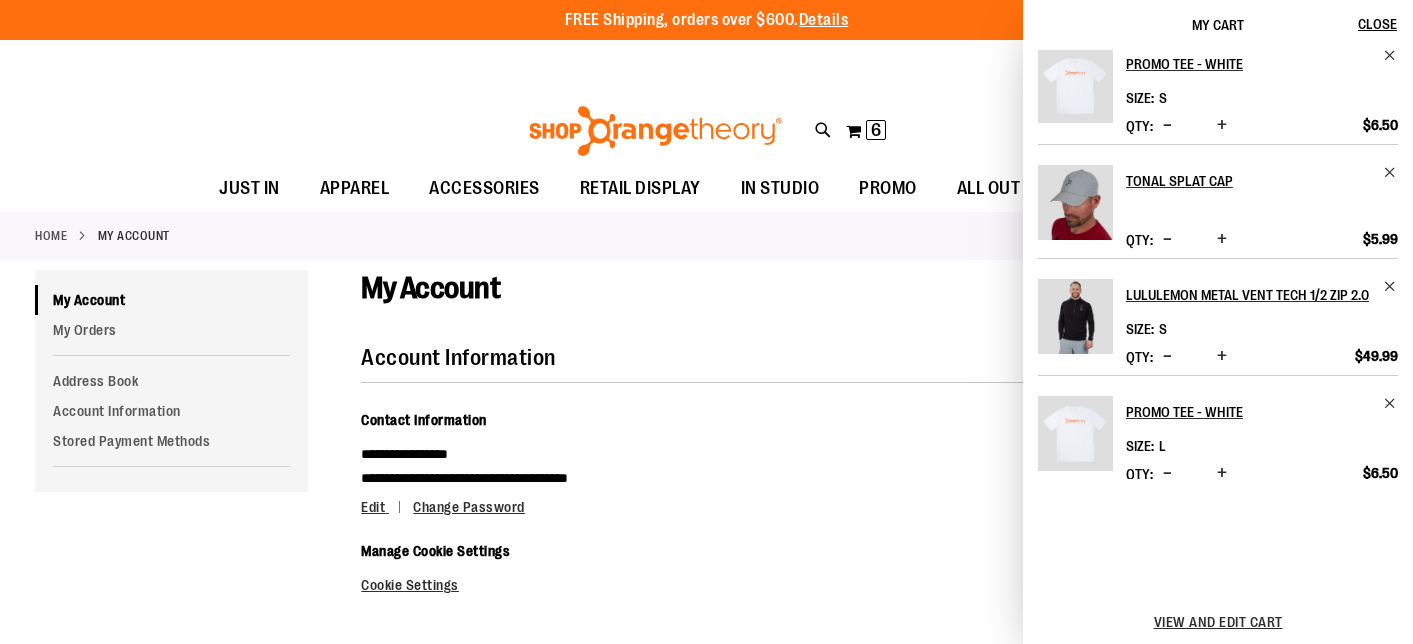scroll, scrollTop: 0, scrollLeft: 0, axis: both 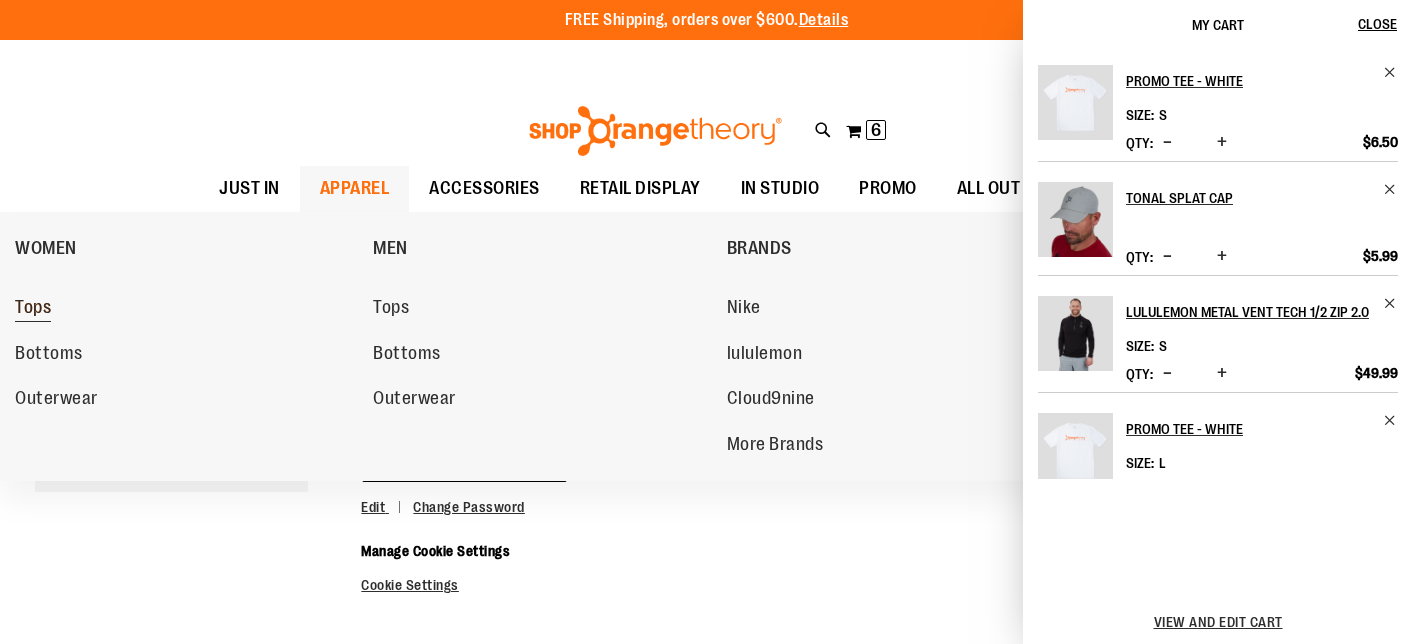 click on "Tops" at bounding box center [33, 309] 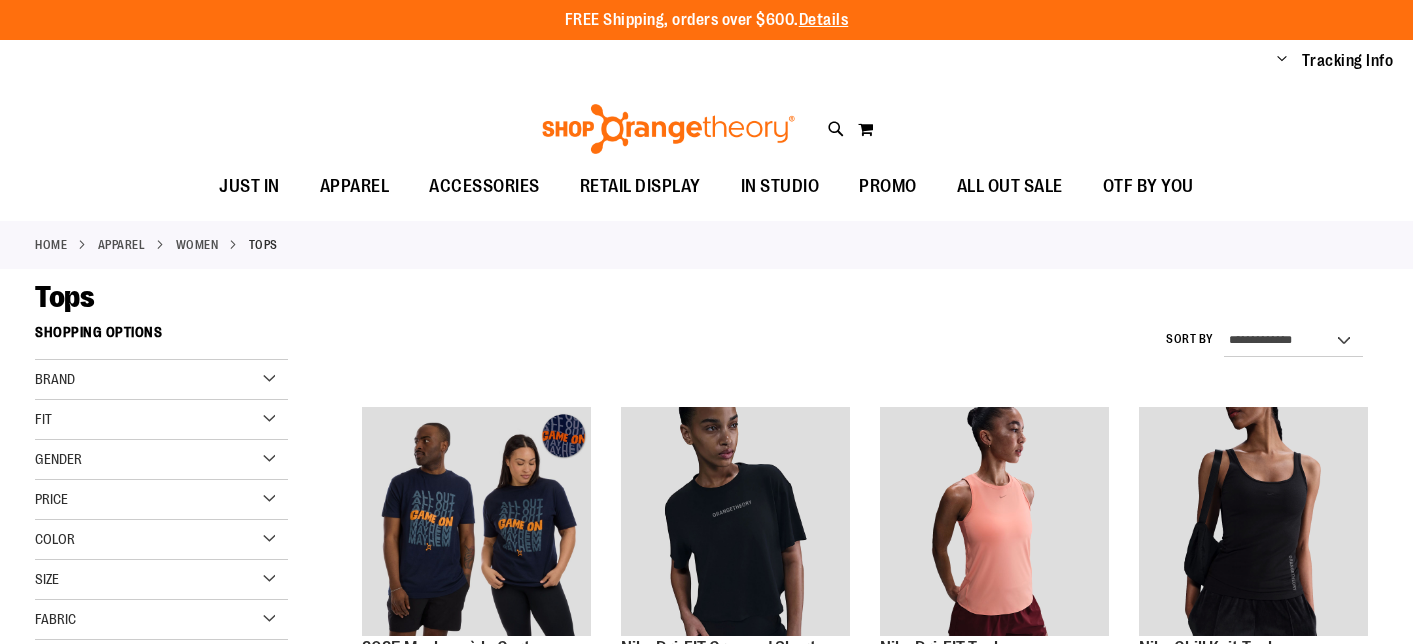 scroll, scrollTop: 0, scrollLeft: 0, axis: both 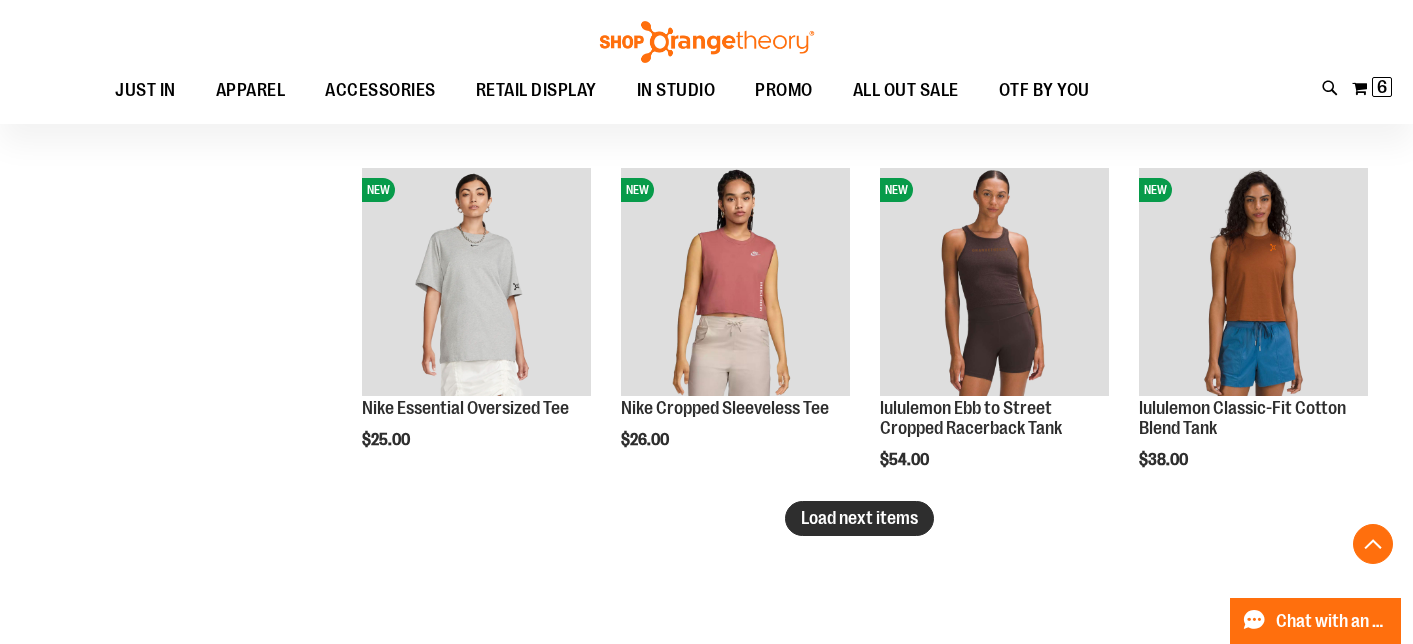 type on "**********" 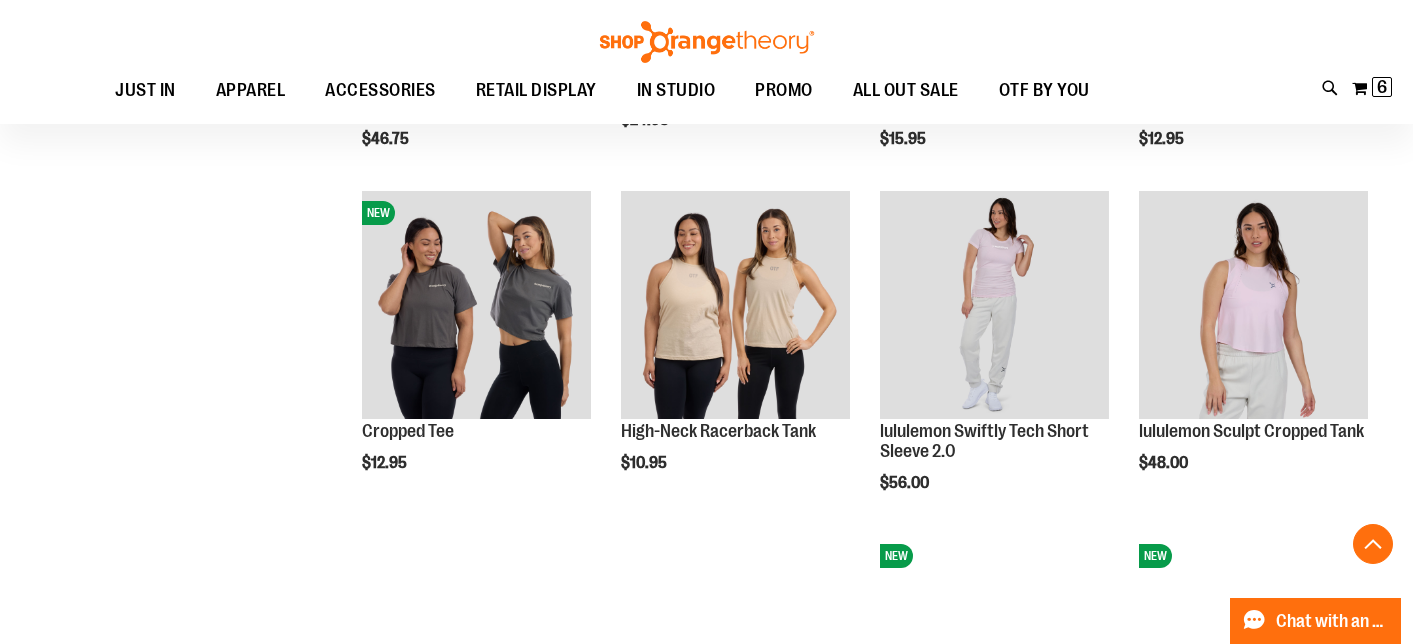 scroll, scrollTop: 3625, scrollLeft: 0, axis: vertical 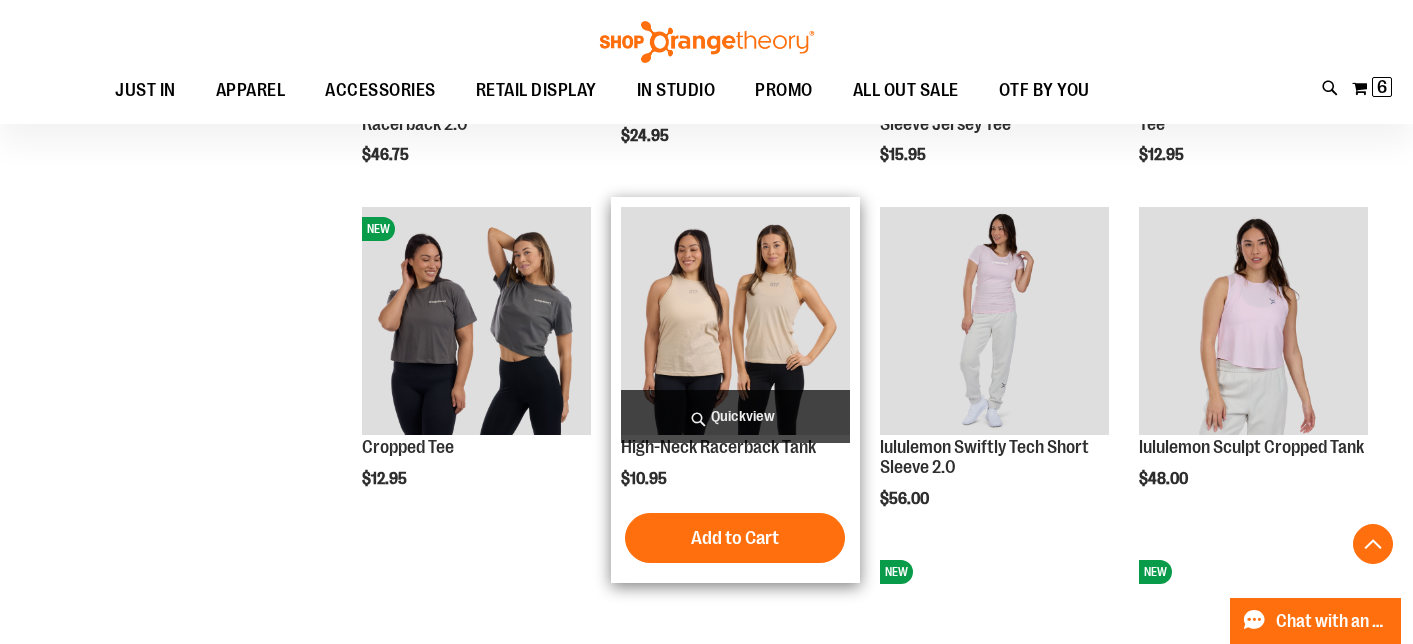 click on "Quickview" at bounding box center [735, 416] 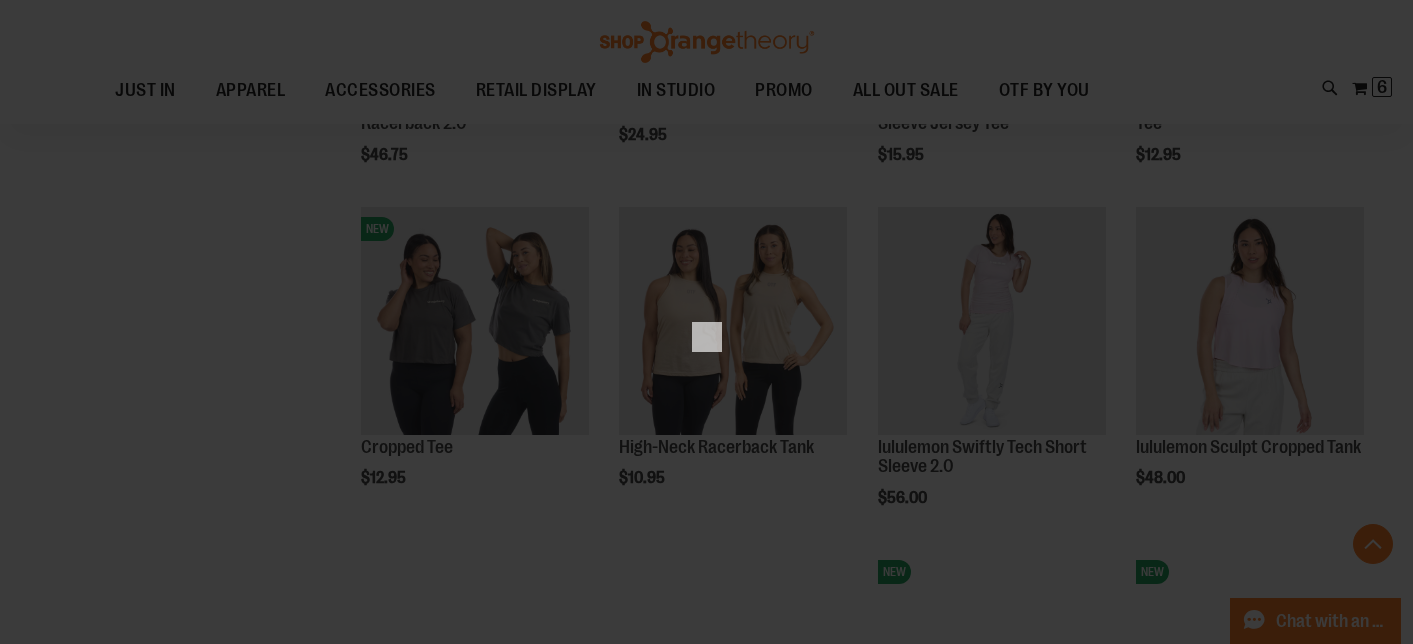 scroll, scrollTop: 0, scrollLeft: 0, axis: both 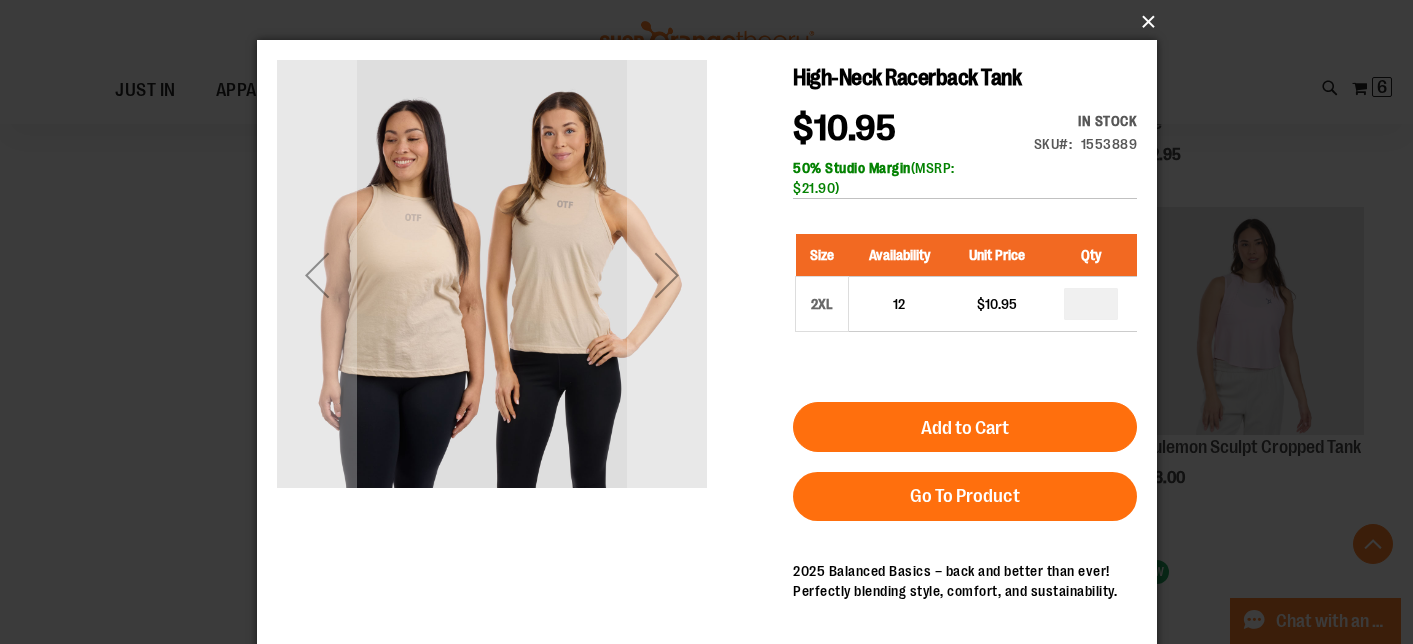 click on "×" at bounding box center [713, 22] 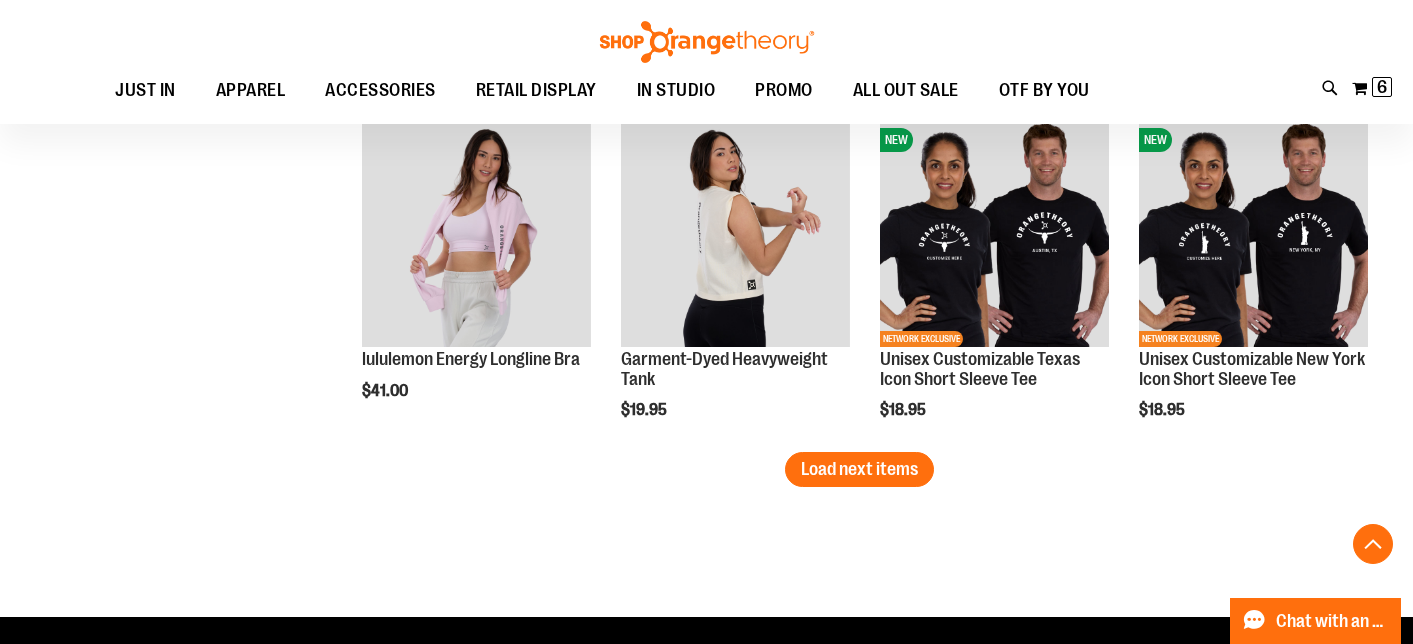 scroll, scrollTop: 4058, scrollLeft: 0, axis: vertical 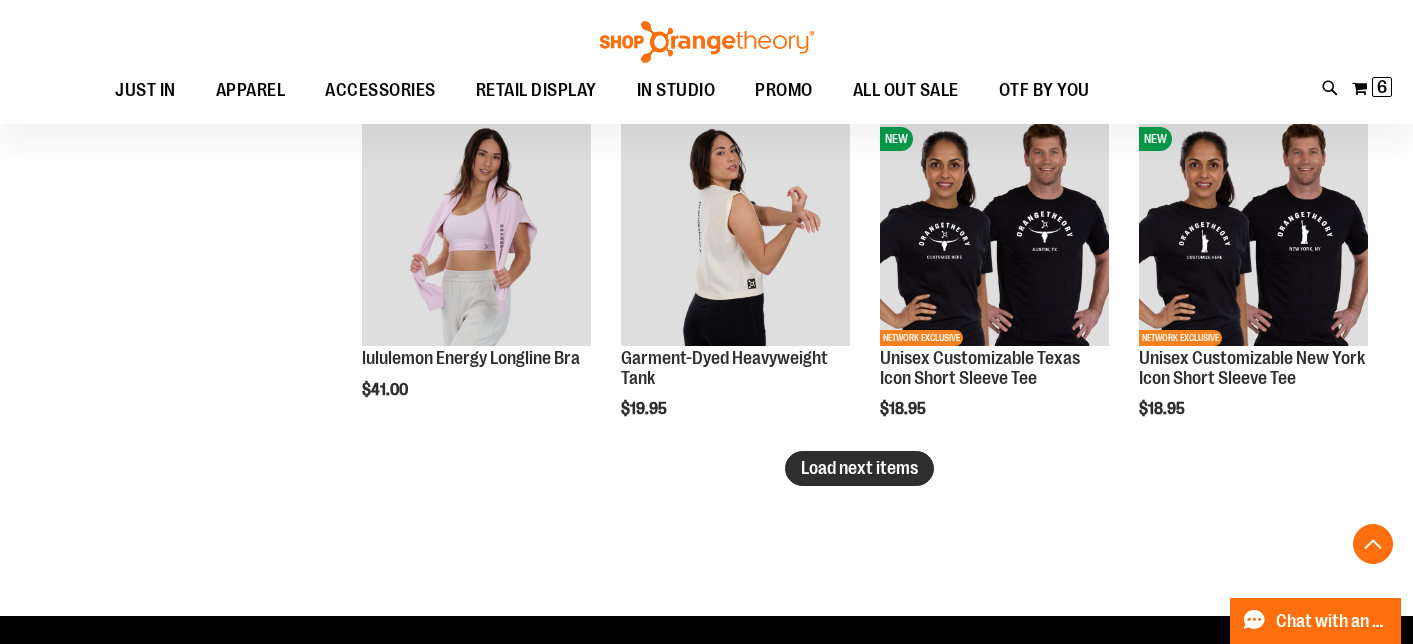 click on "Load next items" at bounding box center [859, 468] 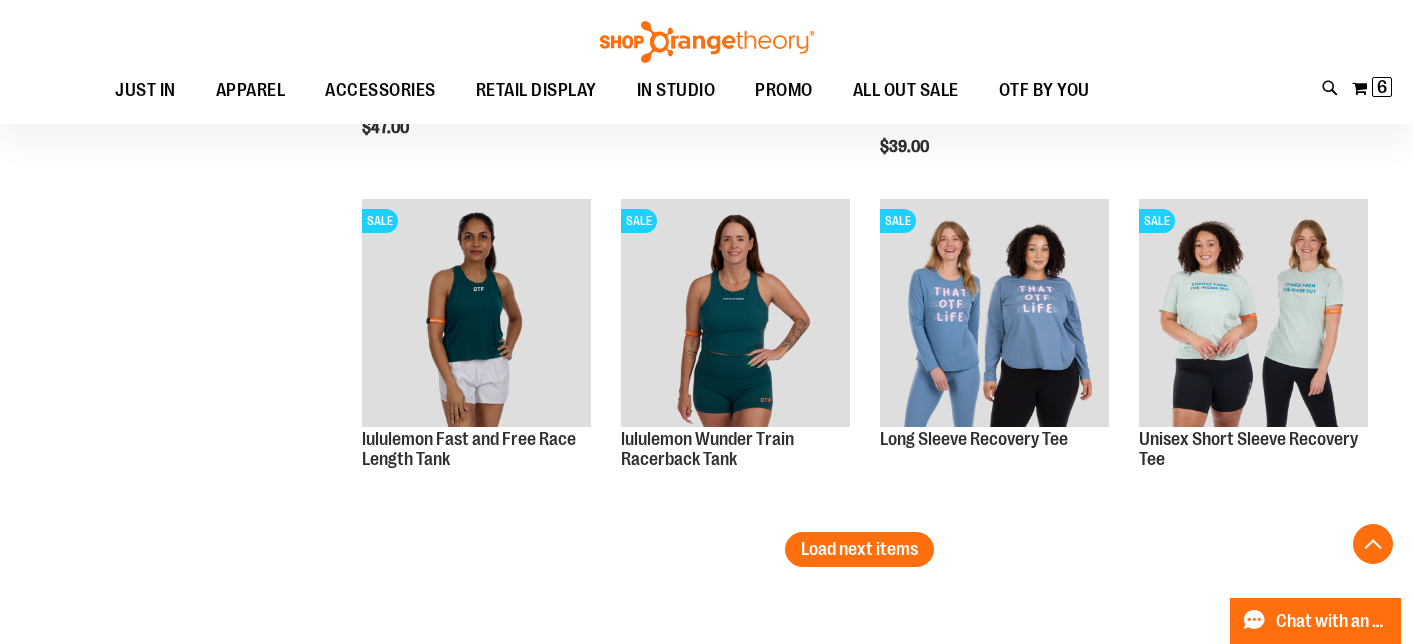 scroll, scrollTop: 5011, scrollLeft: 0, axis: vertical 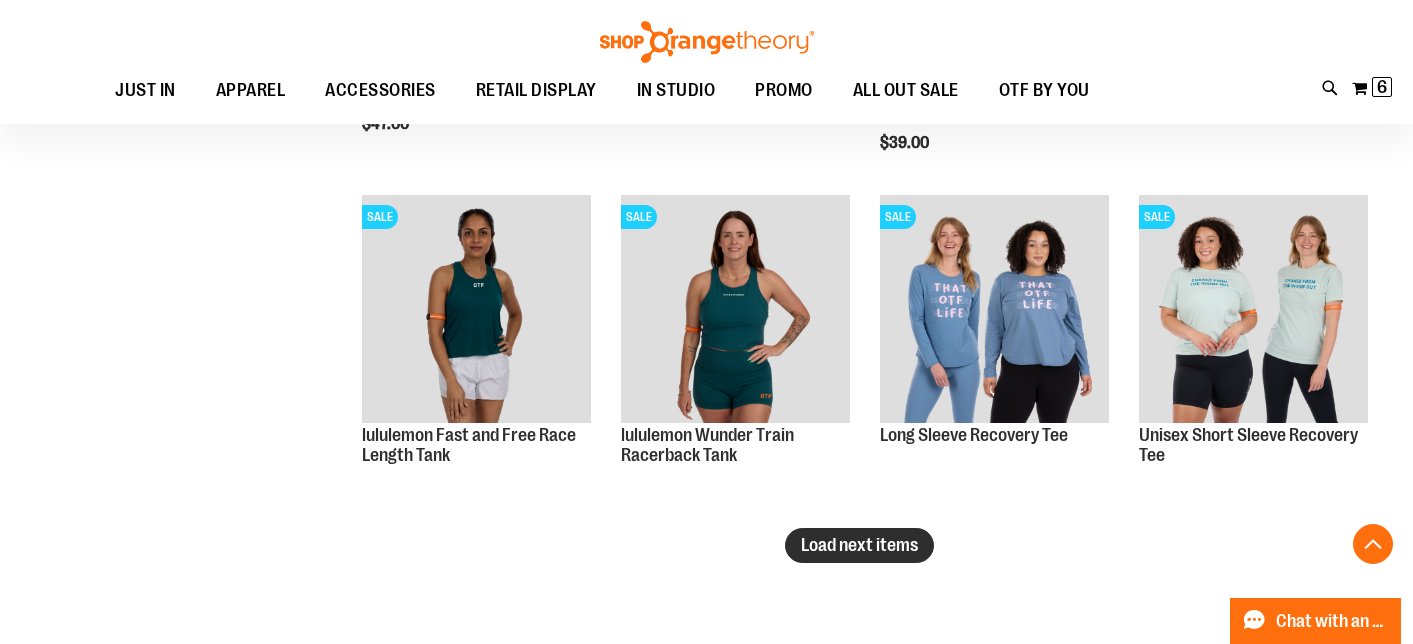 click on "Load next items" at bounding box center (859, 545) 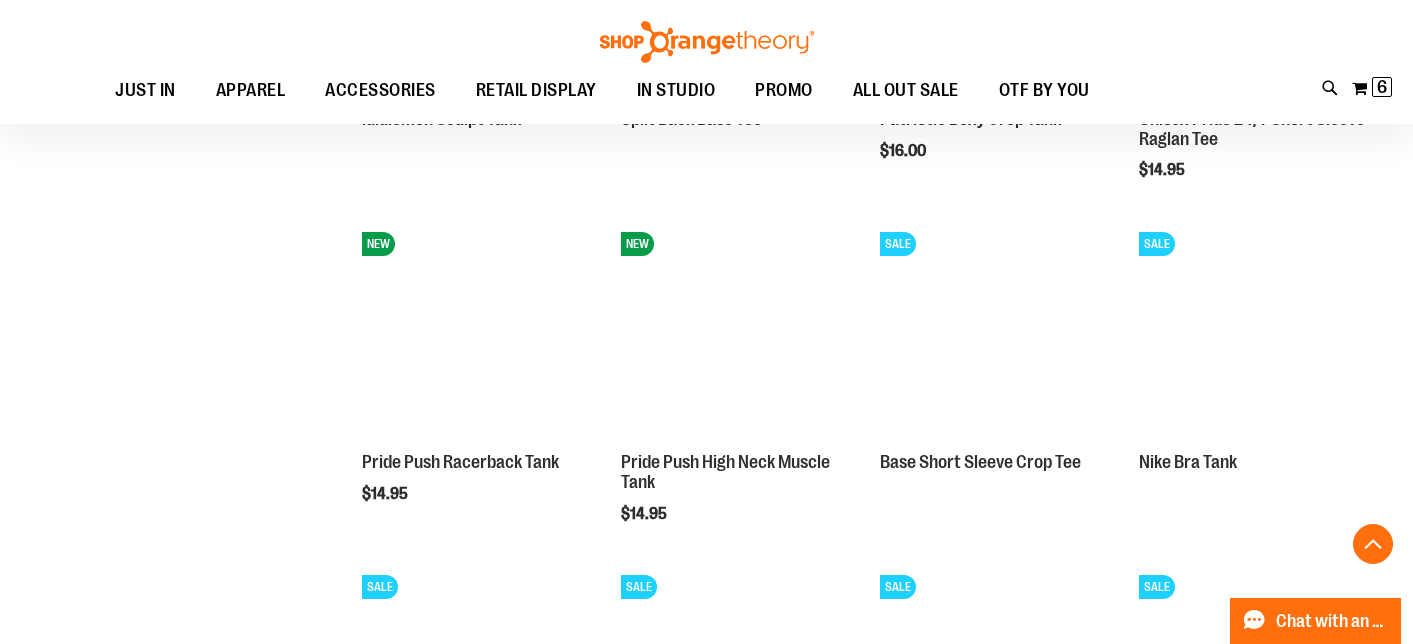 scroll, scrollTop: 5677, scrollLeft: 0, axis: vertical 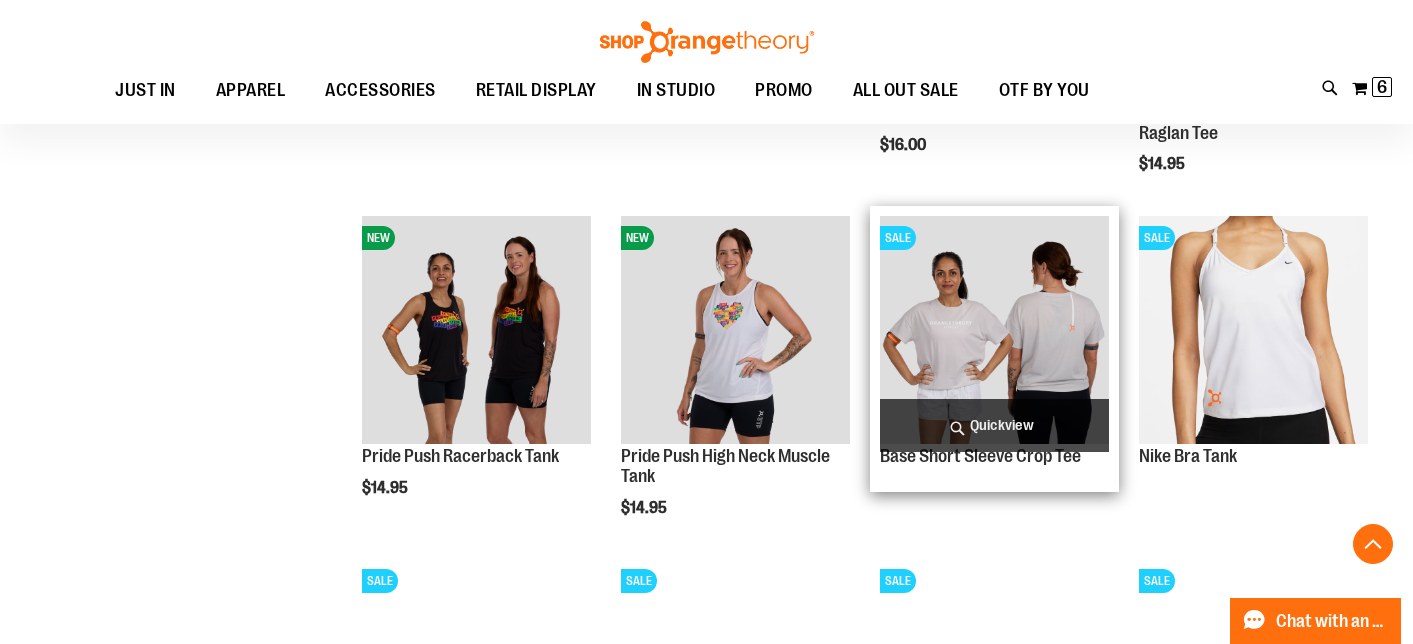 click on "Quickview" at bounding box center [994, 425] 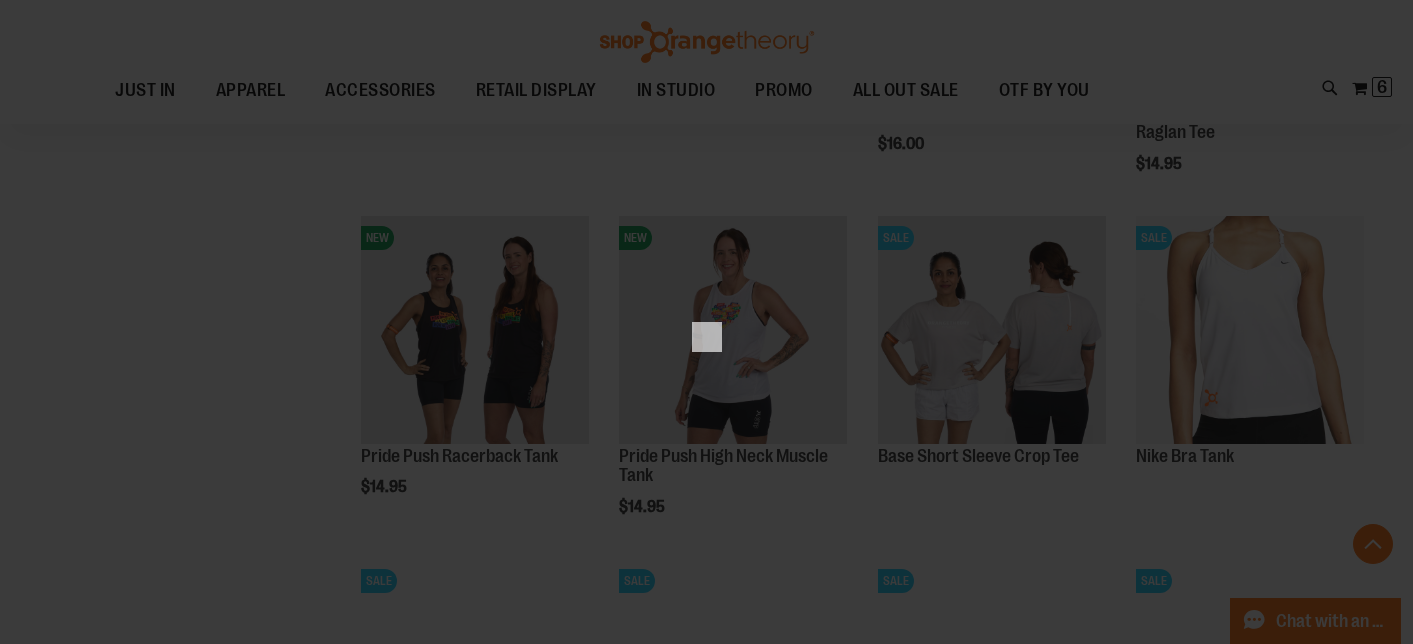 scroll, scrollTop: 0, scrollLeft: 0, axis: both 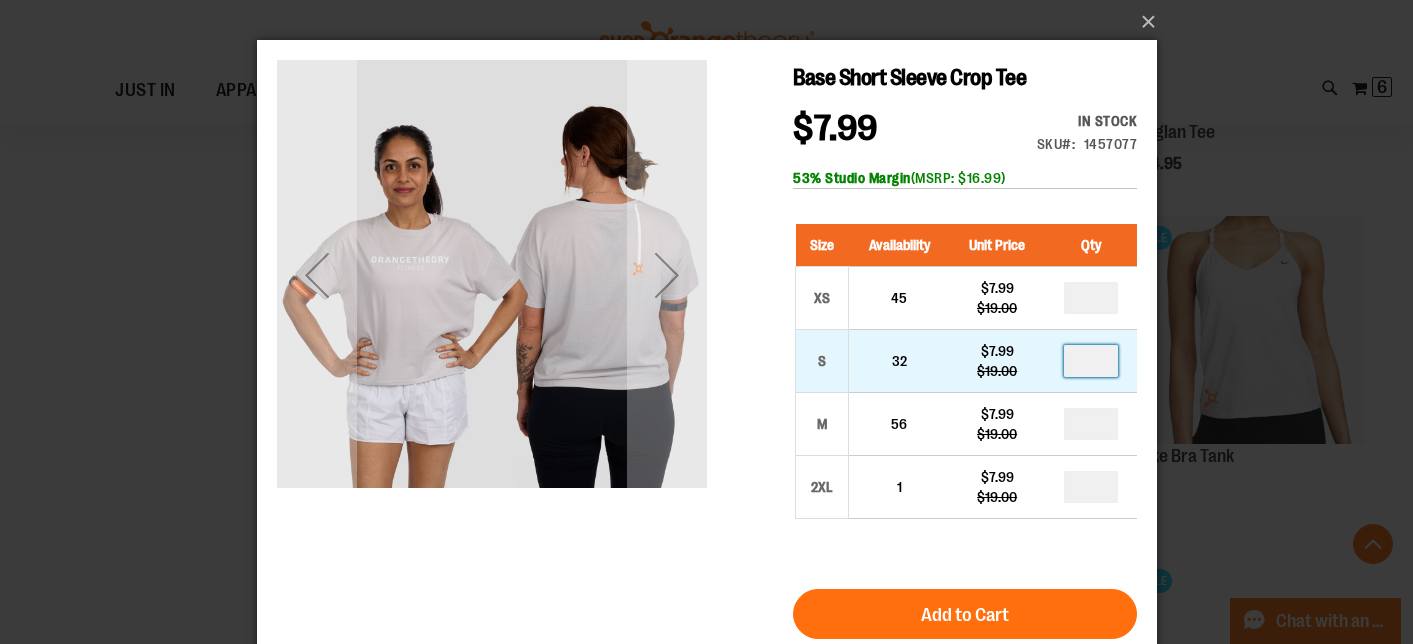 drag, startPoint x: 1106, startPoint y: 356, endPoint x: 1068, endPoint y: 356, distance: 38 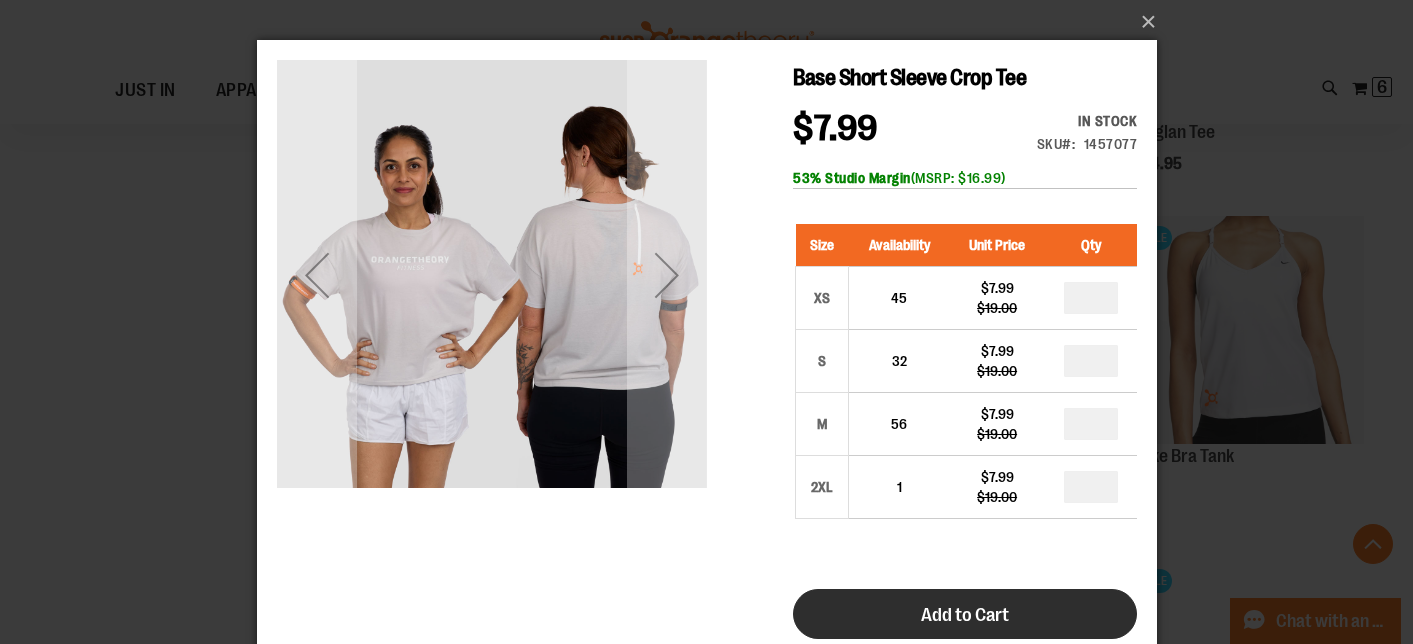 click on "Add to Cart" at bounding box center [964, 614] 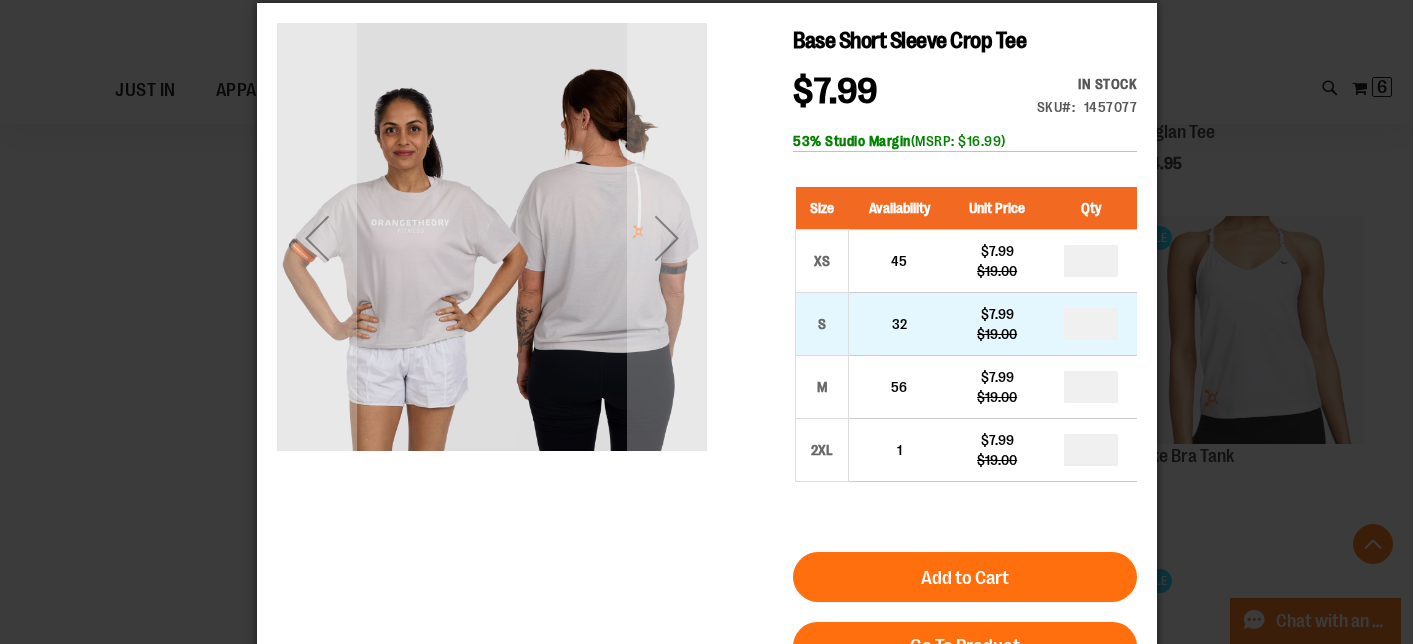 scroll, scrollTop: 0, scrollLeft: 0, axis: both 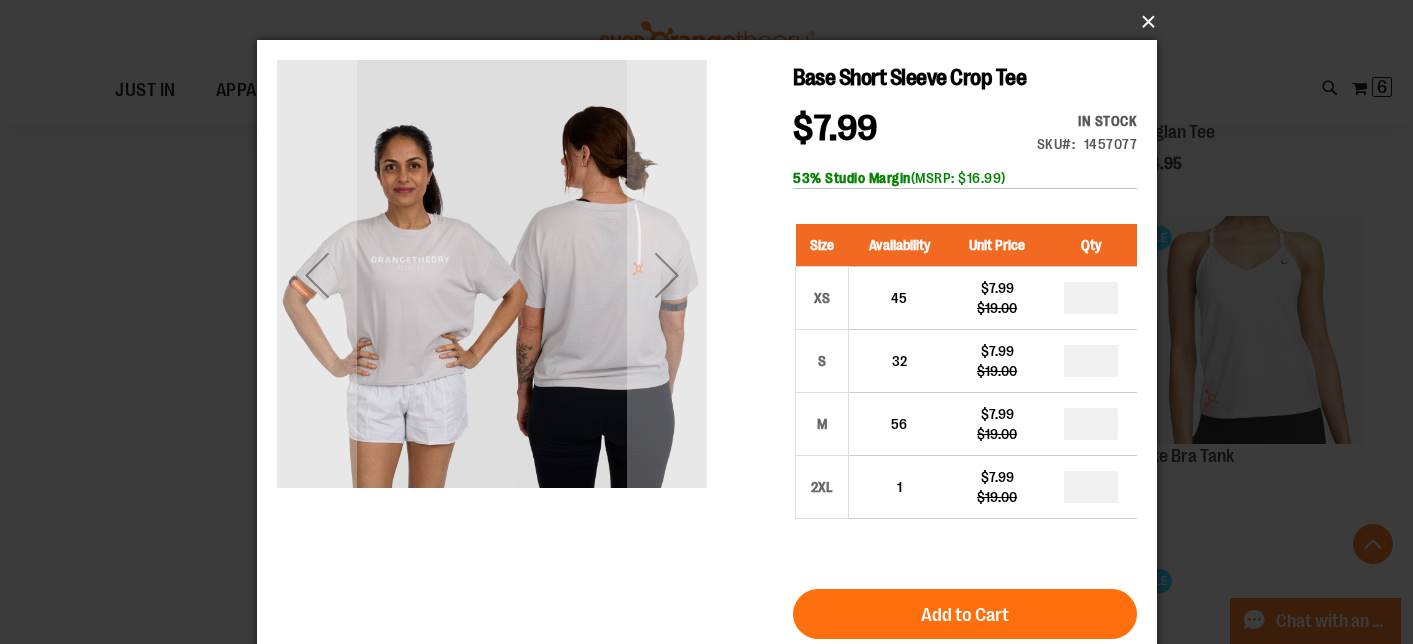 click on "×" at bounding box center (713, 22) 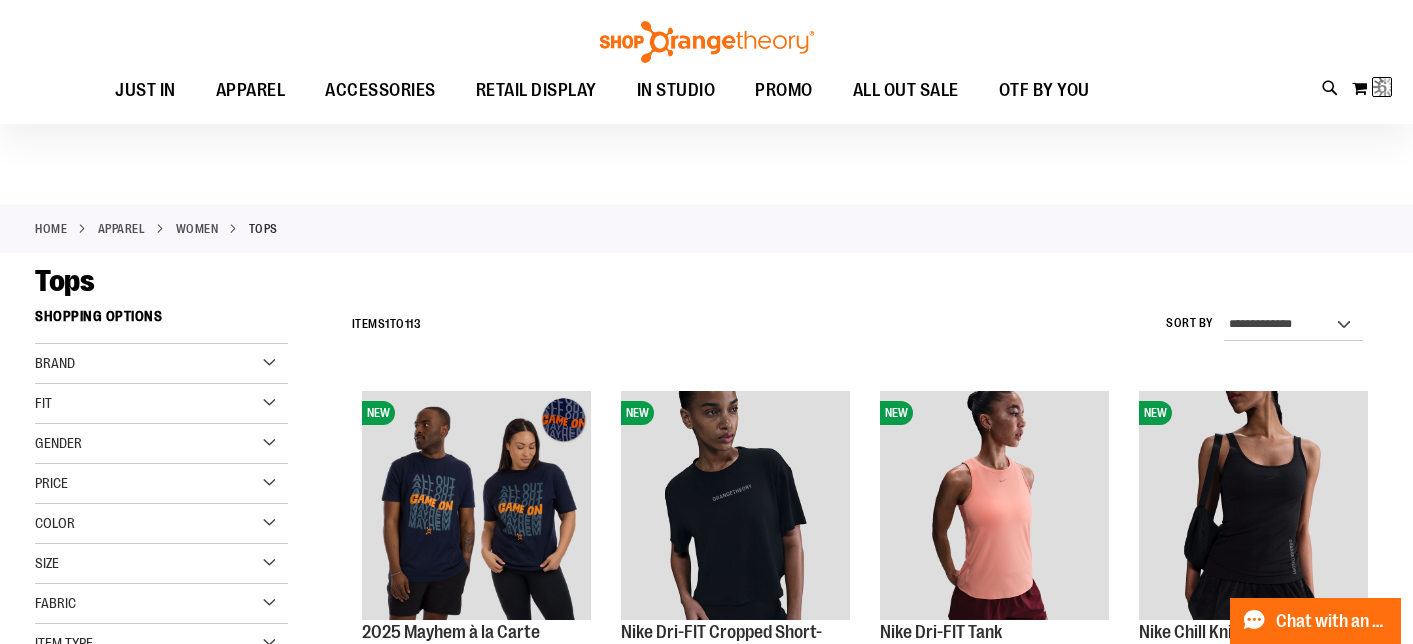 scroll, scrollTop: 0, scrollLeft: 0, axis: both 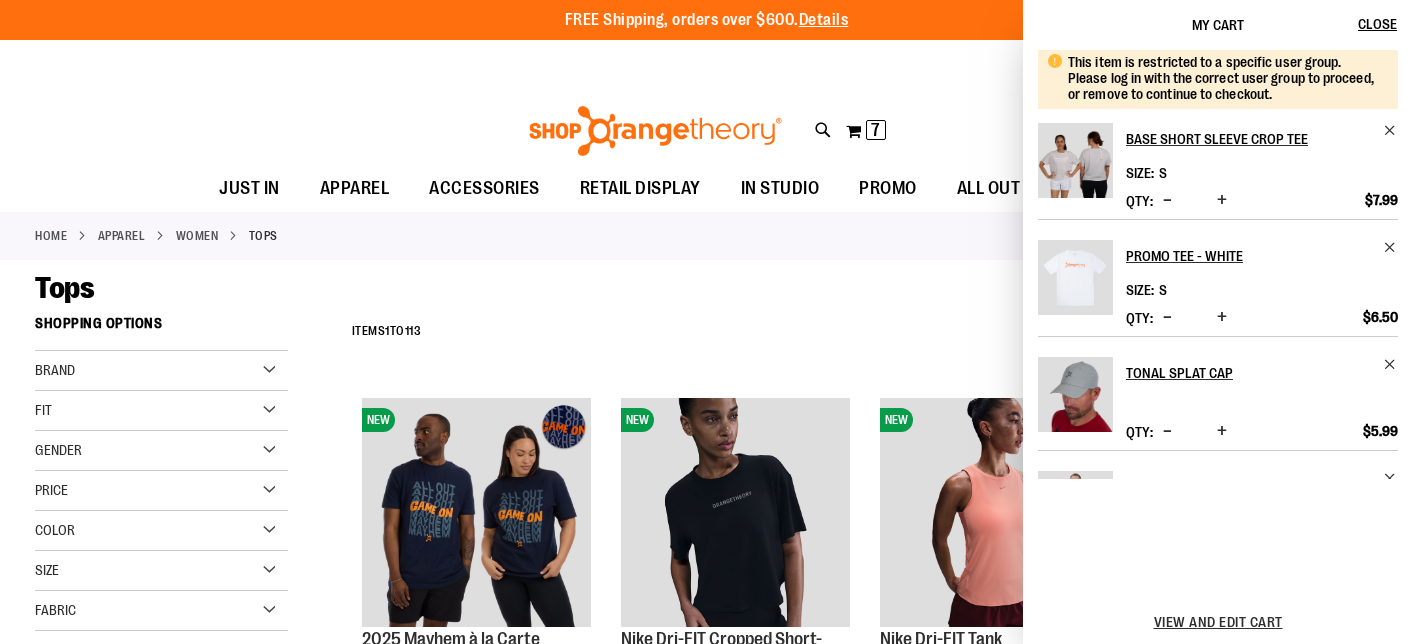 click on "**********" at bounding box center (860, 332) 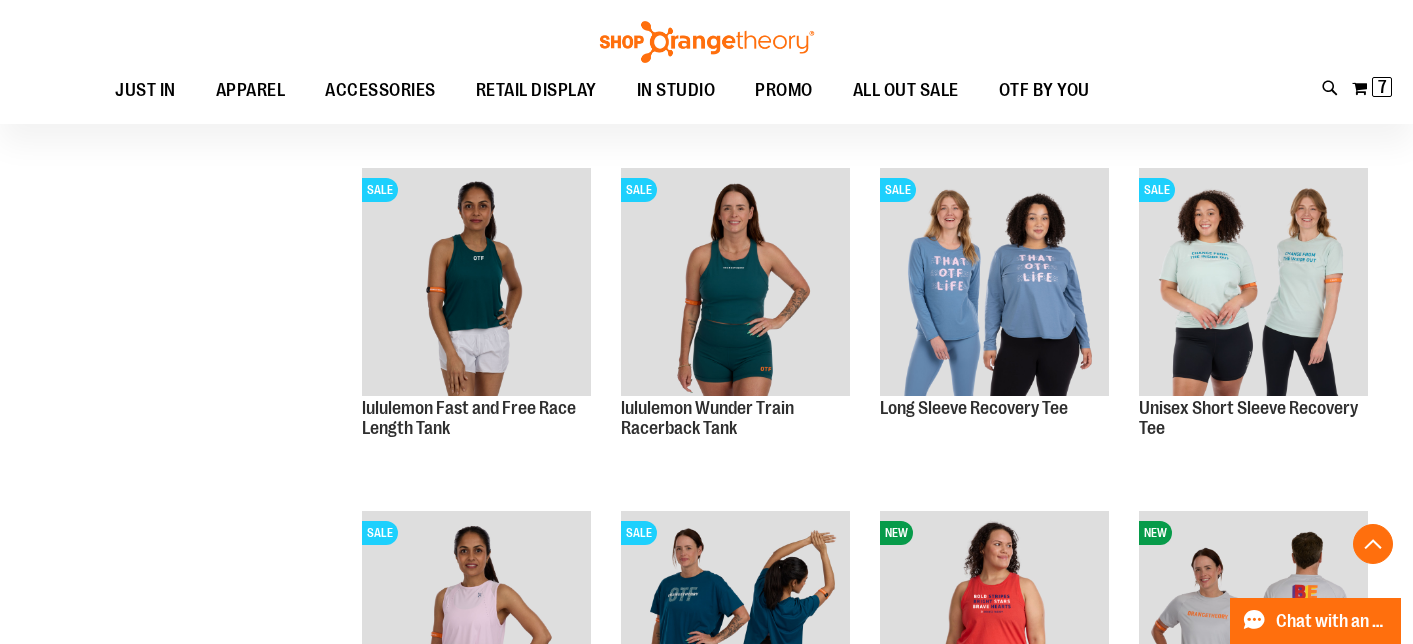 scroll, scrollTop: 5034, scrollLeft: 0, axis: vertical 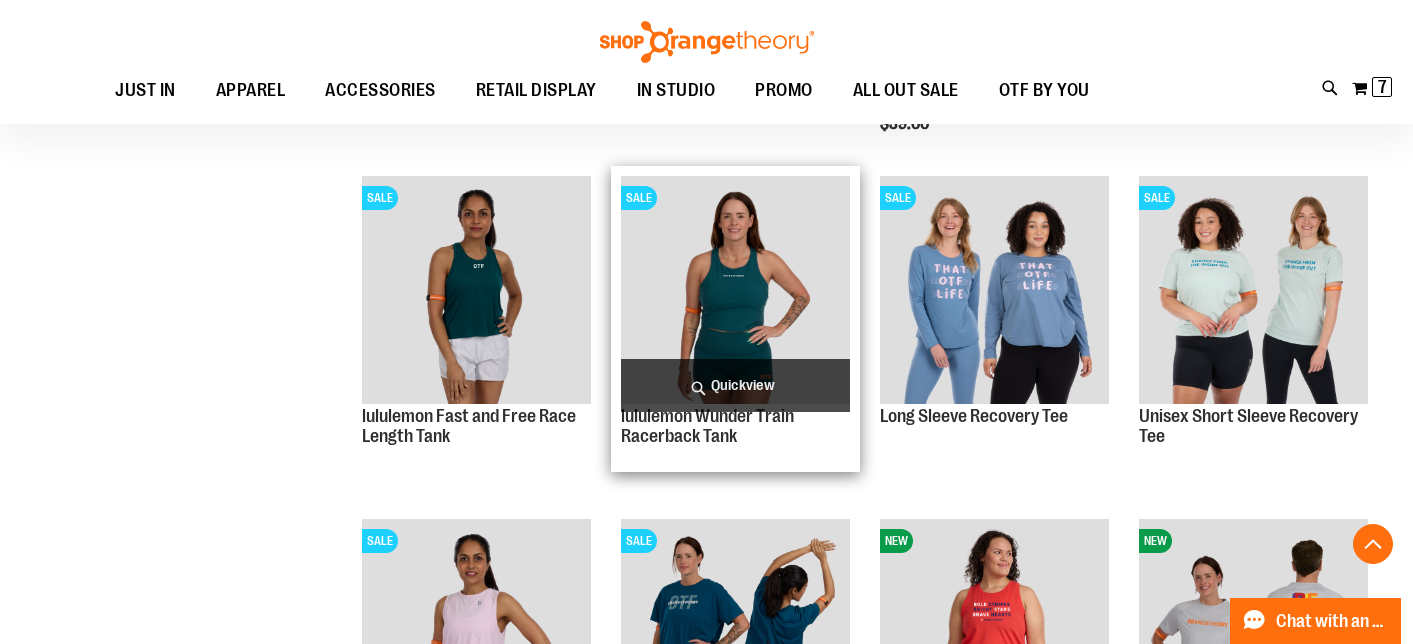 click on "Quickview" at bounding box center (735, 385) 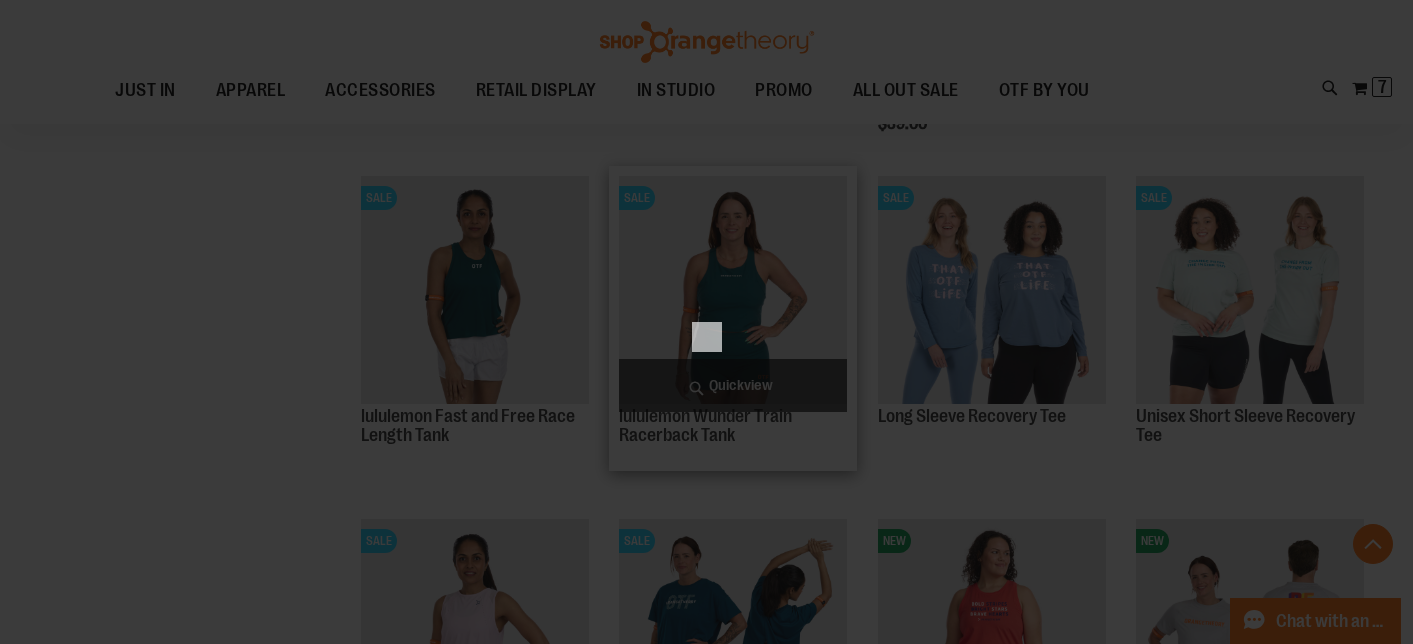 scroll, scrollTop: 0, scrollLeft: 0, axis: both 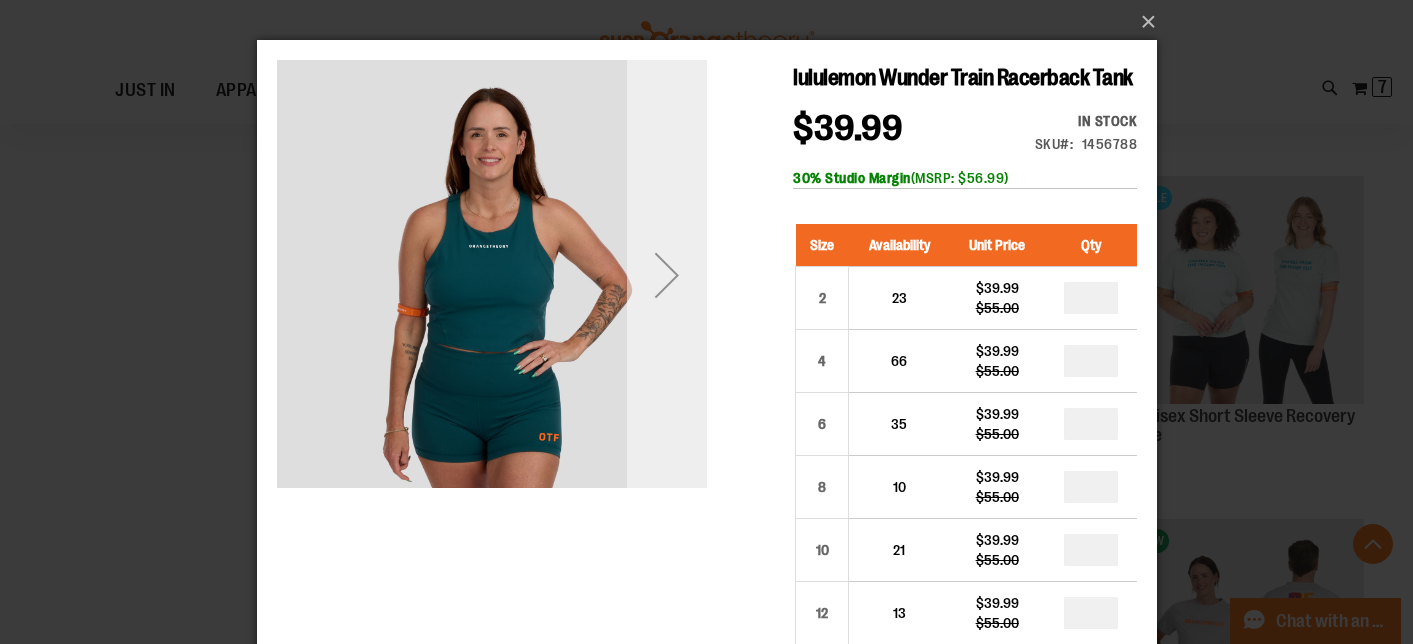 click at bounding box center [666, 275] 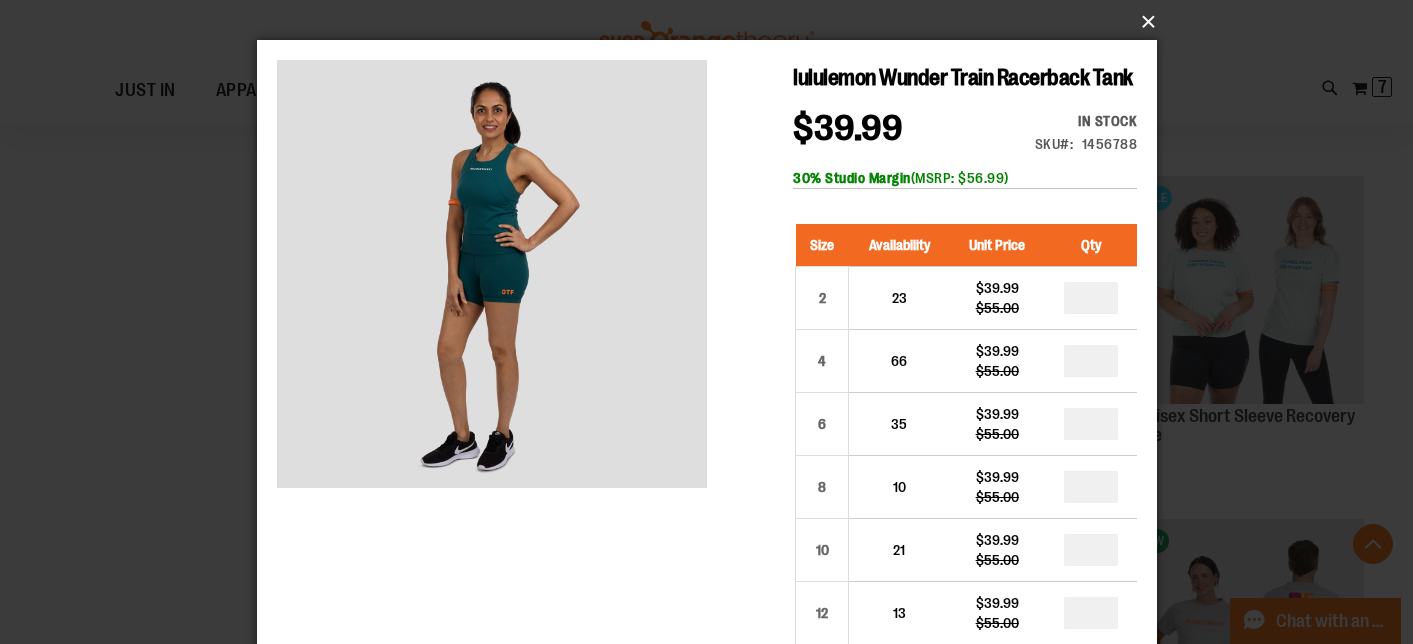 click on "×" at bounding box center [713, 22] 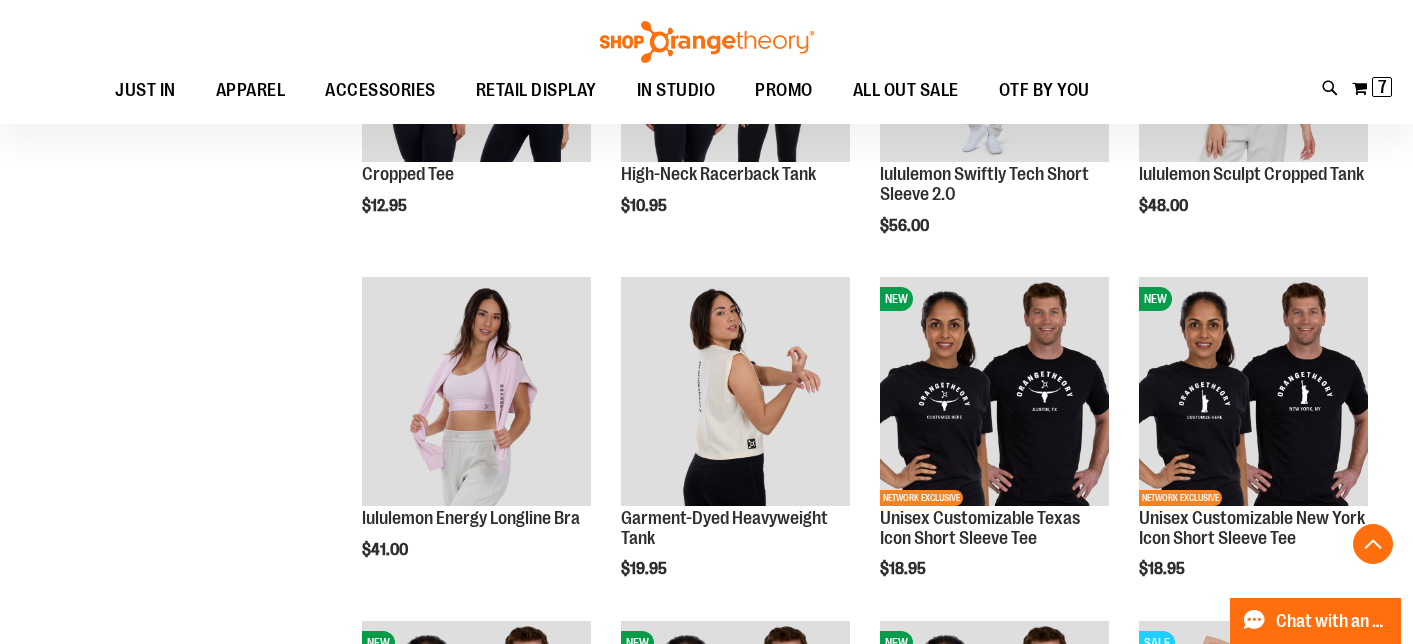 scroll, scrollTop: 3887, scrollLeft: 0, axis: vertical 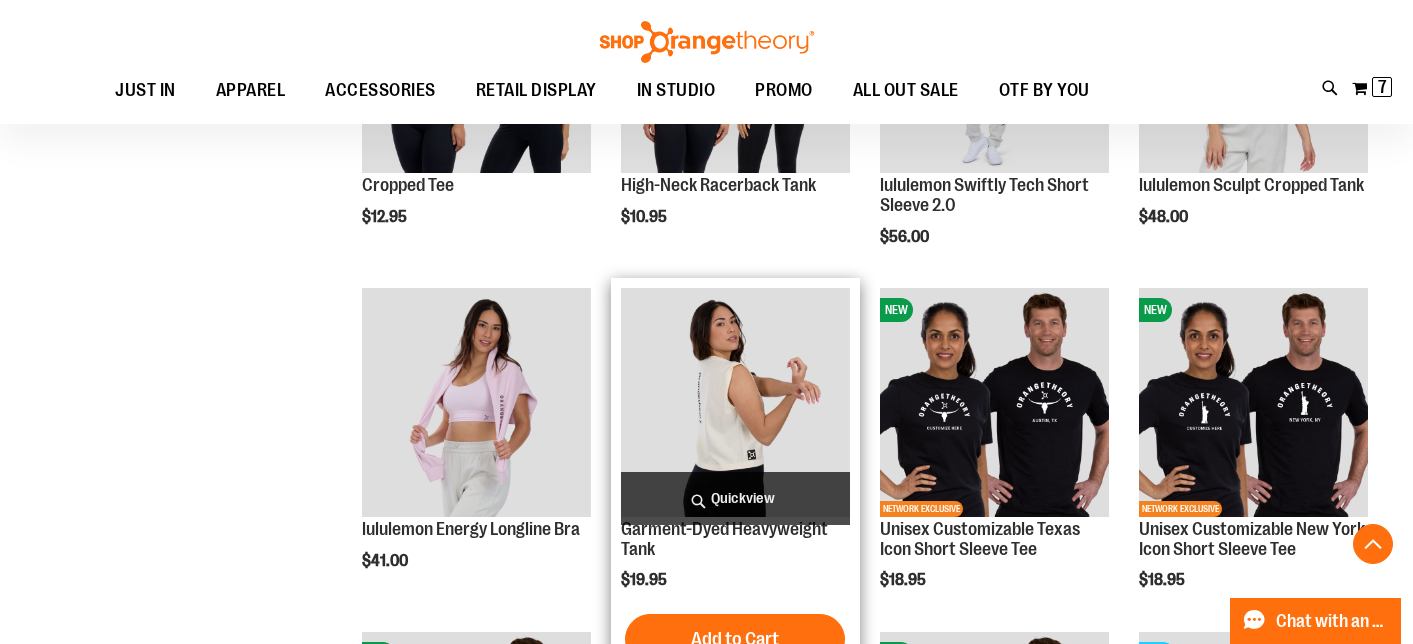 click on "Quickview" at bounding box center [735, 498] 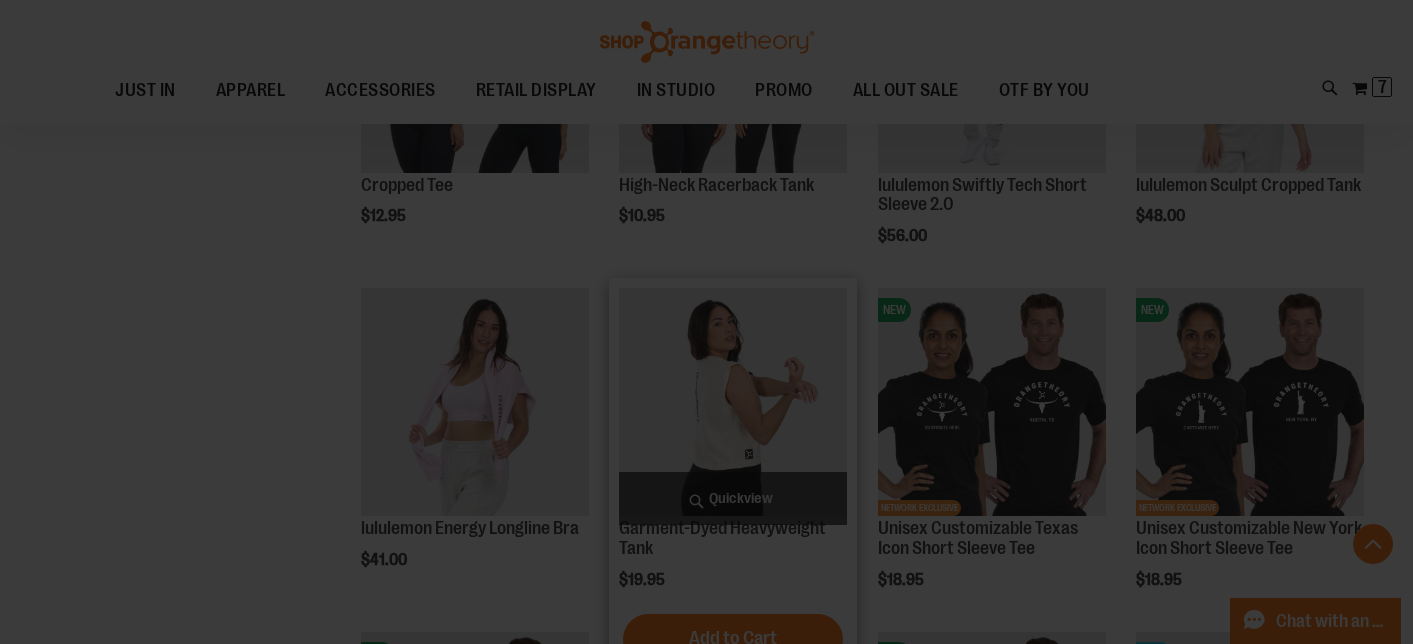 scroll, scrollTop: 0, scrollLeft: 0, axis: both 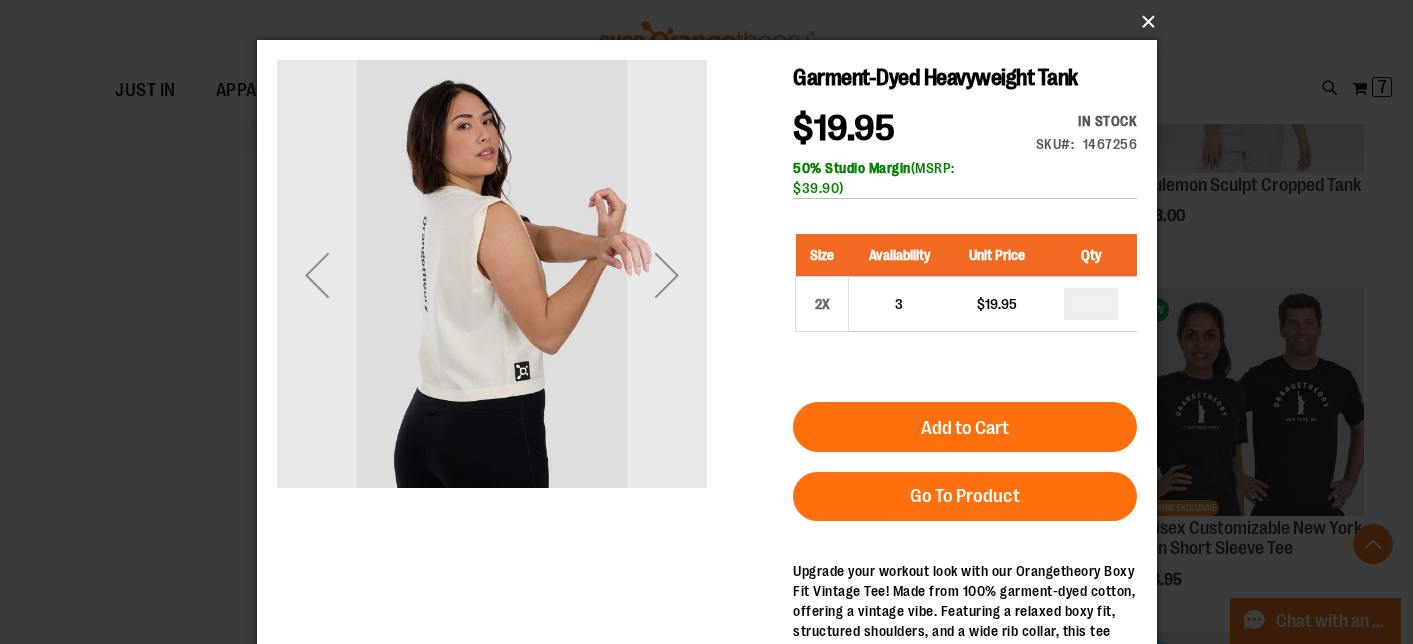 click on "×" at bounding box center [713, 22] 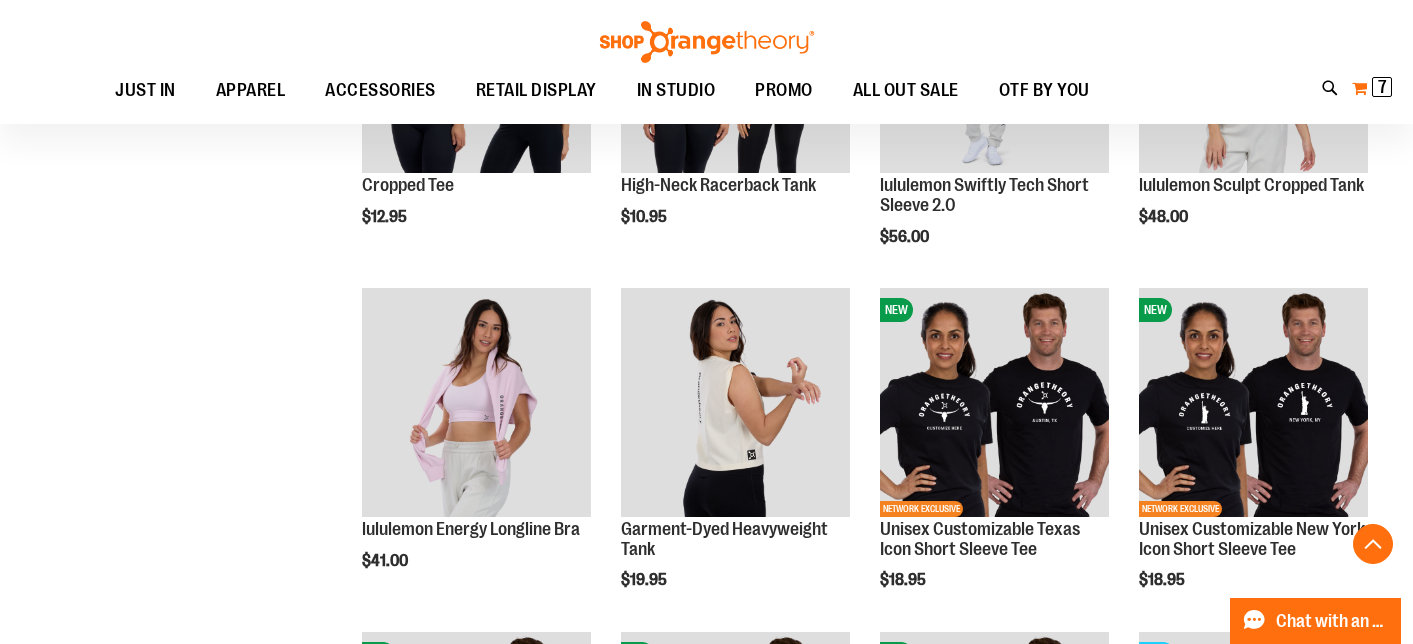 click on "My Cart
7
7
items" at bounding box center (1372, 88) 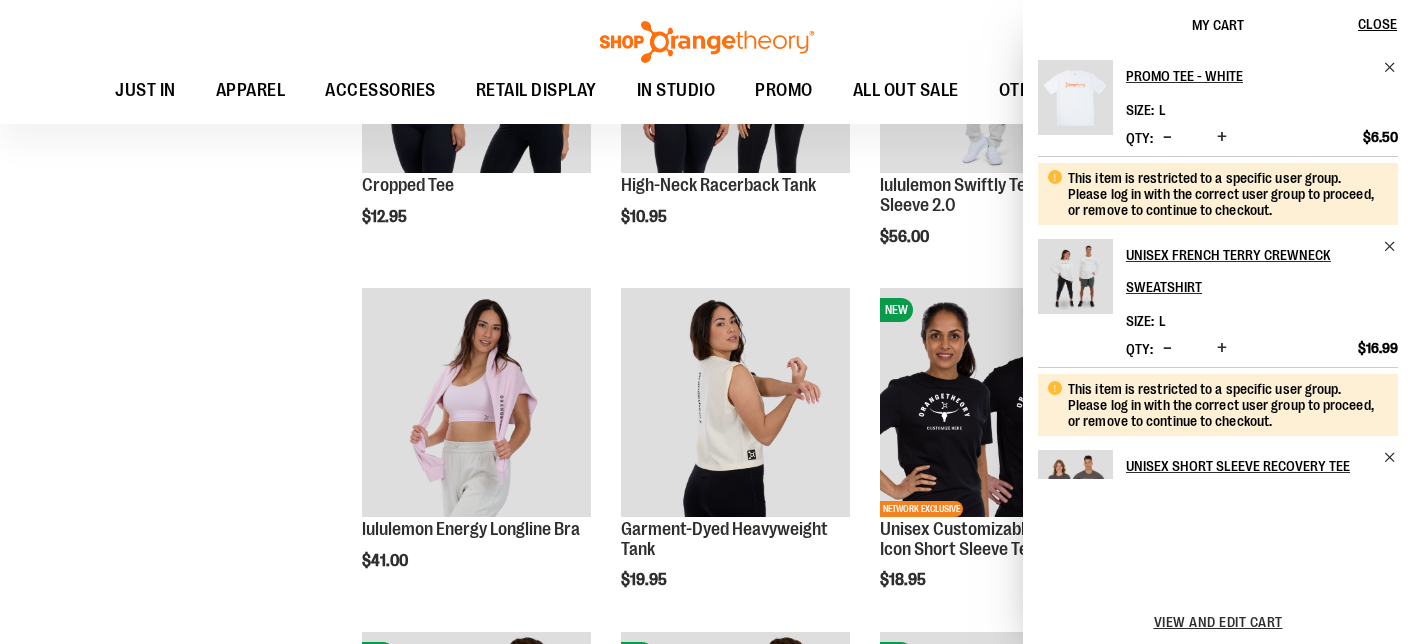 scroll, scrollTop: 615, scrollLeft: 0, axis: vertical 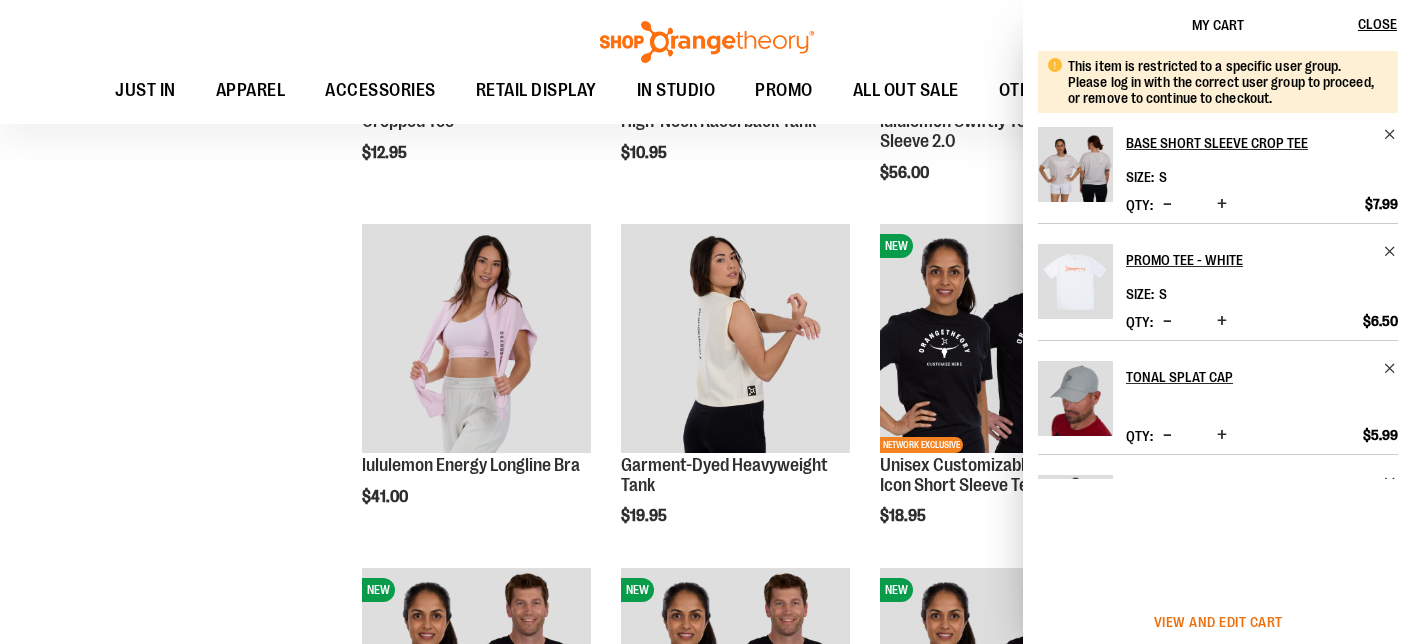 click on "View and edit cart" at bounding box center [1218, 622] 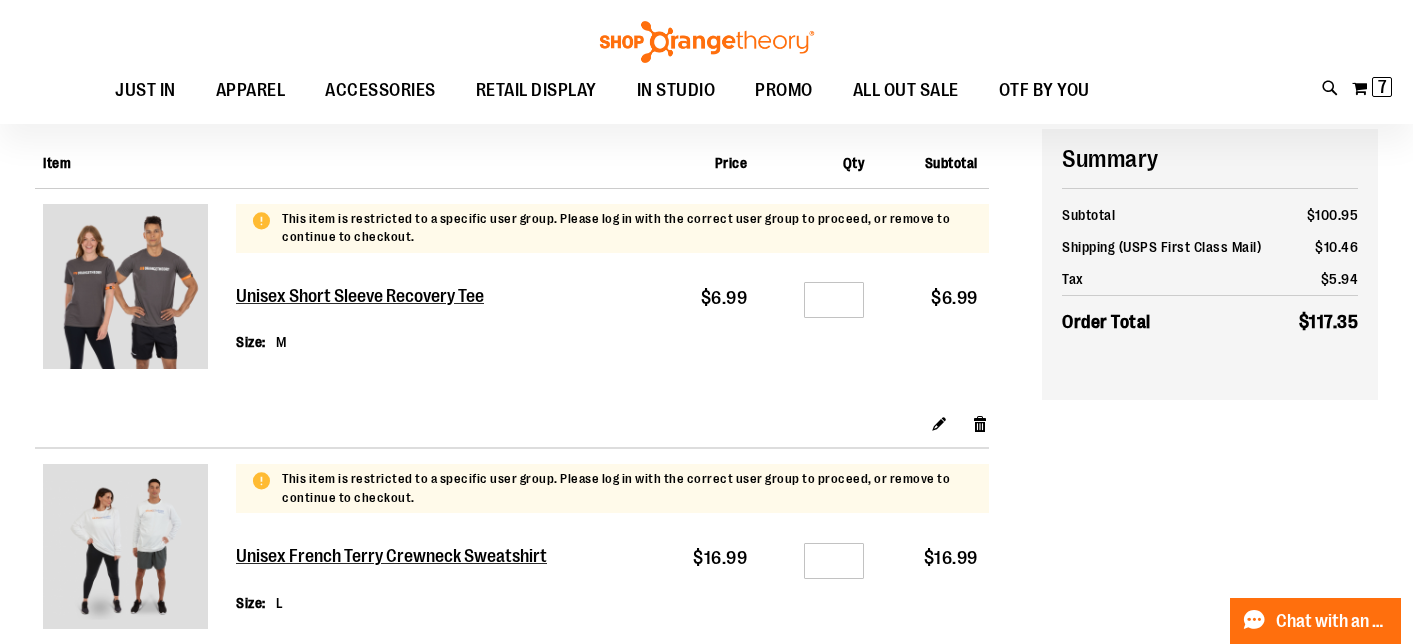 scroll, scrollTop: 210, scrollLeft: 0, axis: vertical 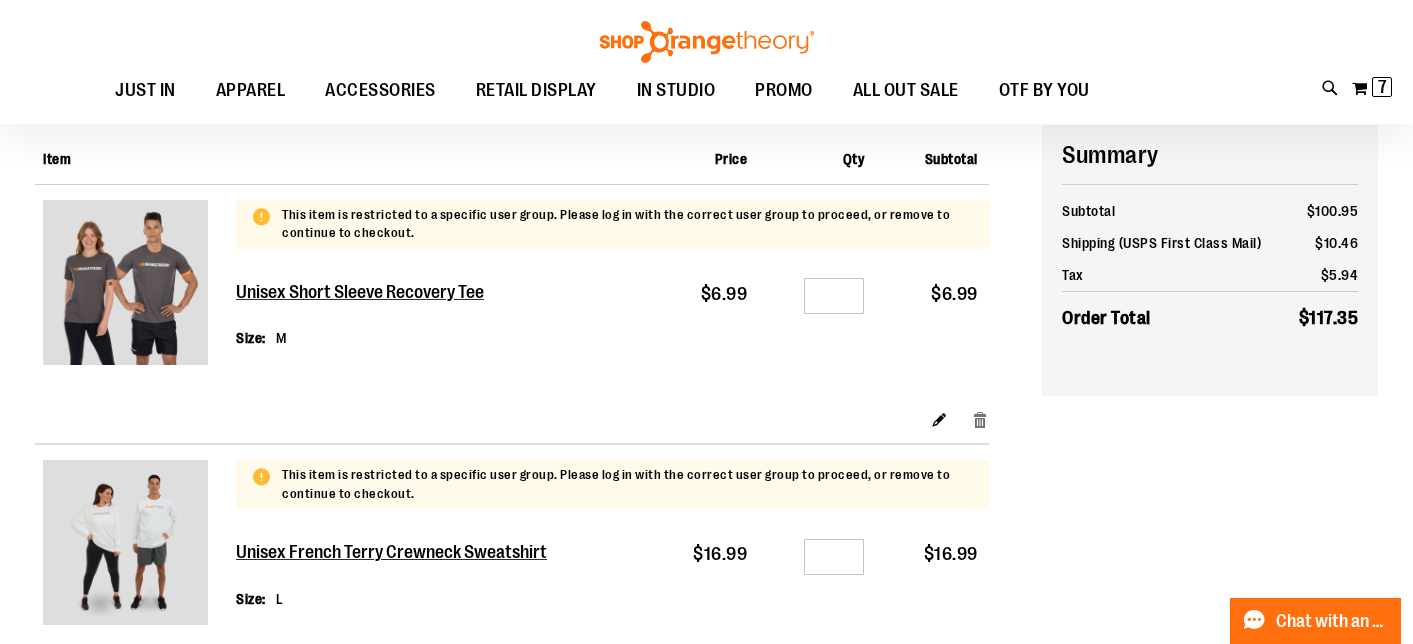 type on "**********" 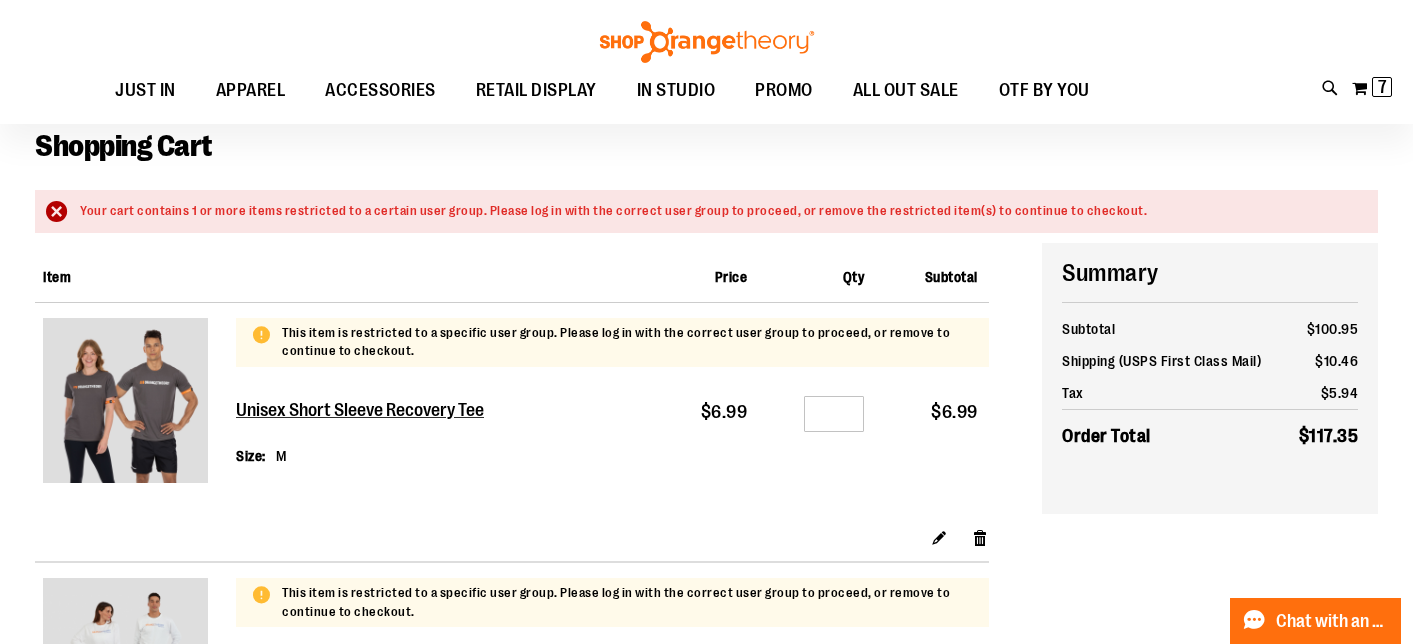scroll, scrollTop: 91, scrollLeft: 0, axis: vertical 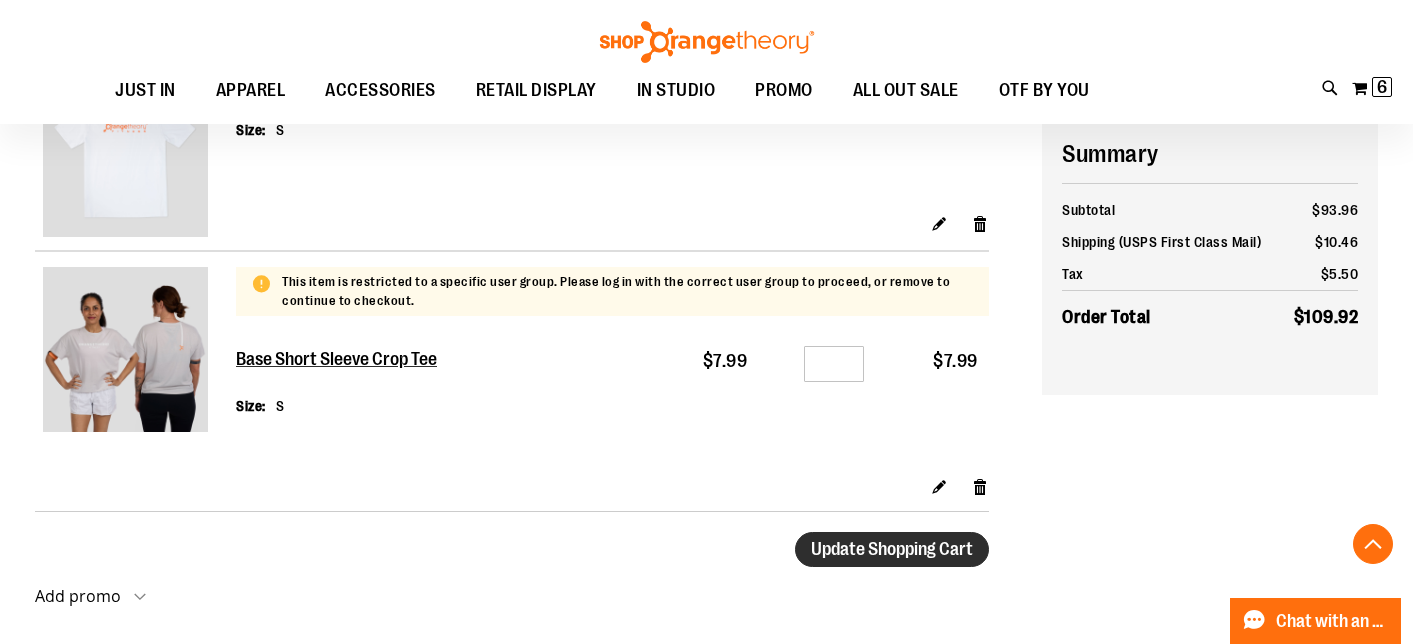 type on "**********" 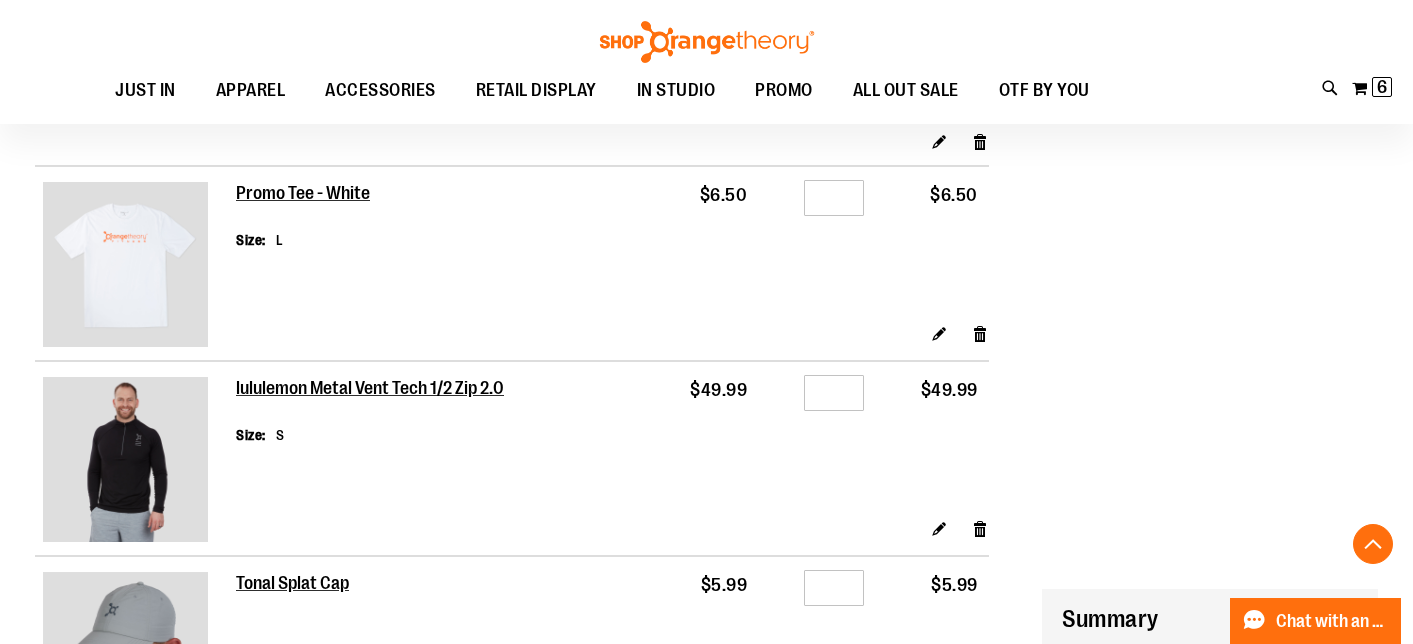 scroll, scrollTop: 0, scrollLeft: 0, axis: both 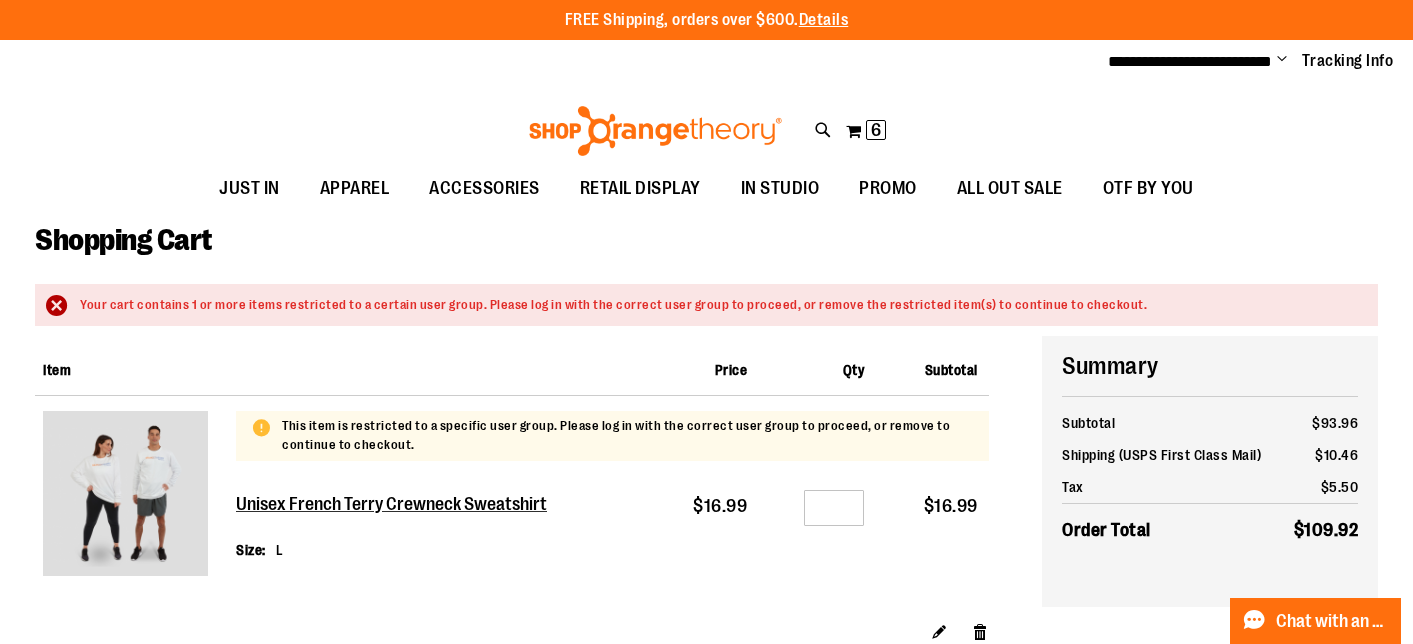 type on "**********" 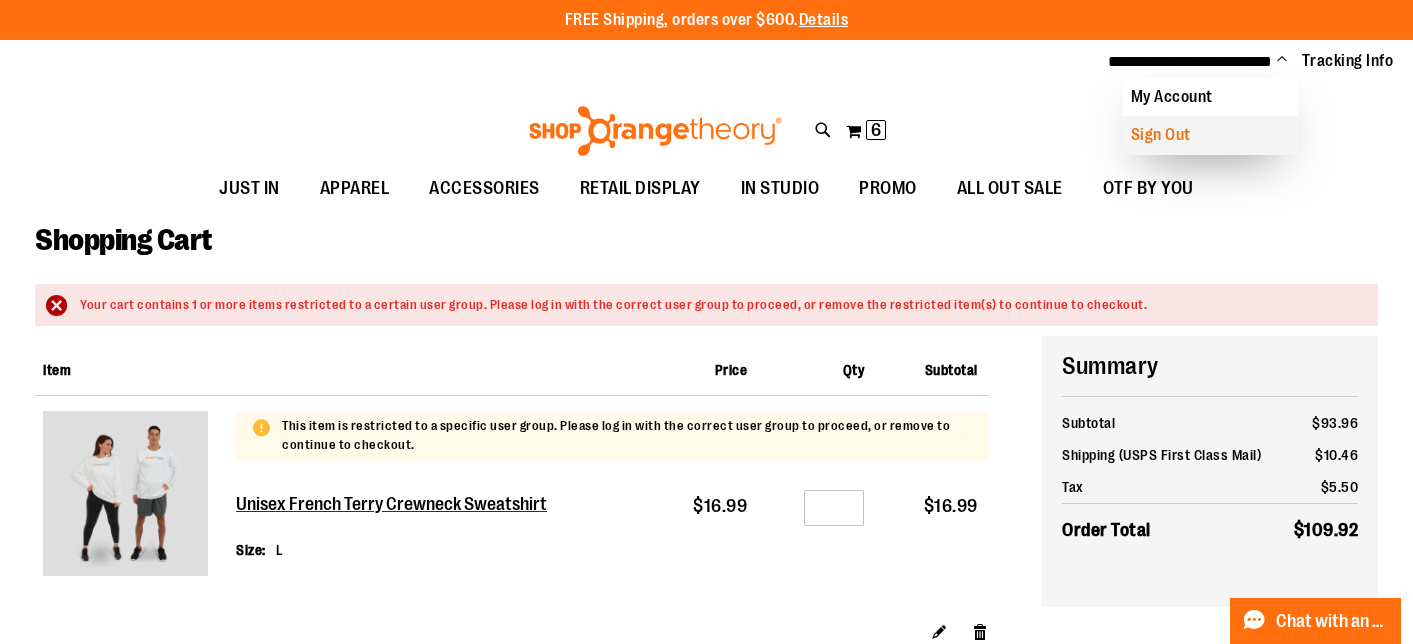 click on "Sign Out" at bounding box center (1210, 135) 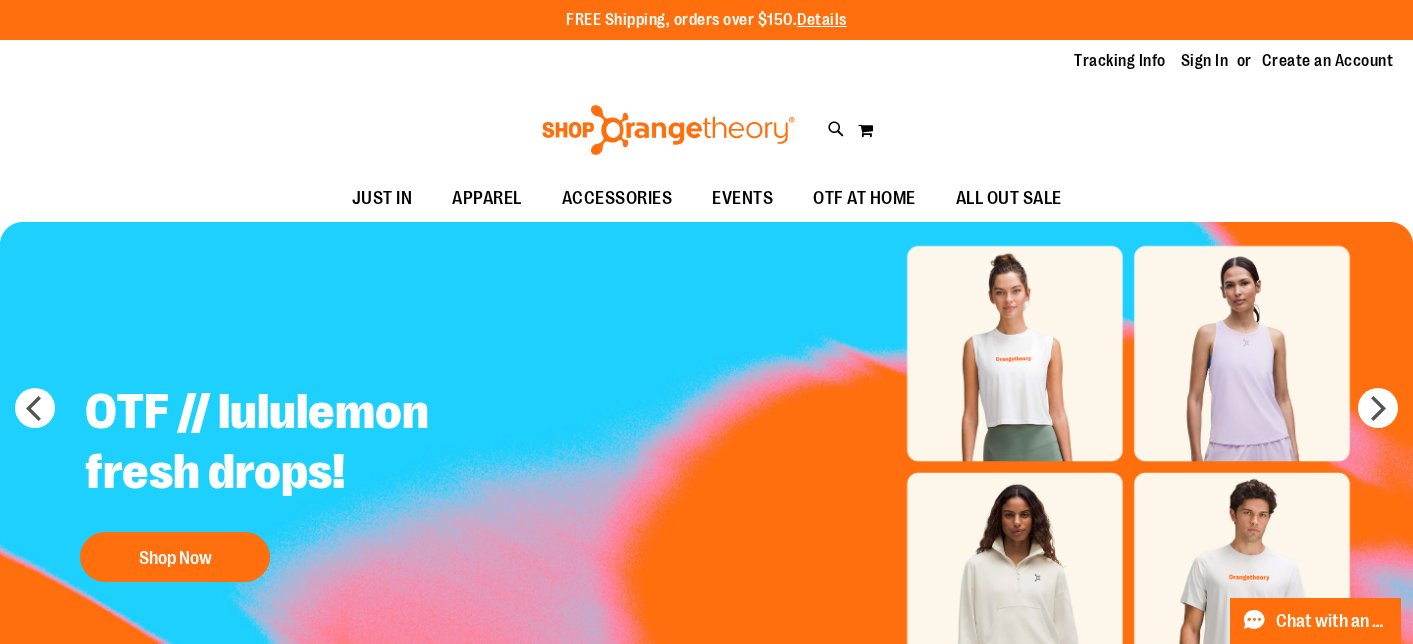 scroll, scrollTop: 0, scrollLeft: 0, axis: both 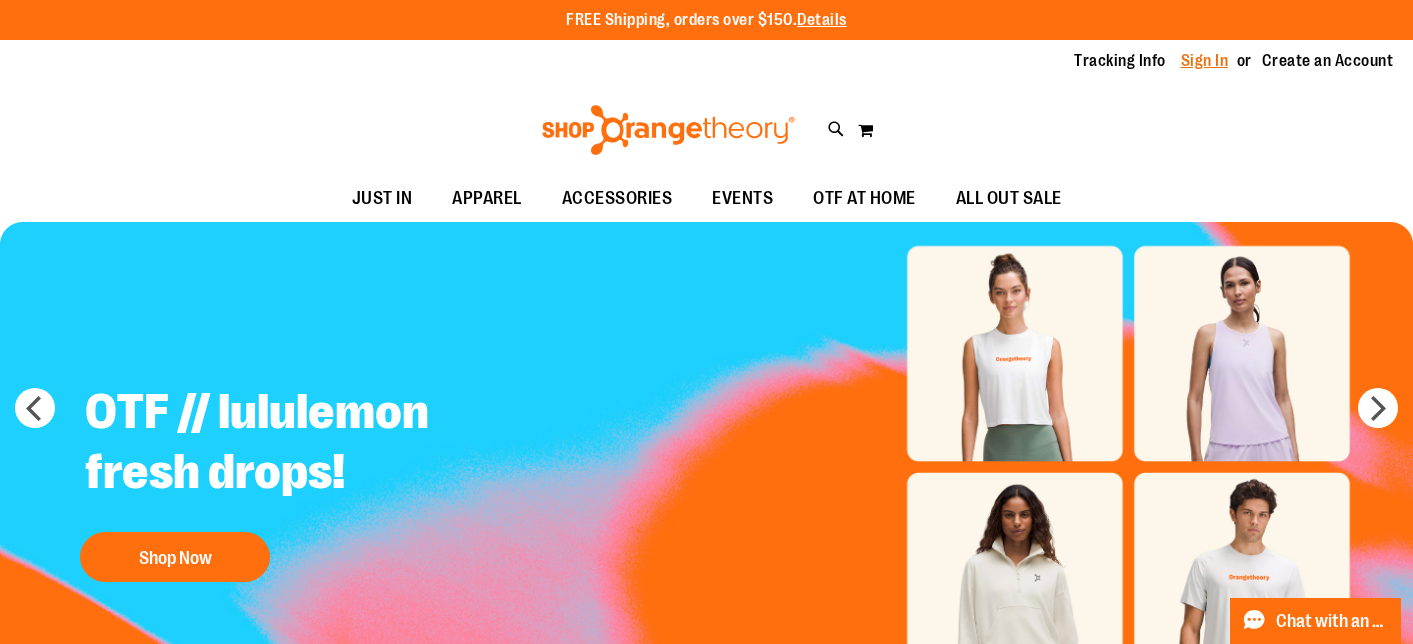 type on "**********" 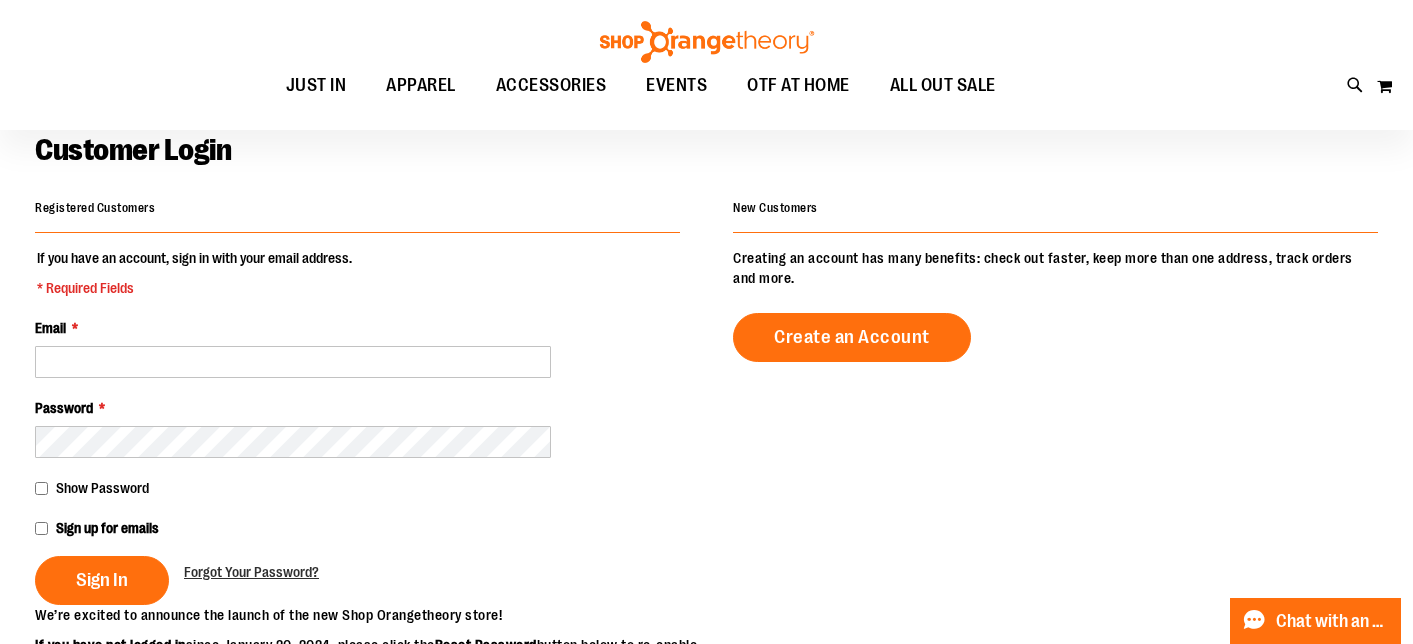 scroll, scrollTop: 106, scrollLeft: 0, axis: vertical 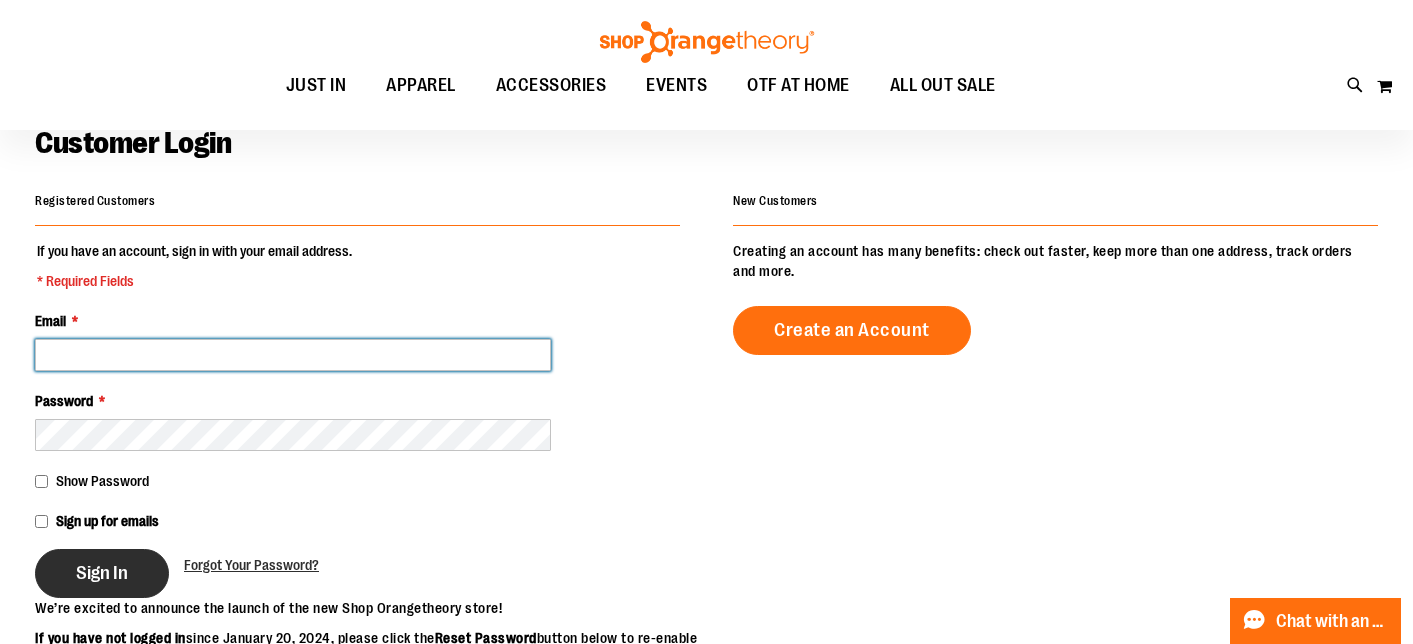type on "**********" 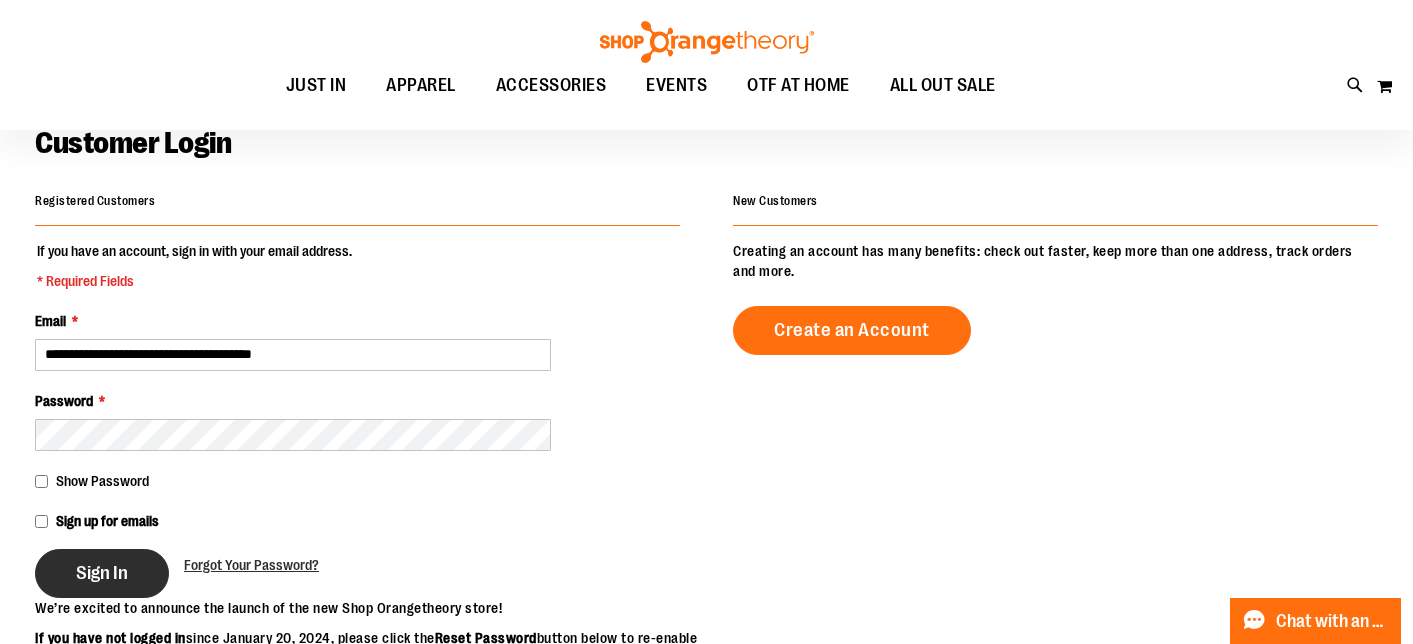 type on "**********" 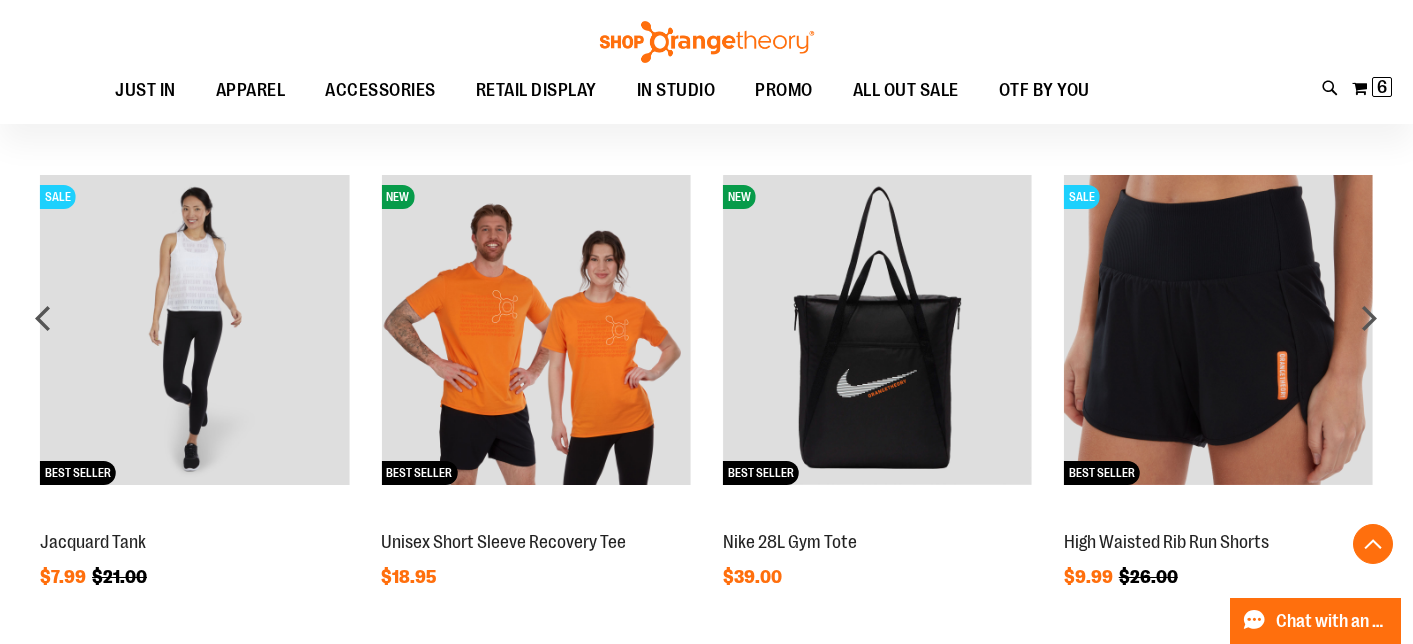 scroll, scrollTop: 1890, scrollLeft: 0, axis: vertical 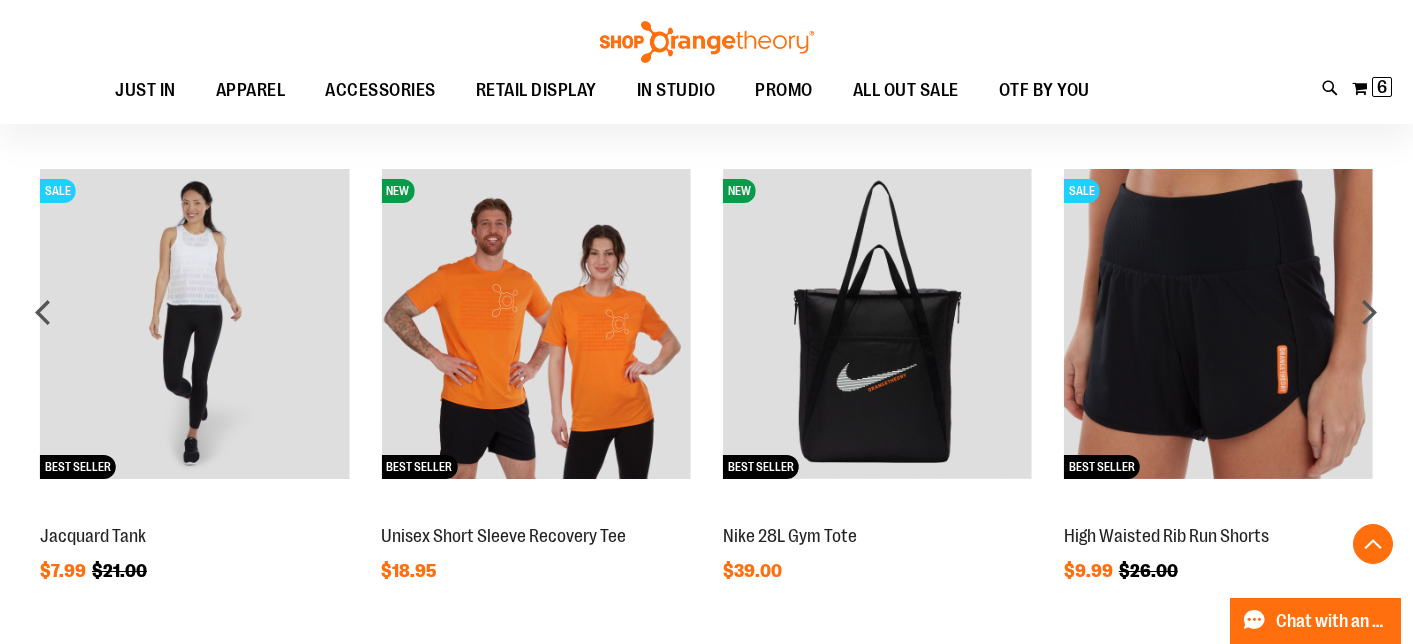 type on "**********" 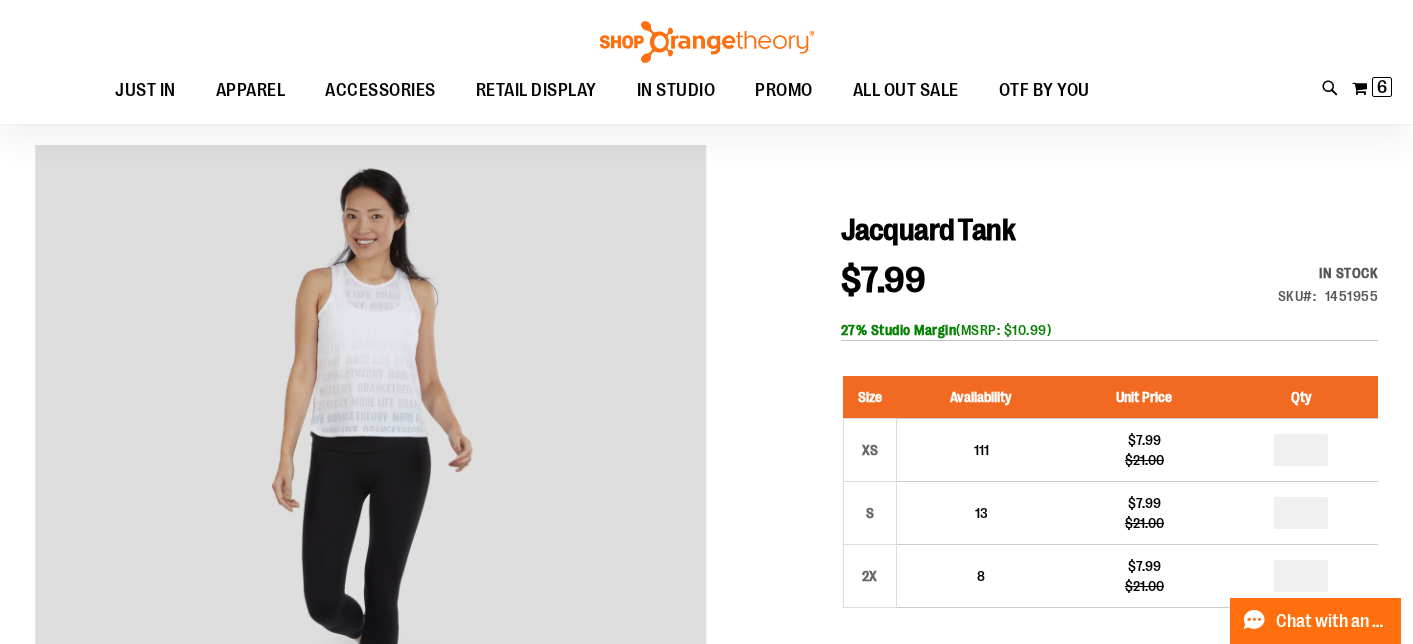 scroll, scrollTop: 0, scrollLeft: 0, axis: both 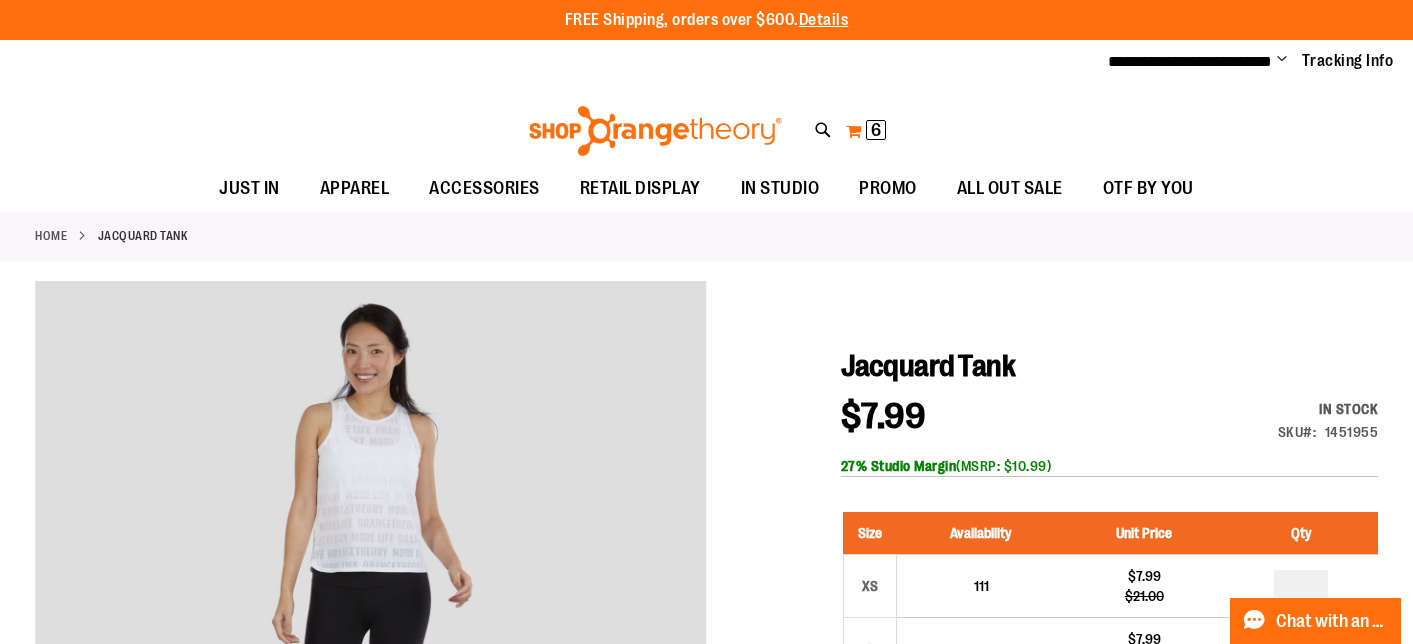 type on "**********" 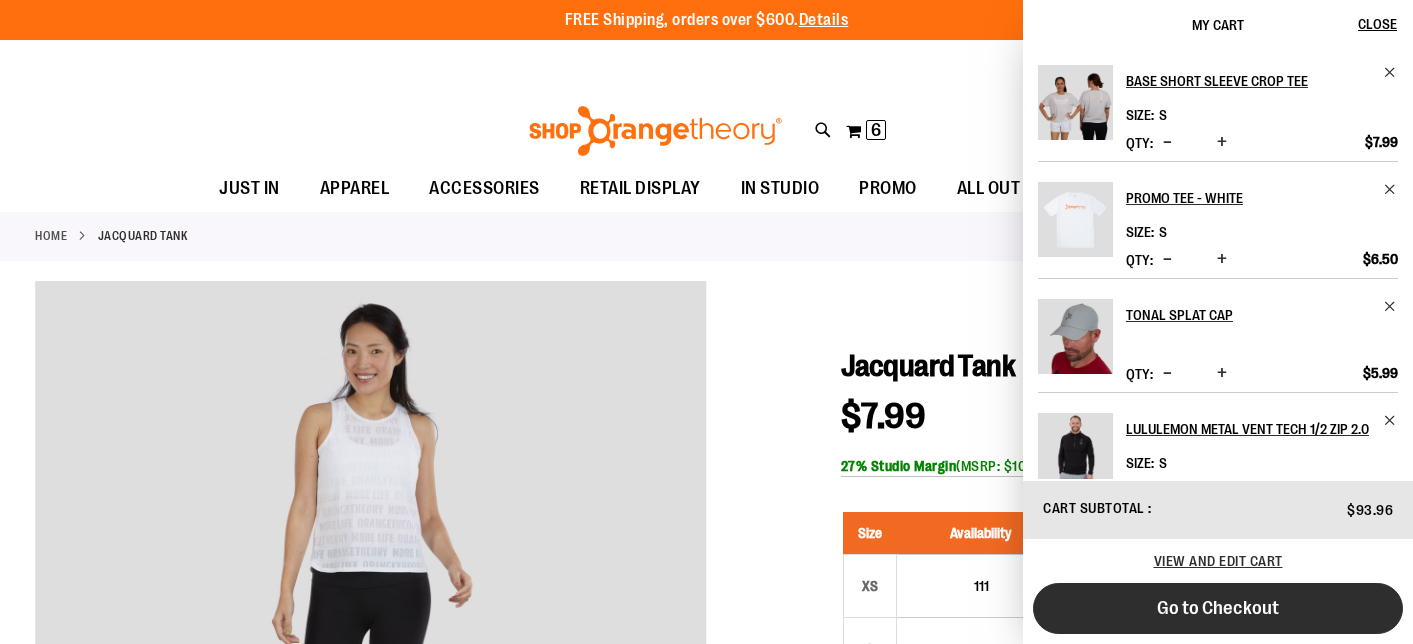 click on "Go to Checkout" at bounding box center (1218, 608) 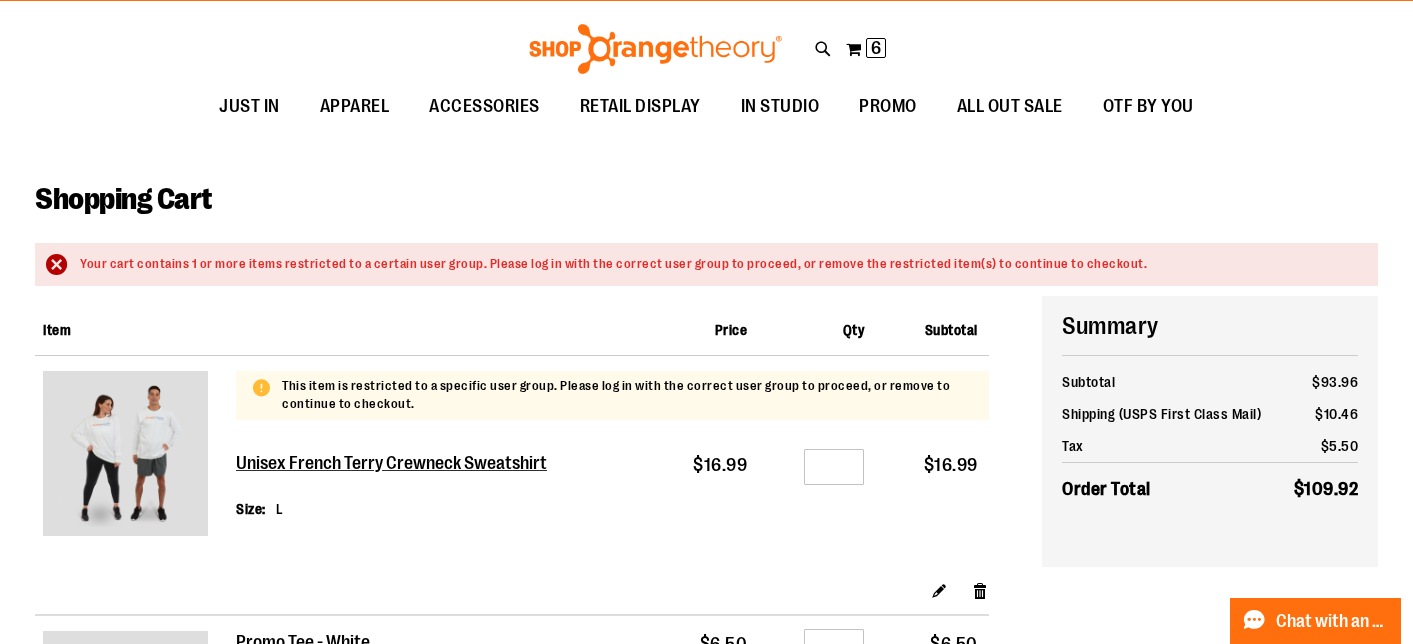 scroll, scrollTop: 0, scrollLeft: 0, axis: both 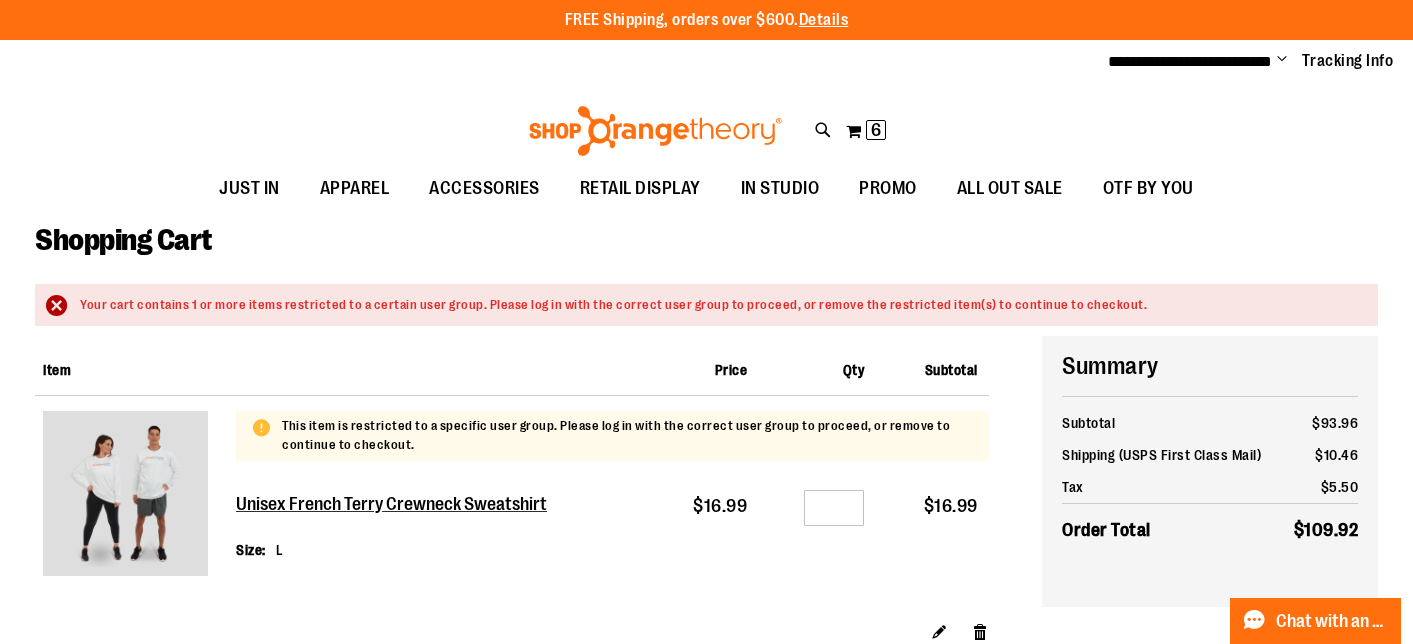 type on "**********" 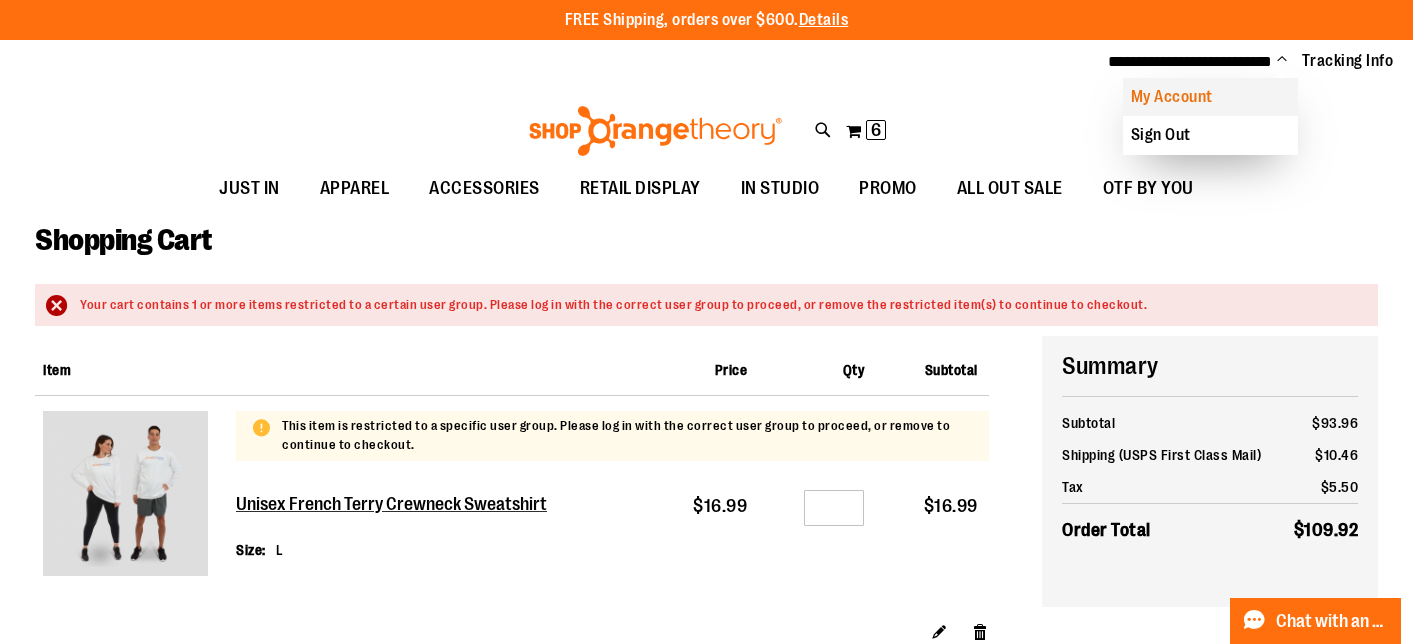 click on "My Account" at bounding box center (1210, 97) 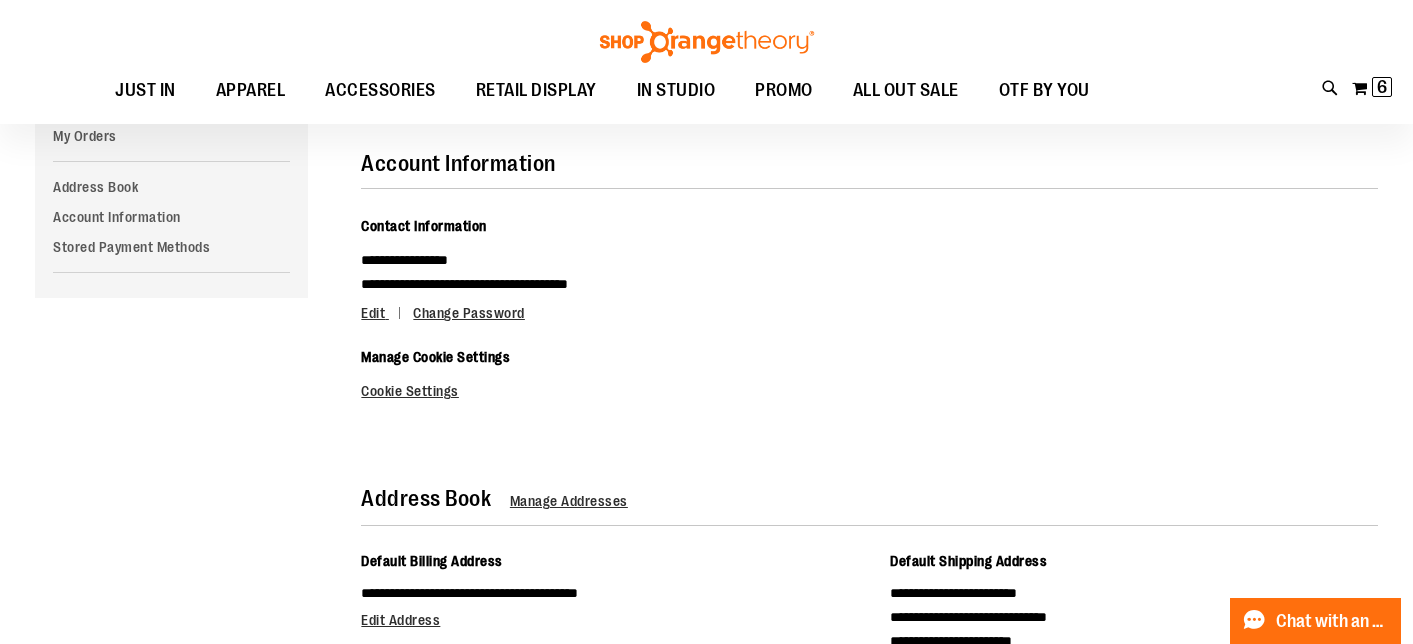 scroll, scrollTop: 0, scrollLeft: 0, axis: both 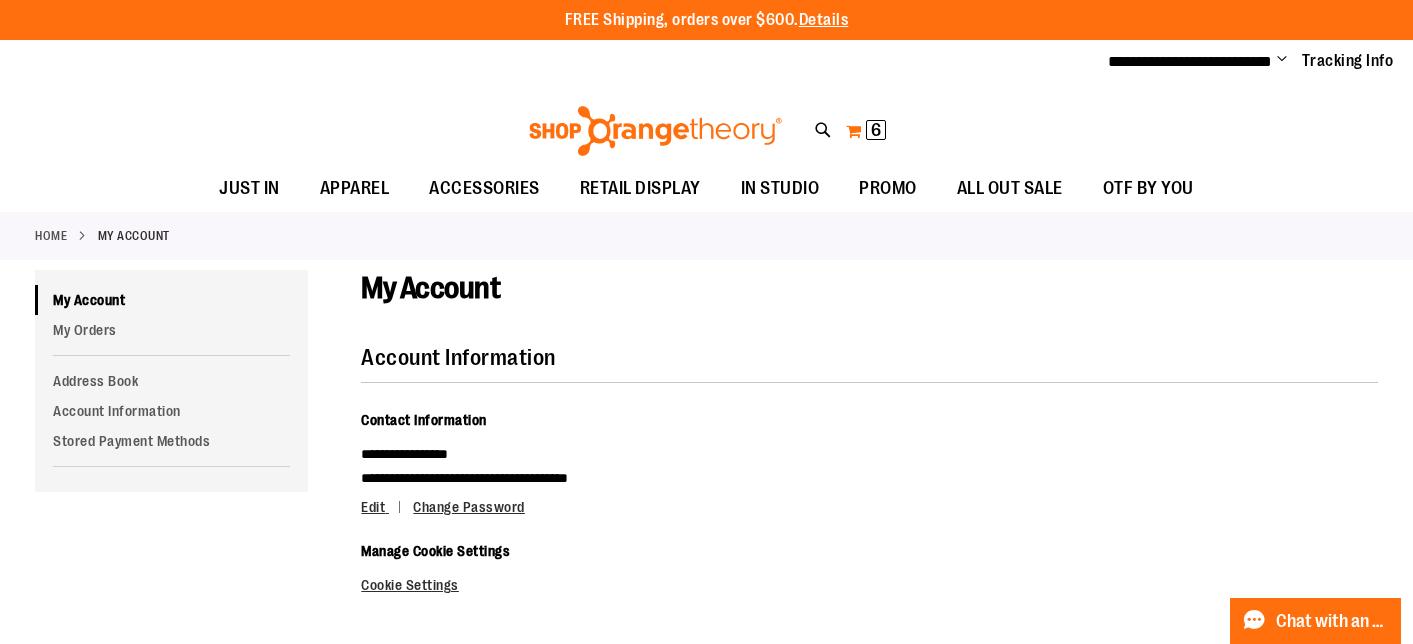 type on "**********" 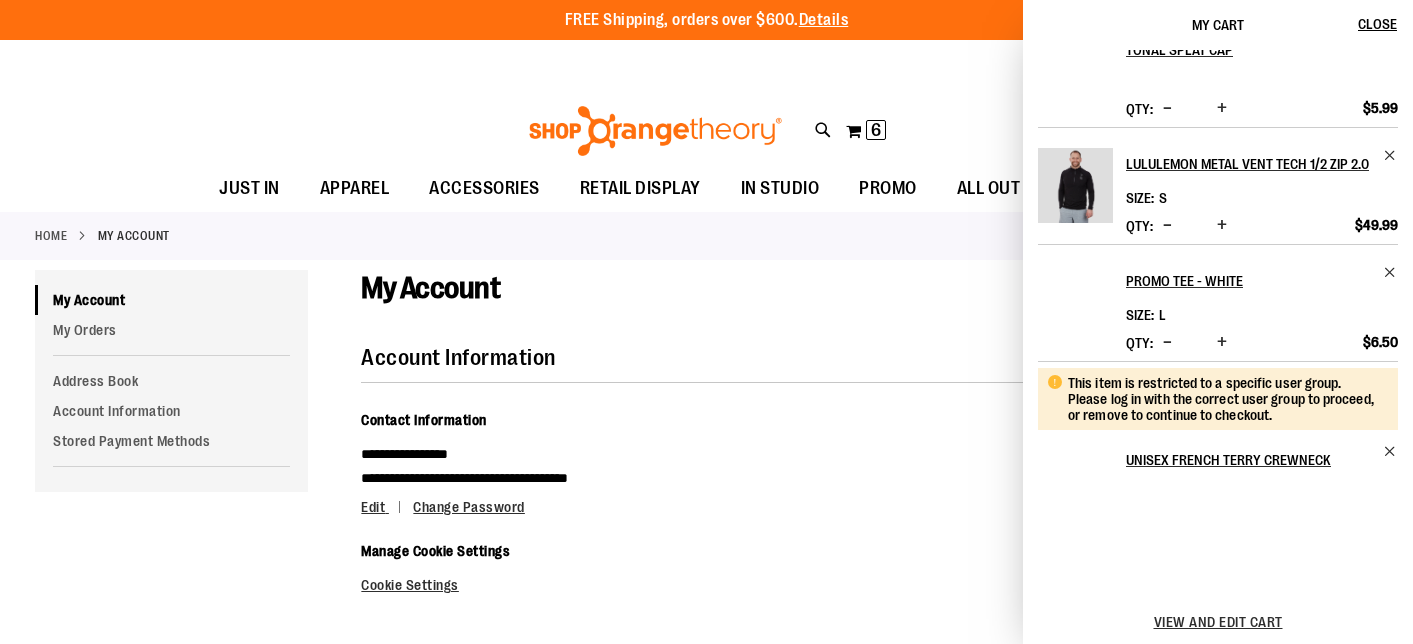 scroll, scrollTop: 0, scrollLeft: 0, axis: both 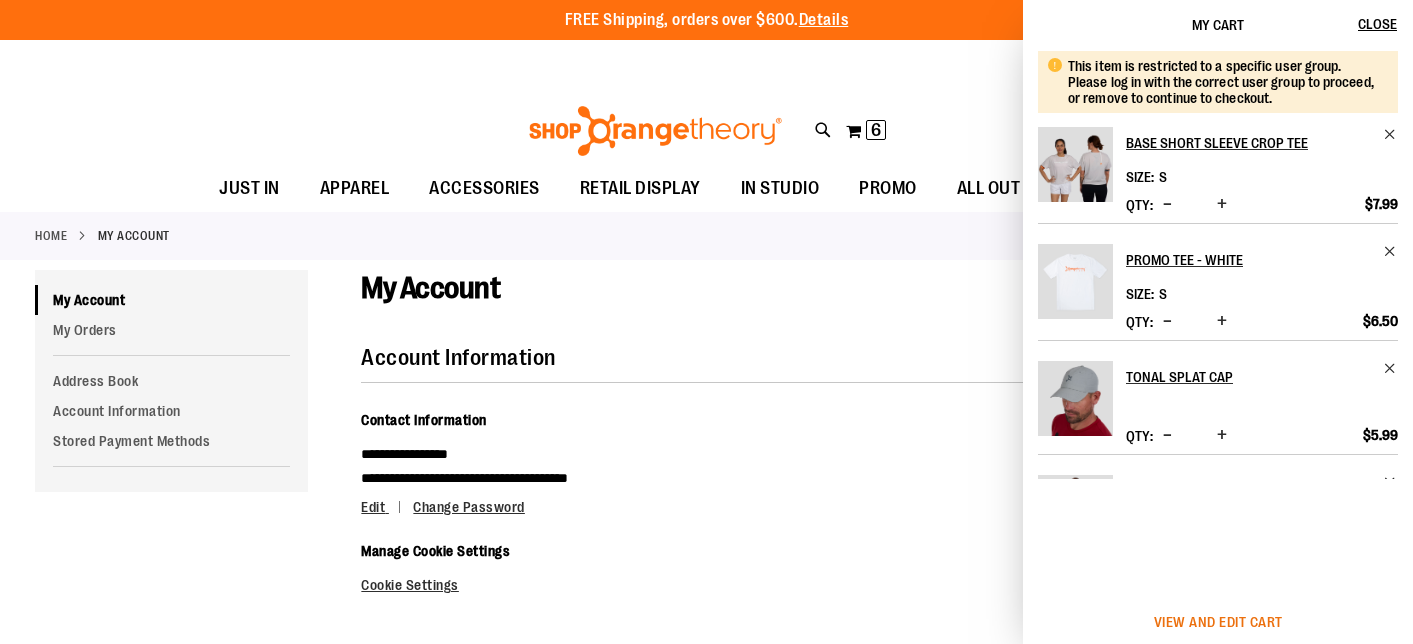 click on "View and edit cart" at bounding box center [1218, 622] 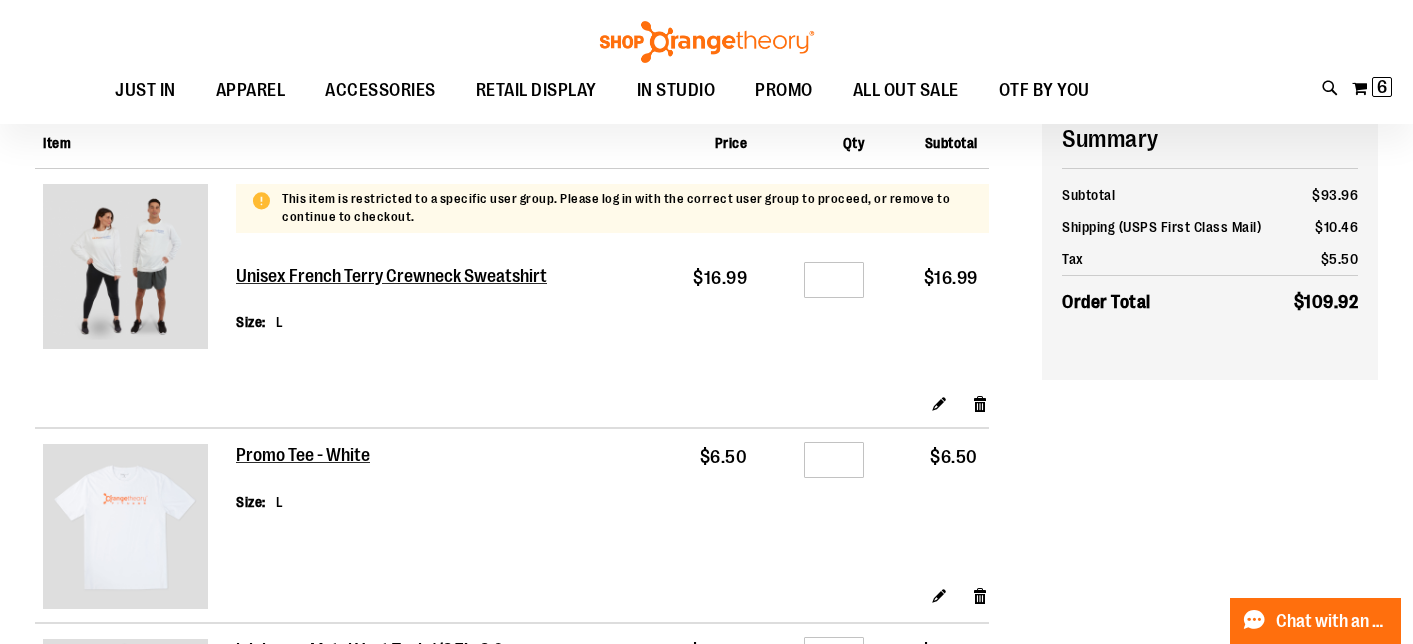 scroll, scrollTop: 0, scrollLeft: 0, axis: both 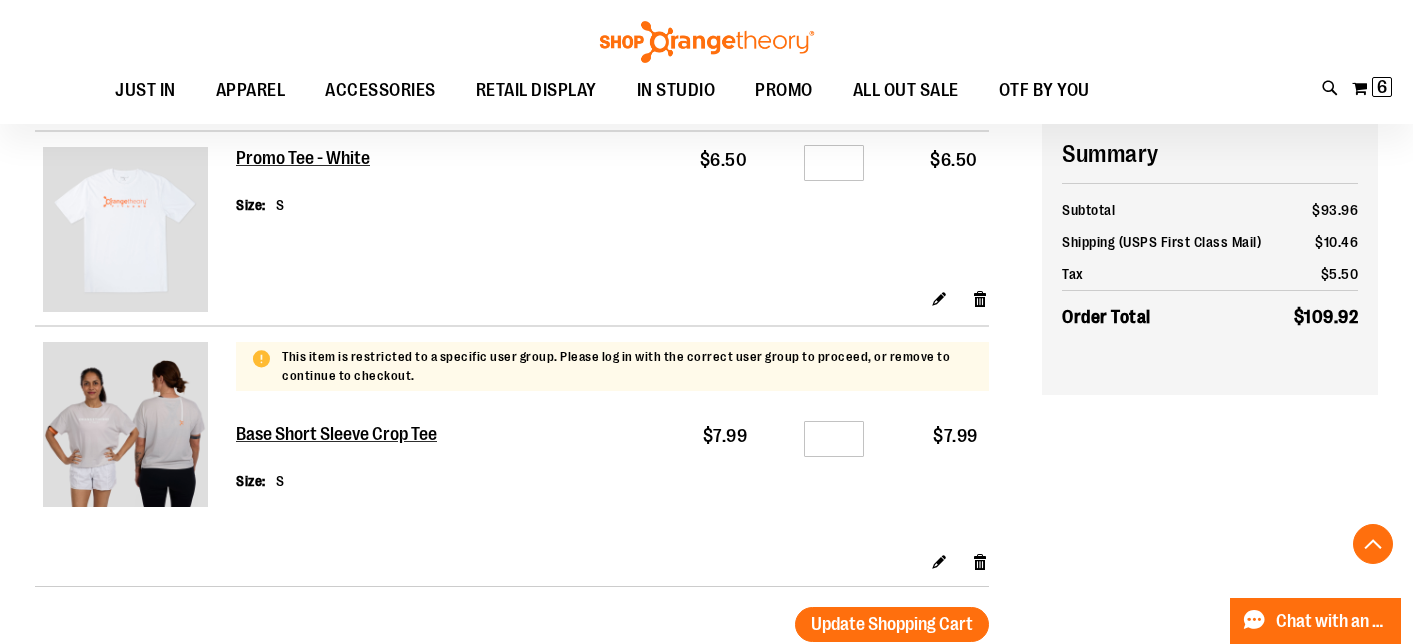 type on "**********" 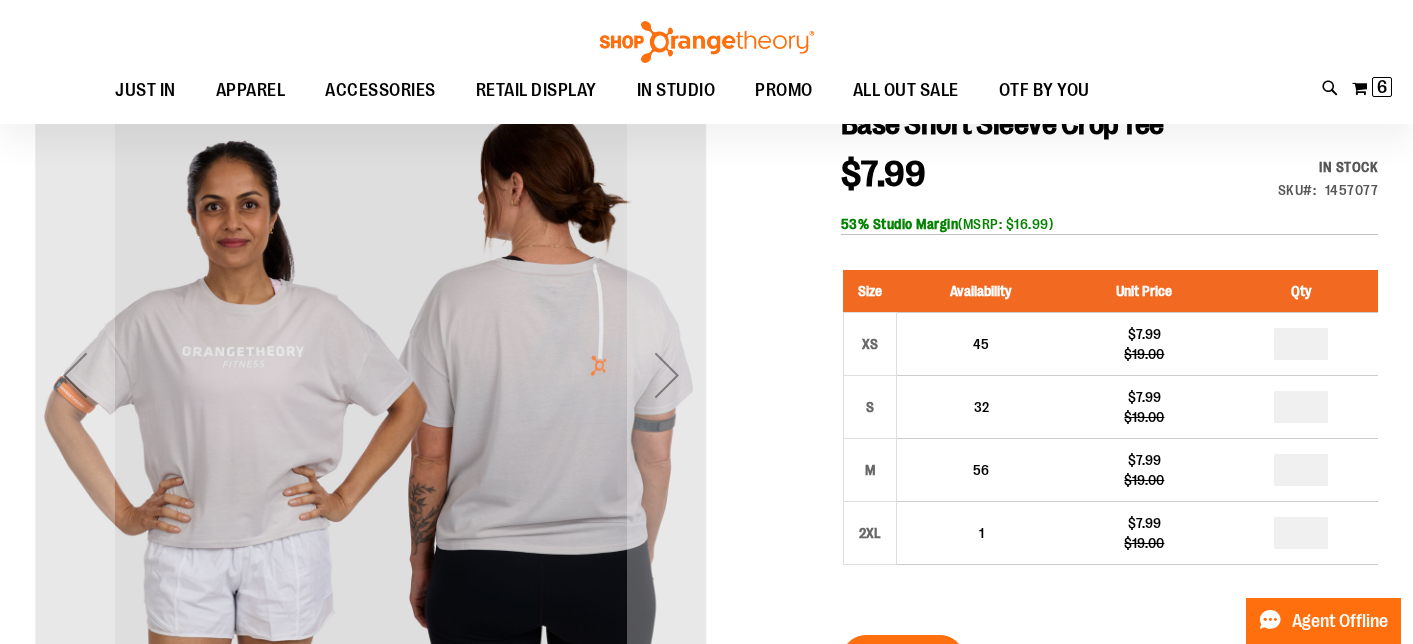 scroll, scrollTop: 239, scrollLeft: 0, axis: vertical 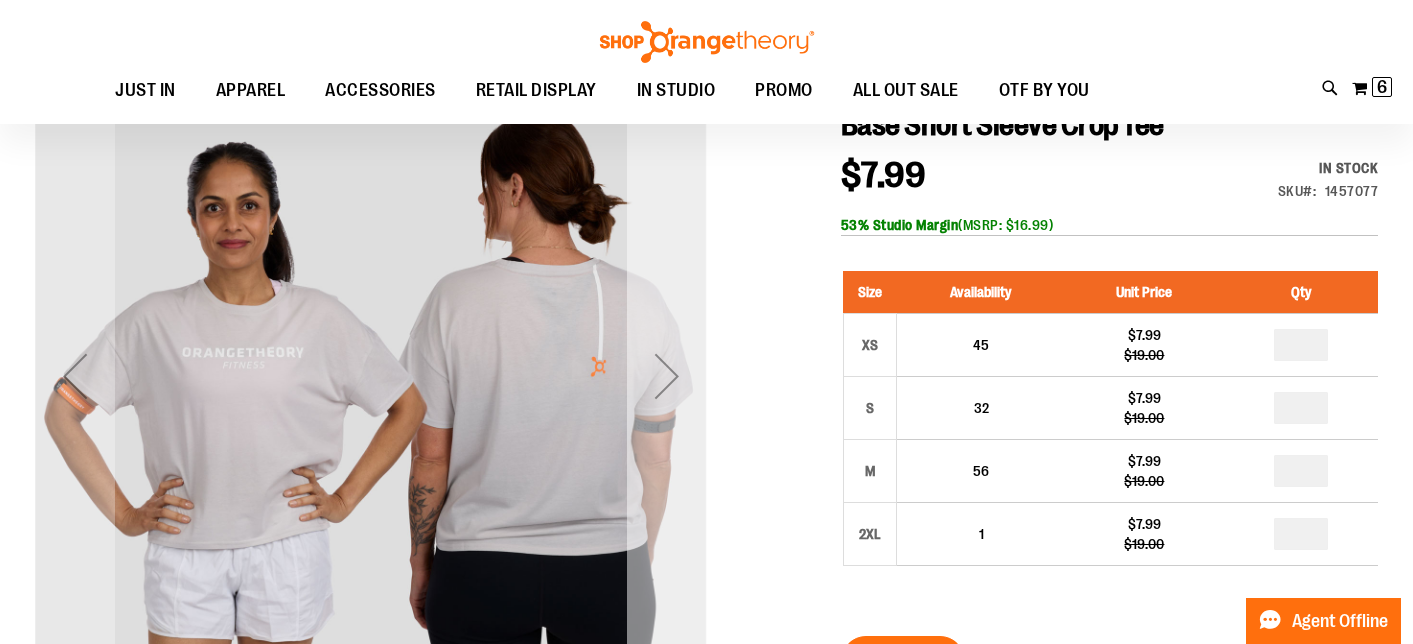 type on "**********" 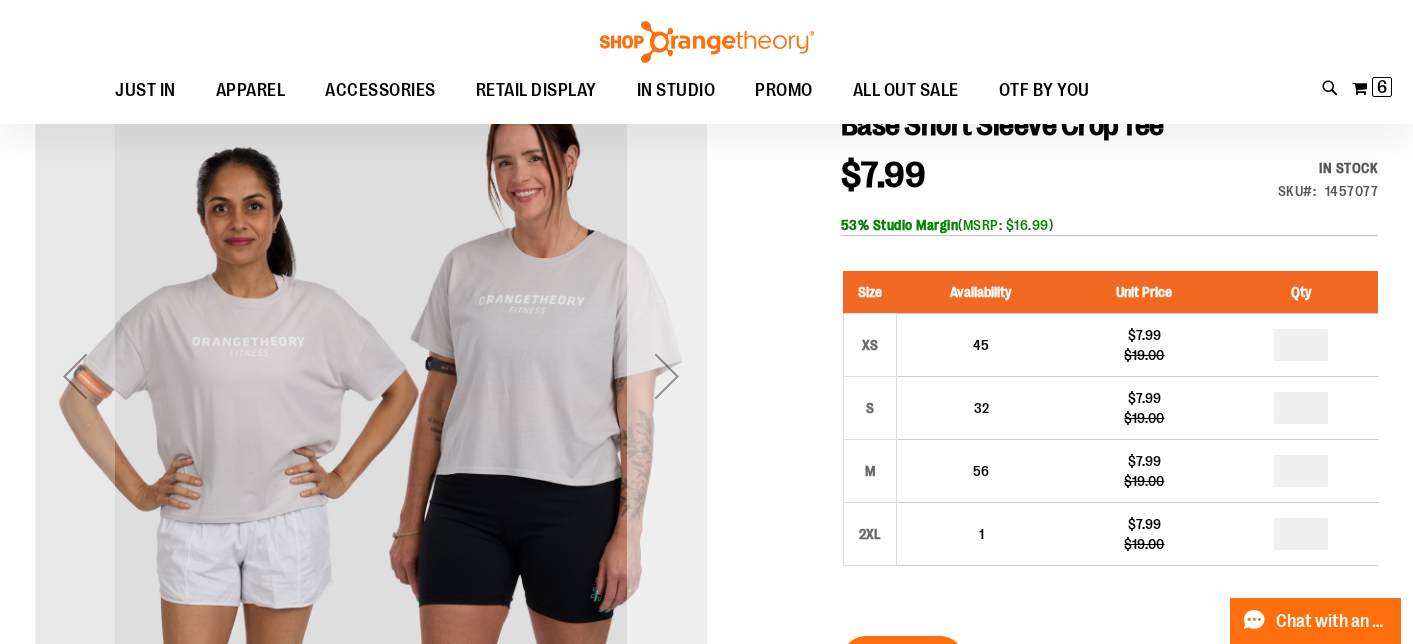 click at bounding box center [667, 376] 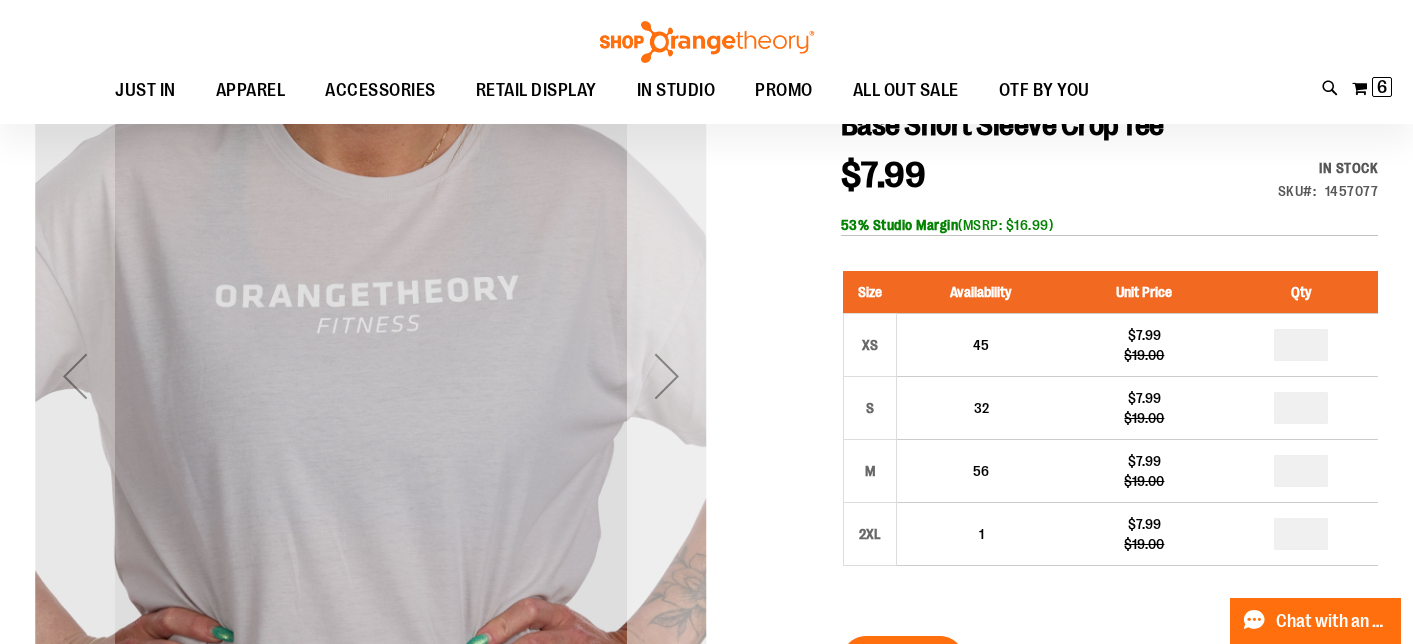 click at bounding box center [667, 376] 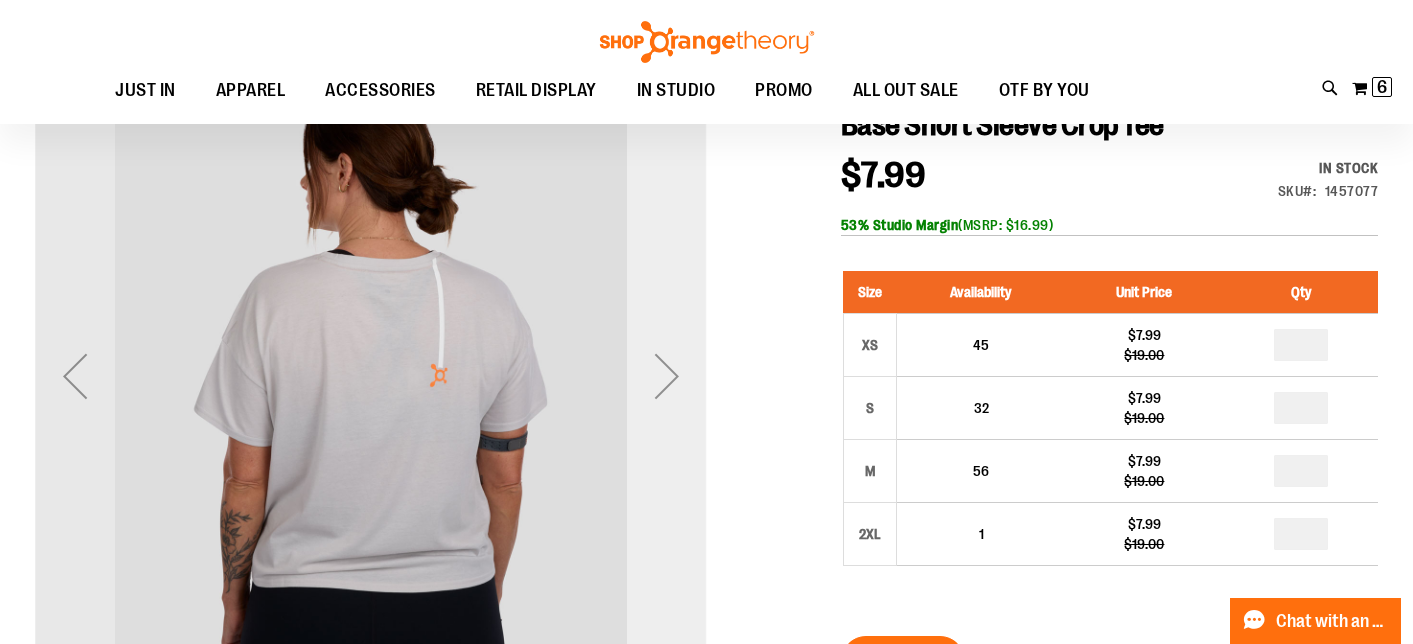 click at bounding box center [667, 376] 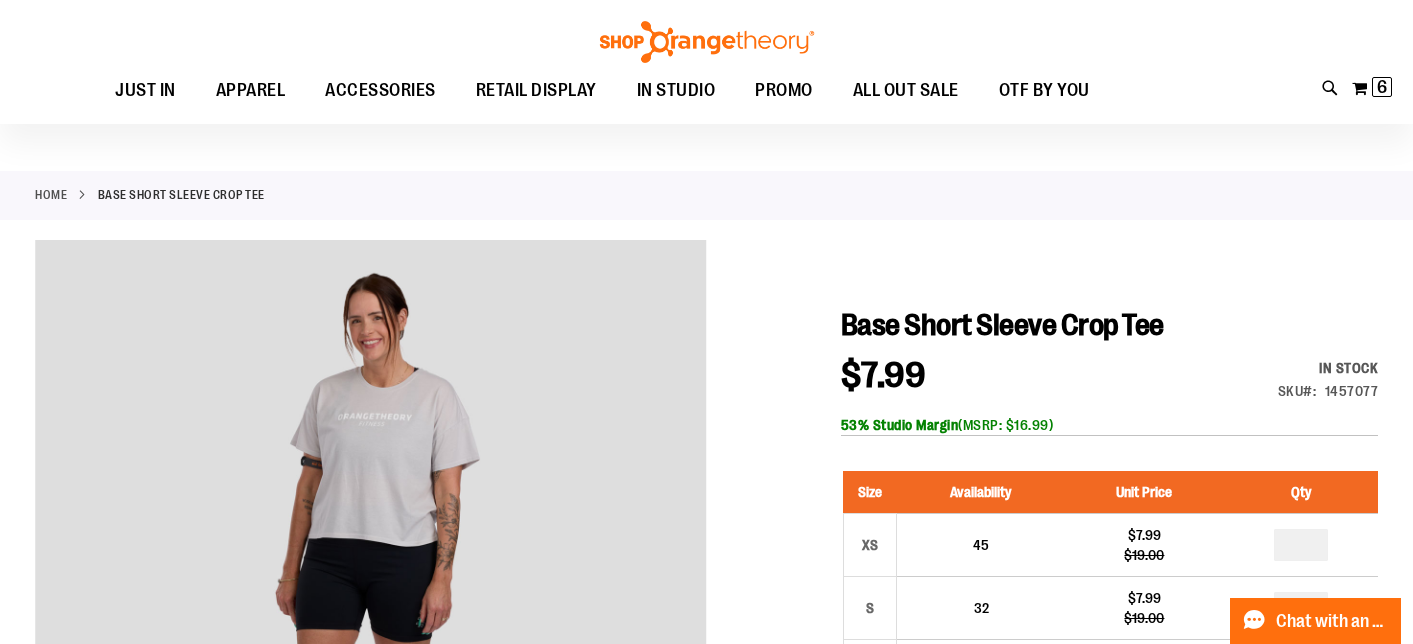scroll, scrollTop: 8, scrollLeft: 0, axis: vertical 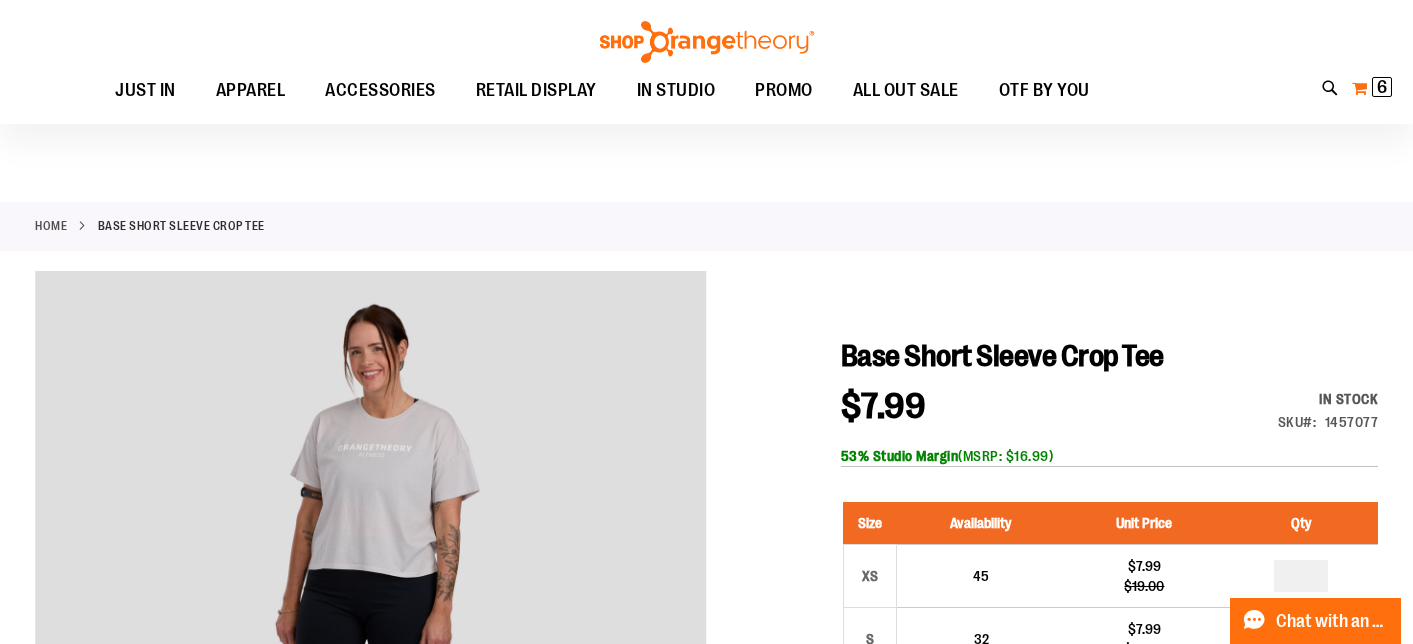 click on "My Cart
6
6
items" at bounding box center (1372, 88) 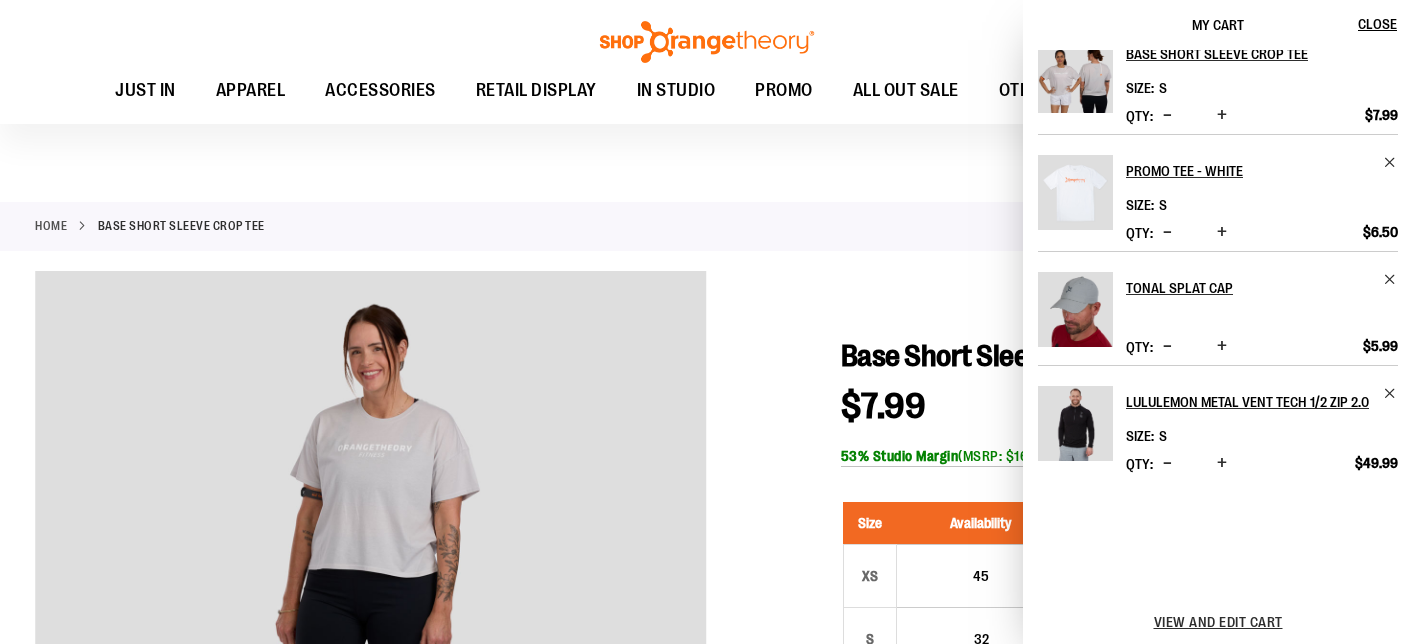 scroll, scrollTop: 0, scrollLeft: 0, axis: both 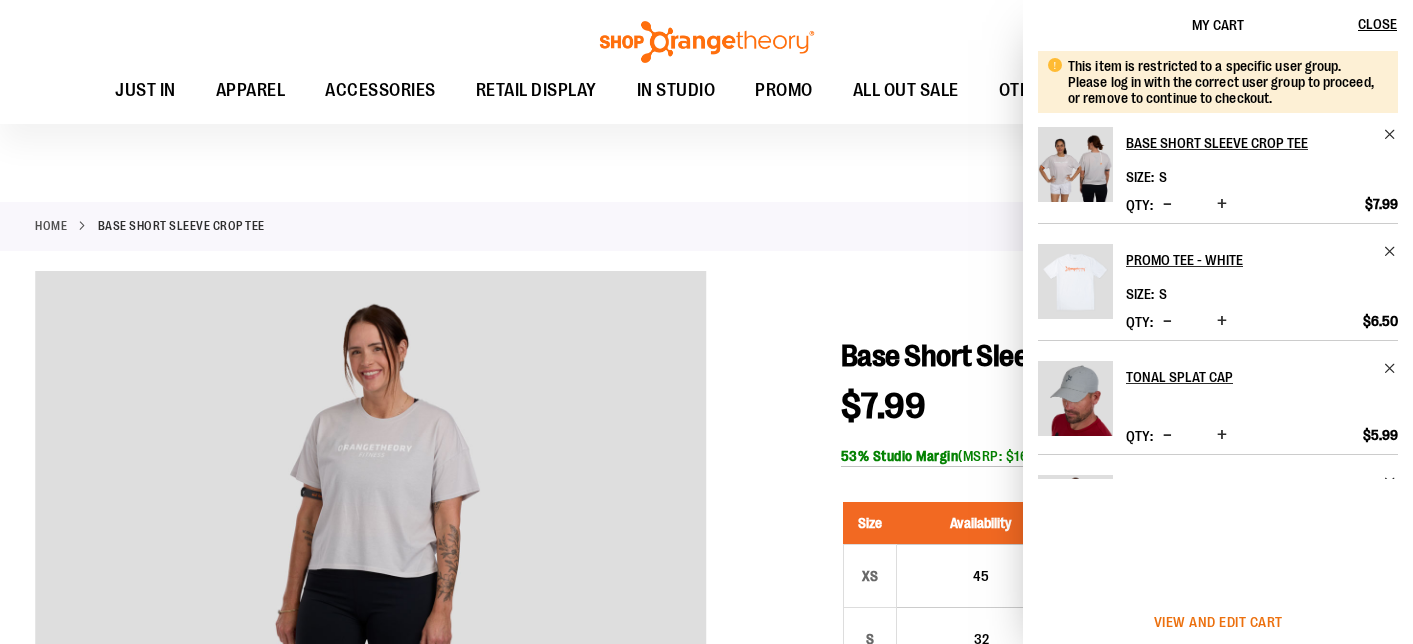 click on "View and edit cart" at bounding box center (1218, 622) 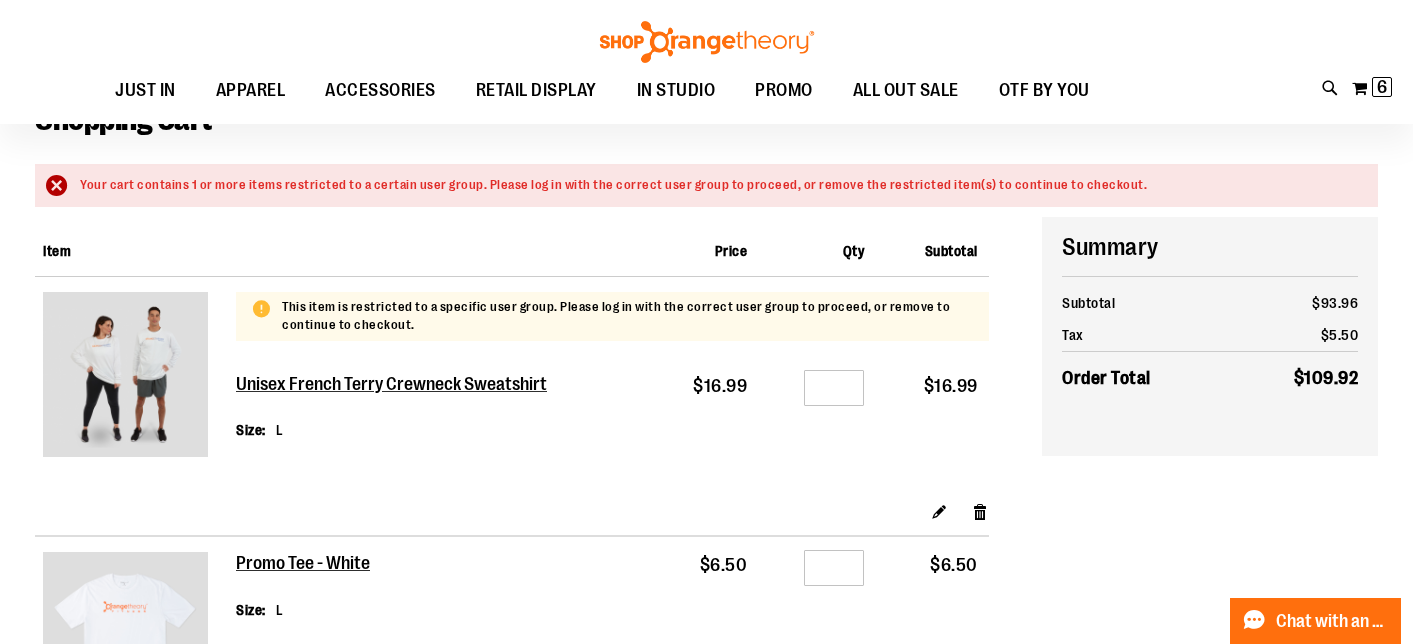 scroll, scrollTop: 123, scrollLeft: 0, axis: vertical 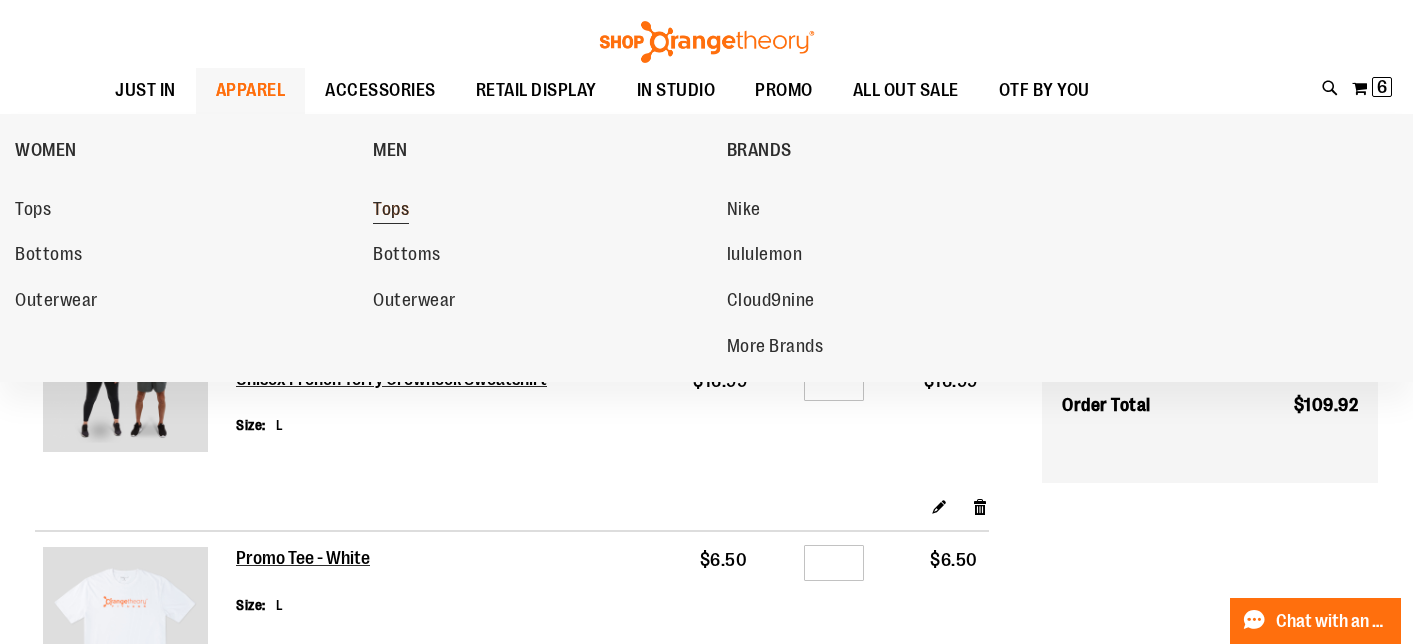 type on "**********" 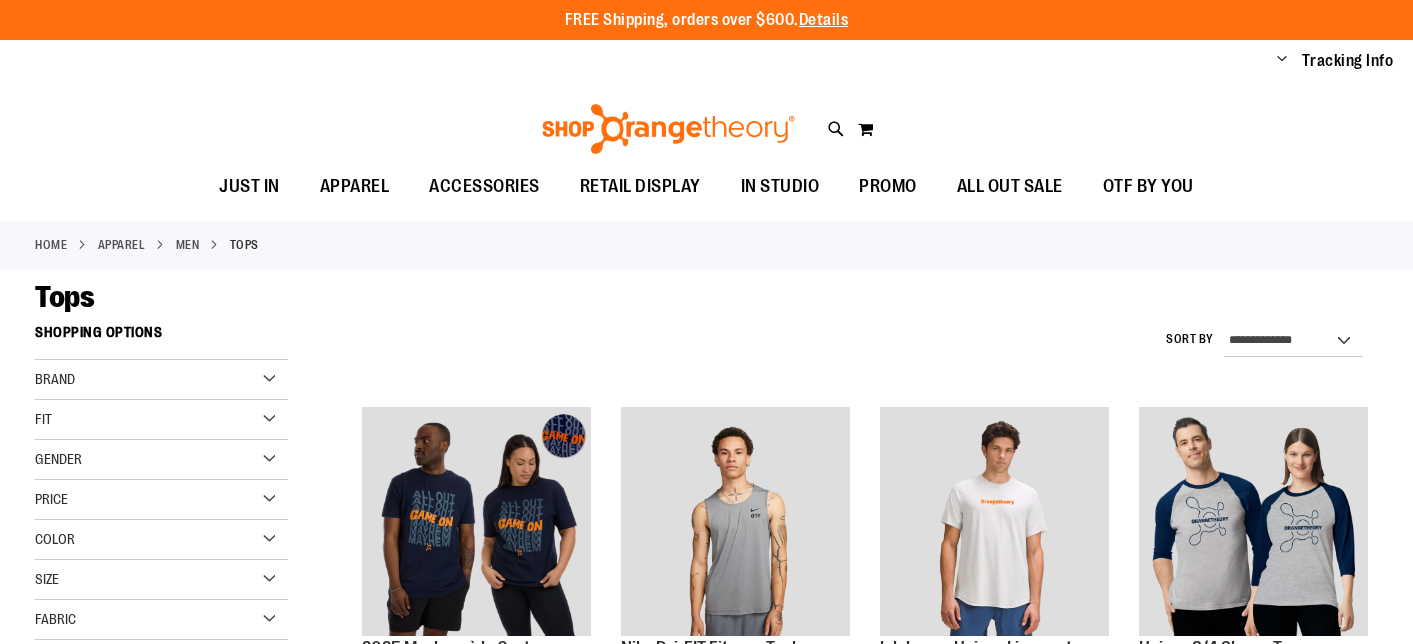 scroll, scrollTop: 0, scrollLeft: 0, axis: both 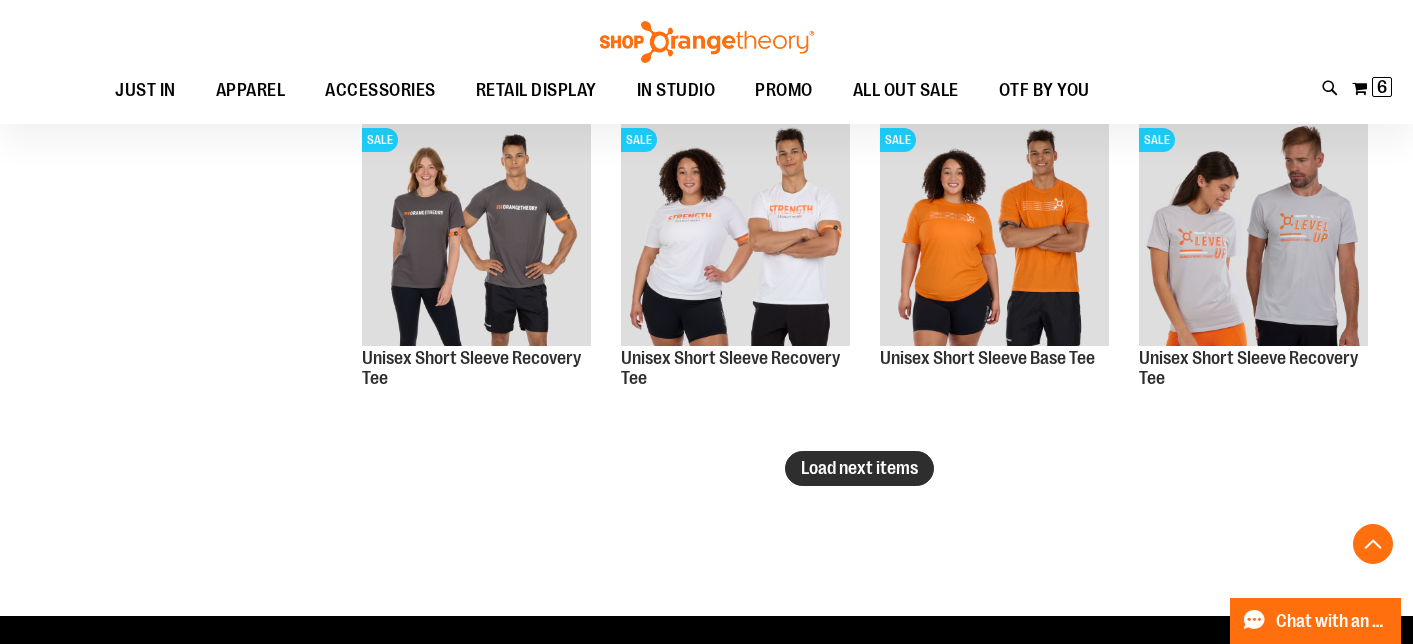type on "**********" 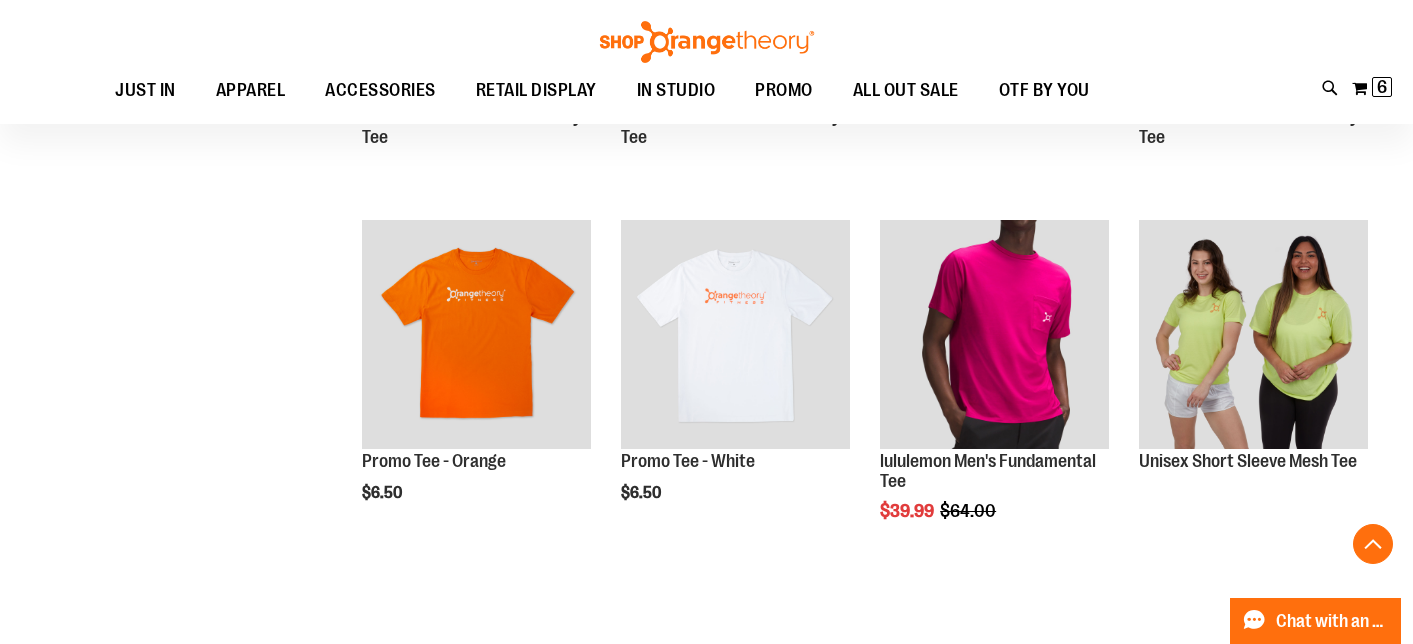 scroll, scrollTop: 3273, scrollLeft: 0, axis: vertical 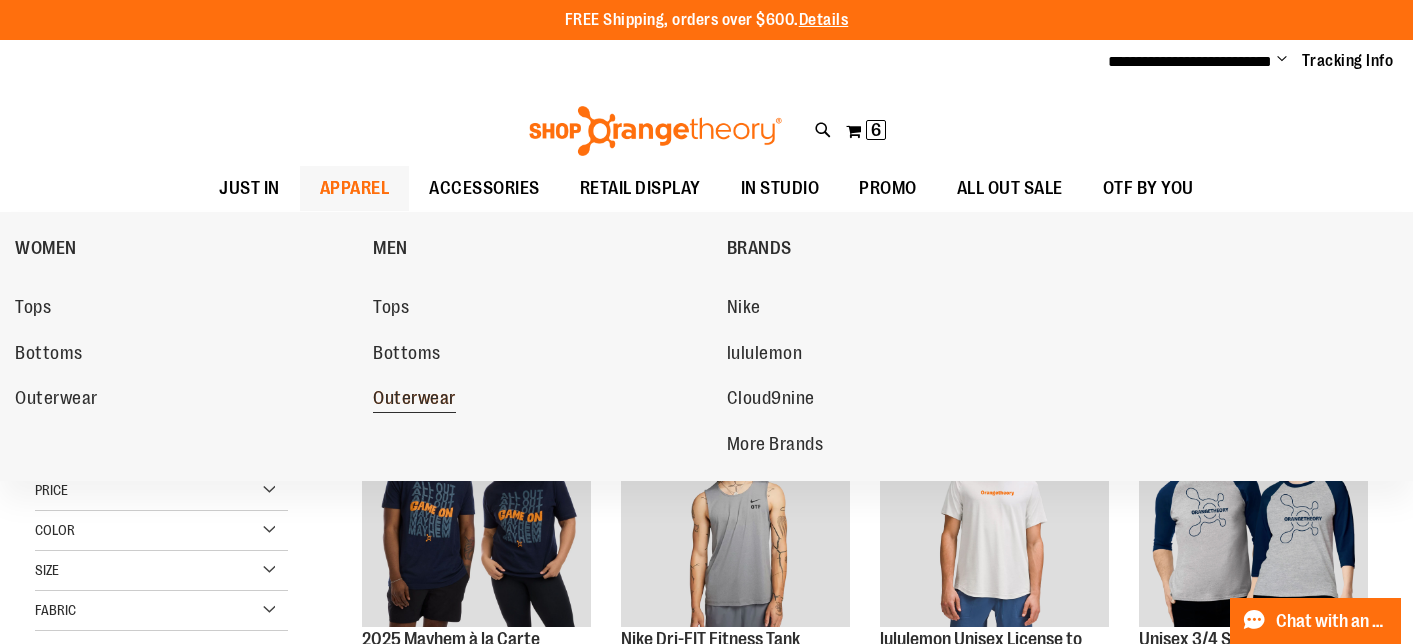 click on "Outerwear" at bounding box center (414, 400) 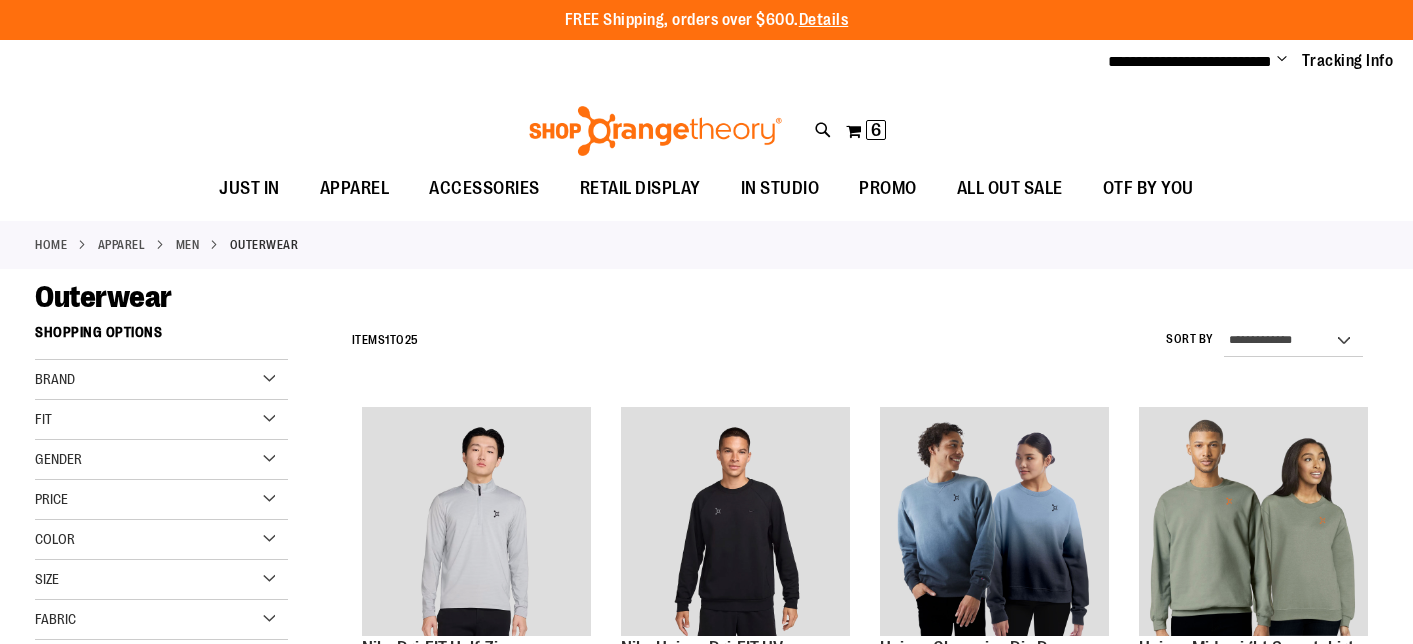 scroll, scrollTop: 0, scrollLeft: 0, axis: both 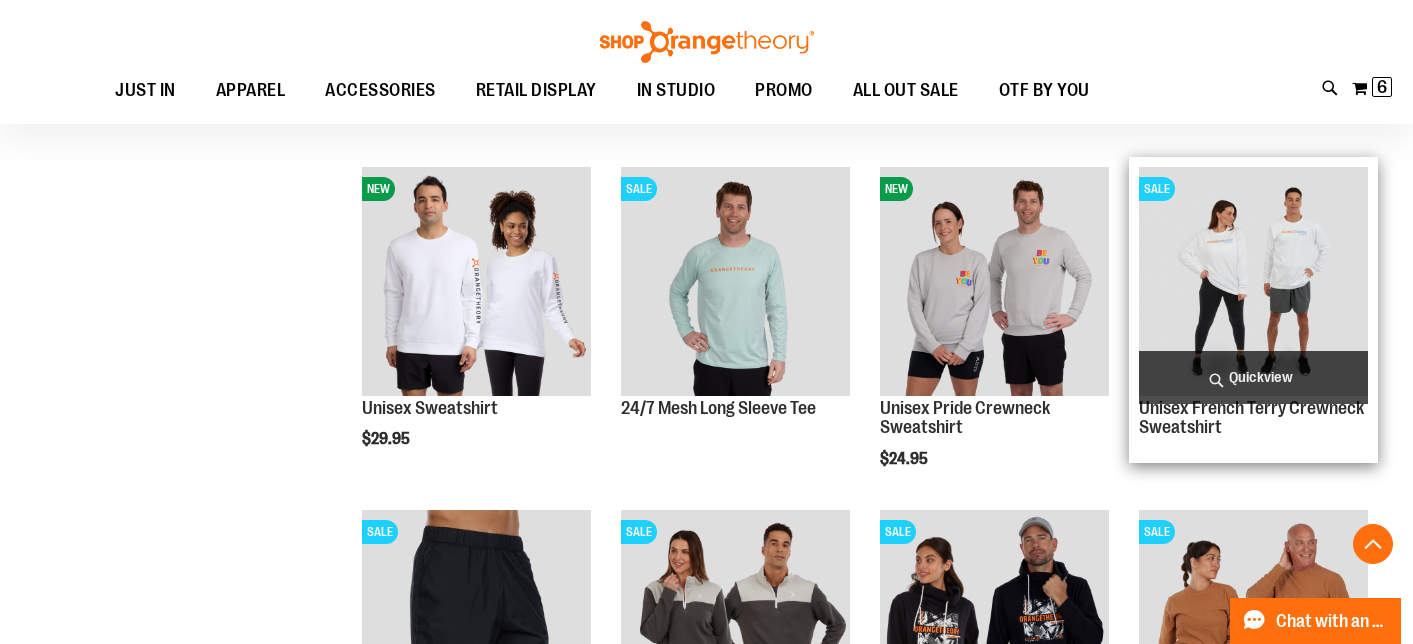 type on "**********" 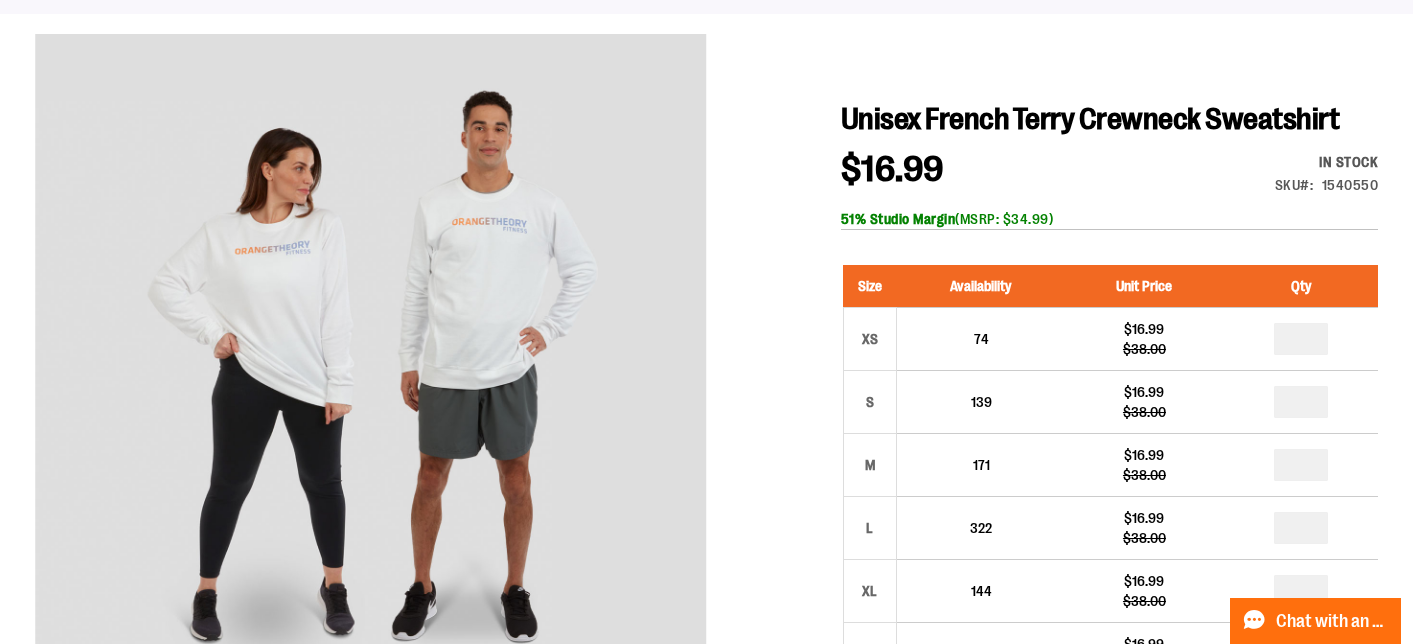scroll, scrollTop: 0, scrollLeft: 0, axis: both 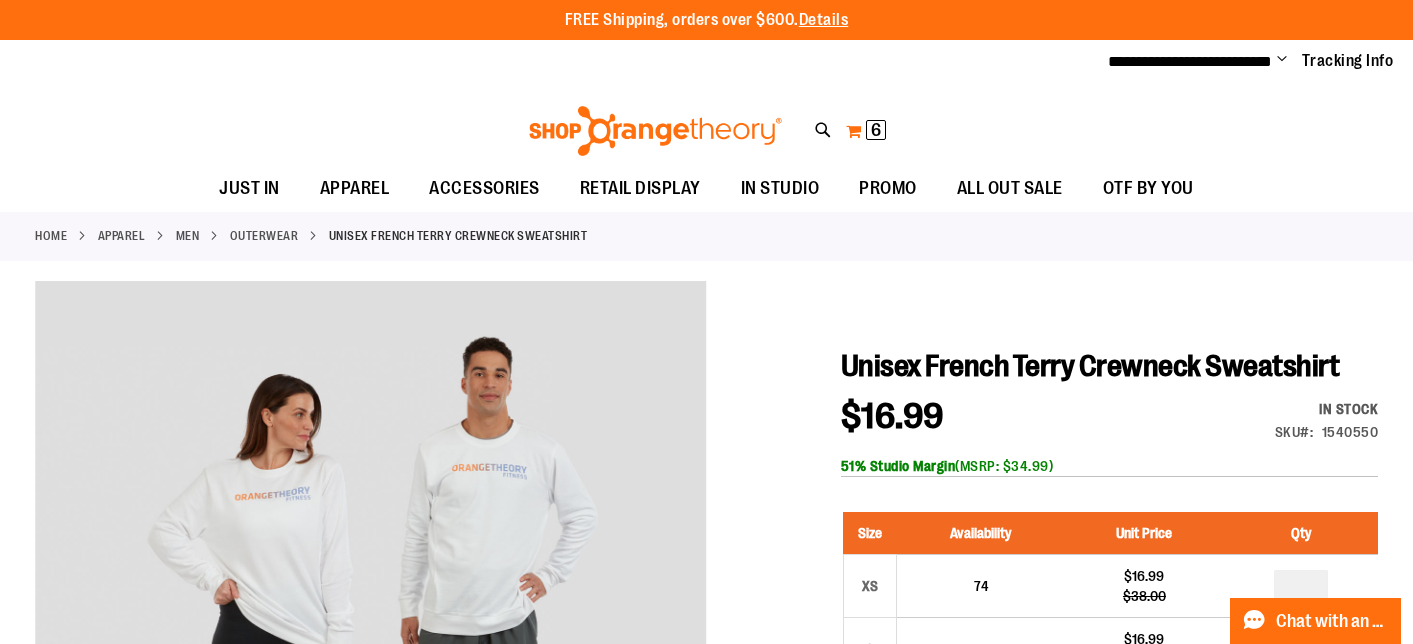 type on "**********" 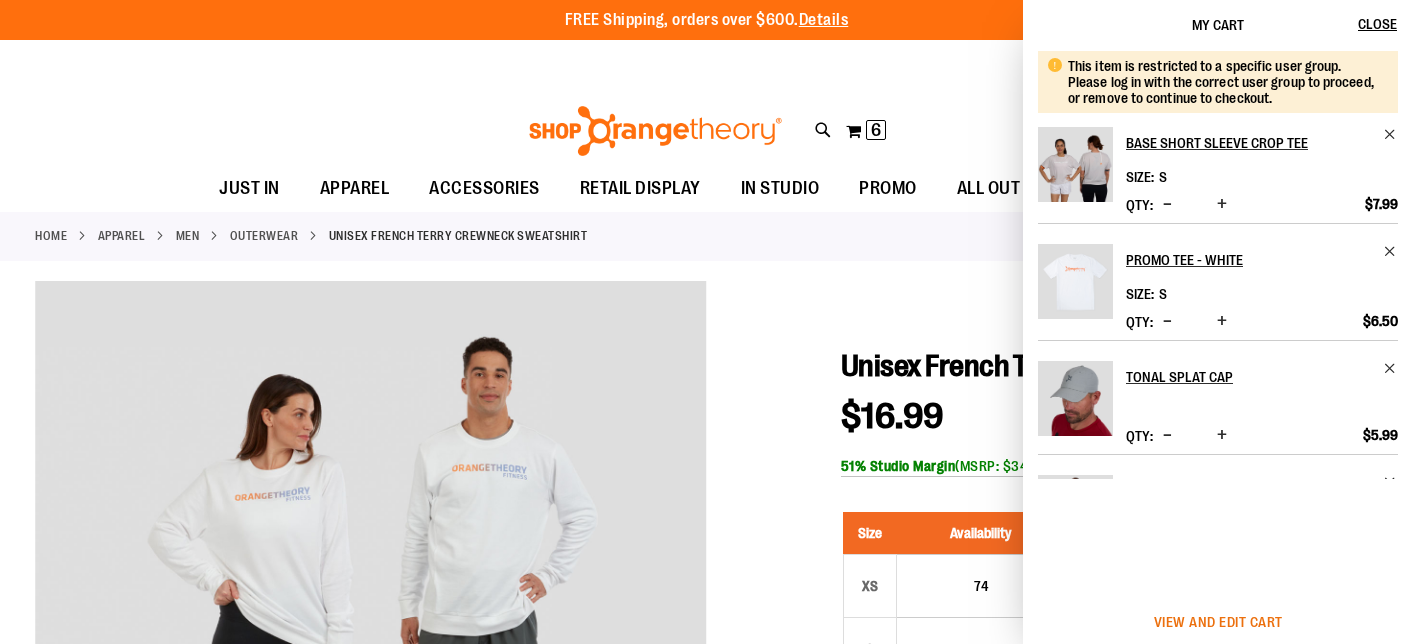 click on "View and edit cart" at bounding box center (1218, 622) 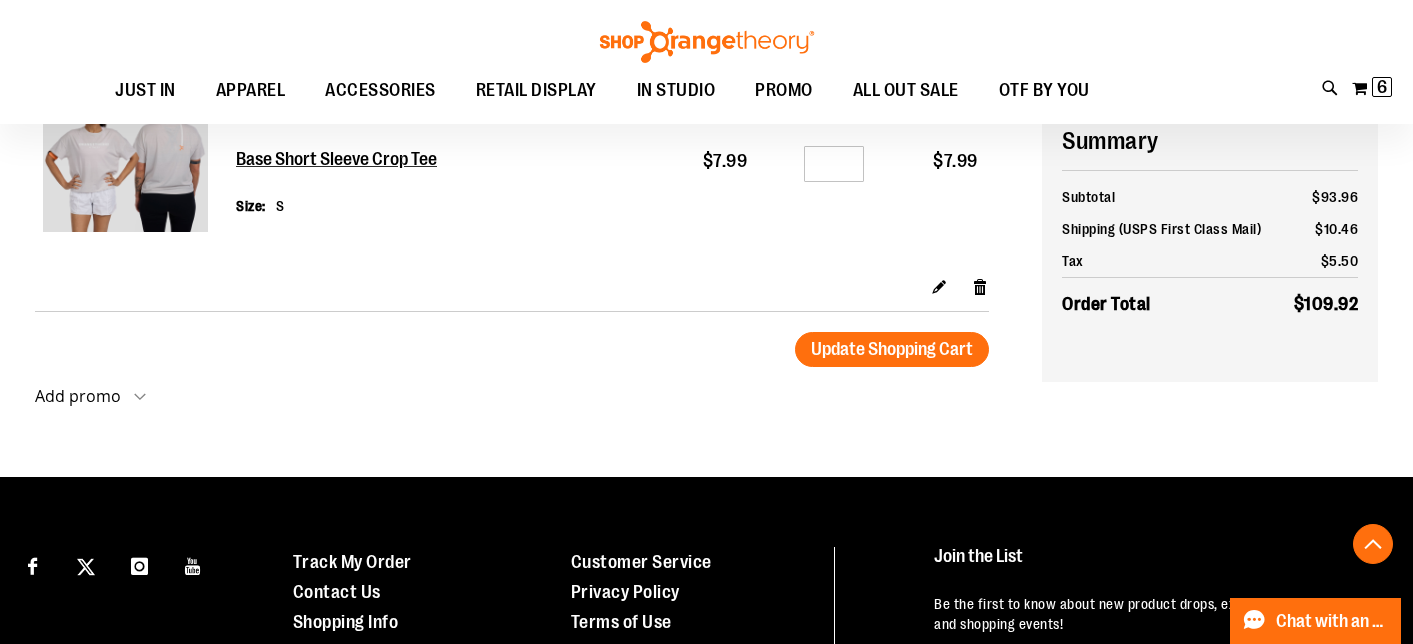scroll, scrollTop: 1370, scrollLeft: 0, axis: vertical 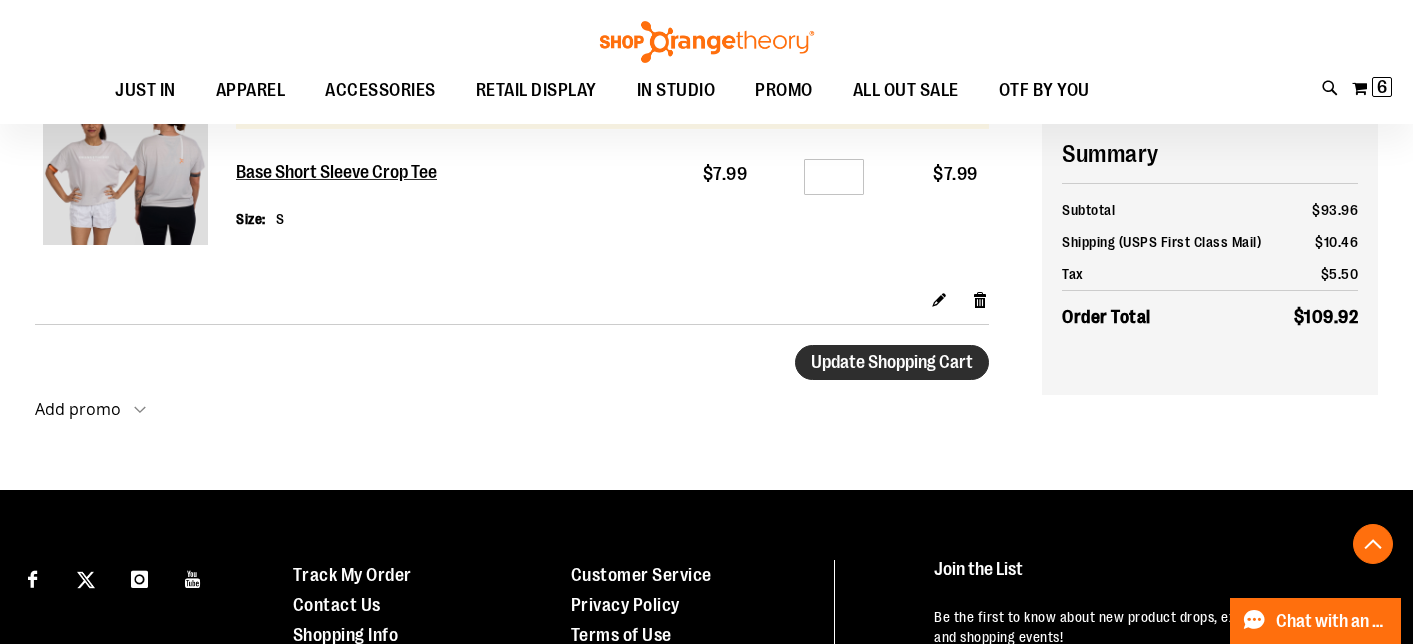 type on "**********" 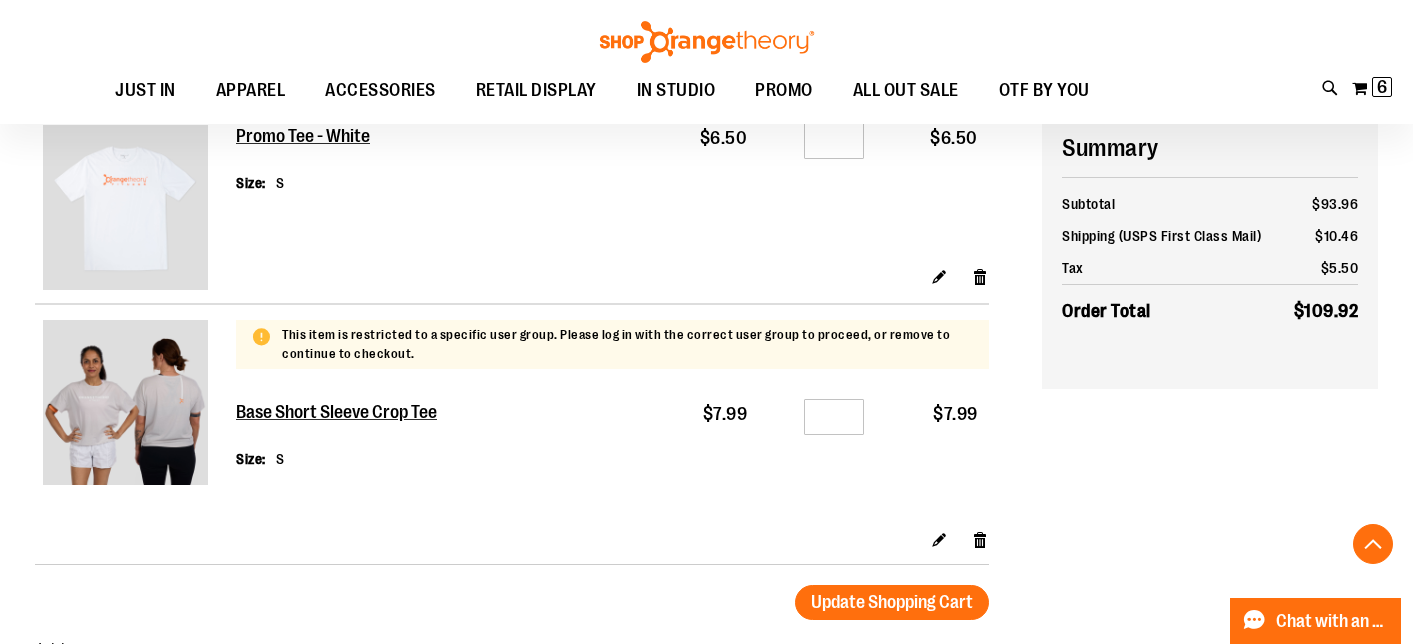 scroll, scrollTop: 1125, scrollLeft: 0, axis: vertical 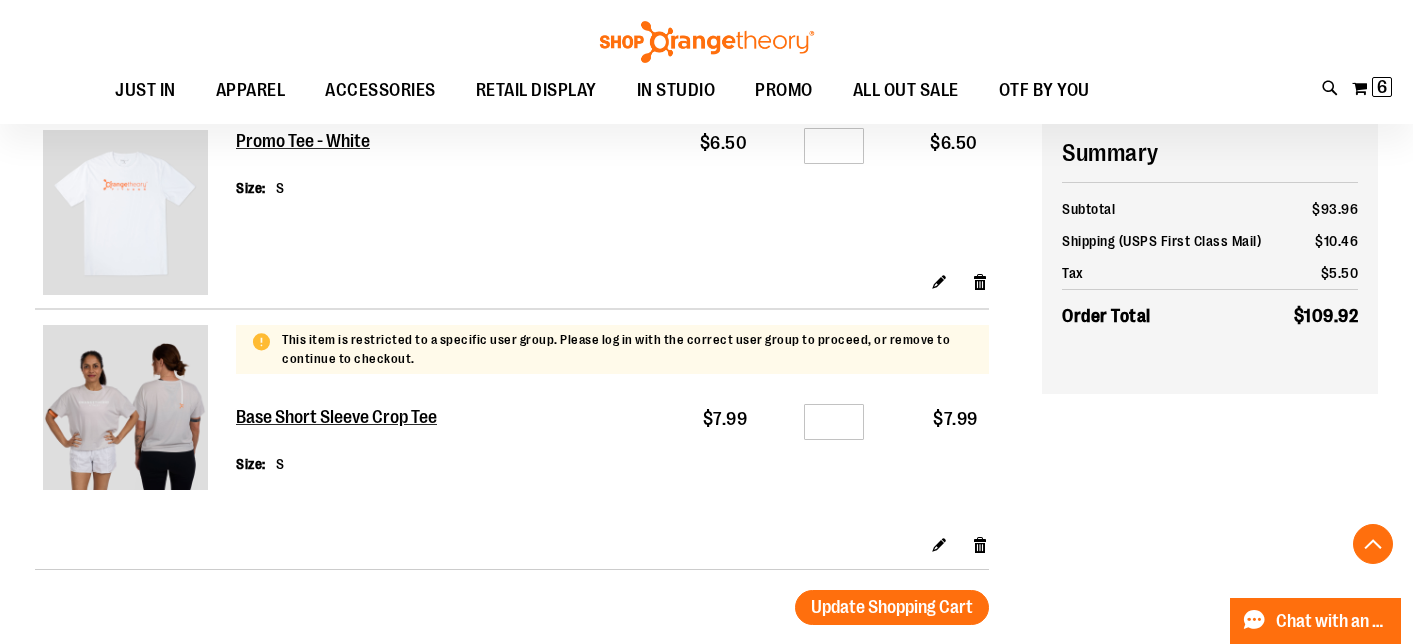 type on "**********" 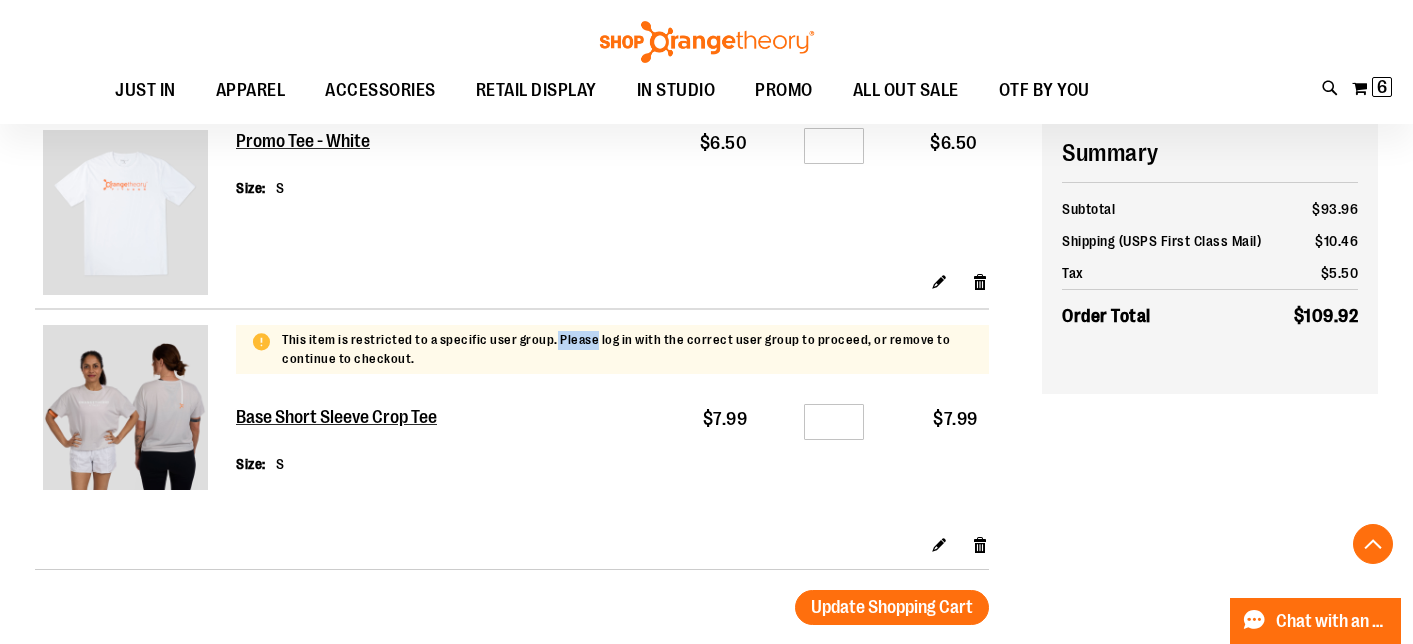 drag, startPoint x: 553, startPoint y: 341, endPoint x: 590, endPoint y: 347, distance: 37.48333 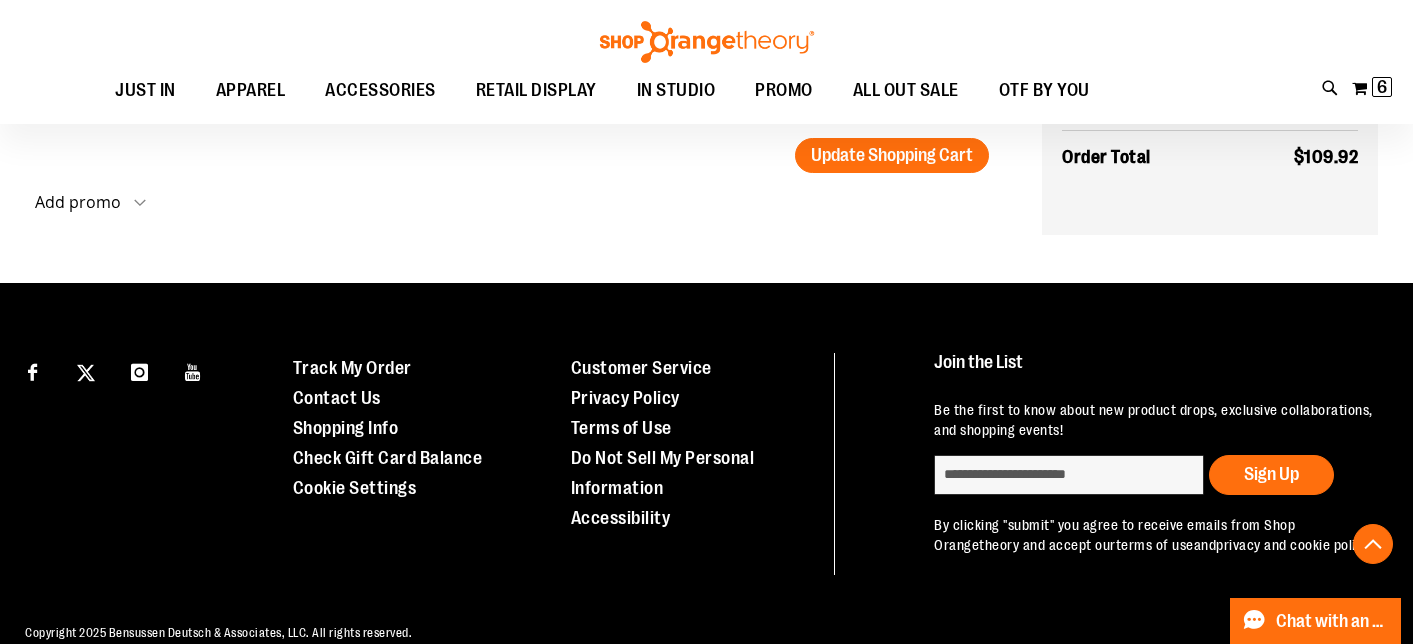 scroll, scrollTop: 1605, scrollLeft: 0, axis: vertical 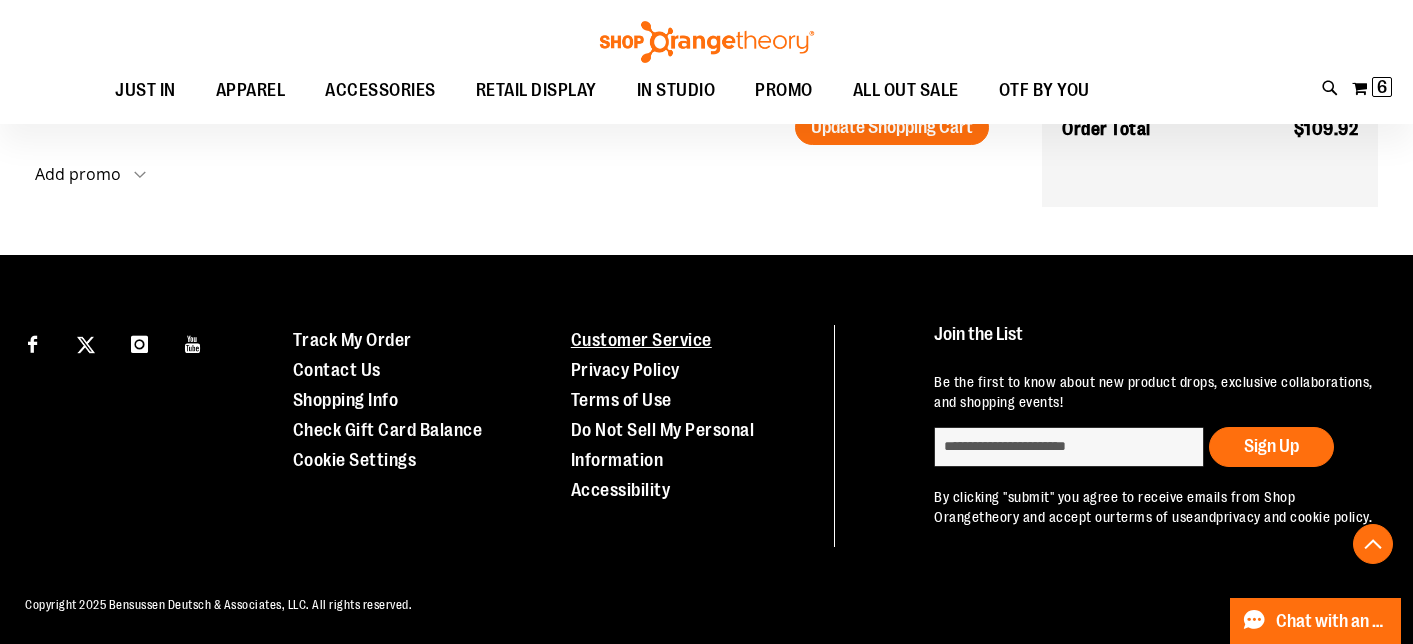 click on "Customer Service" at bounding box center (641, 340) 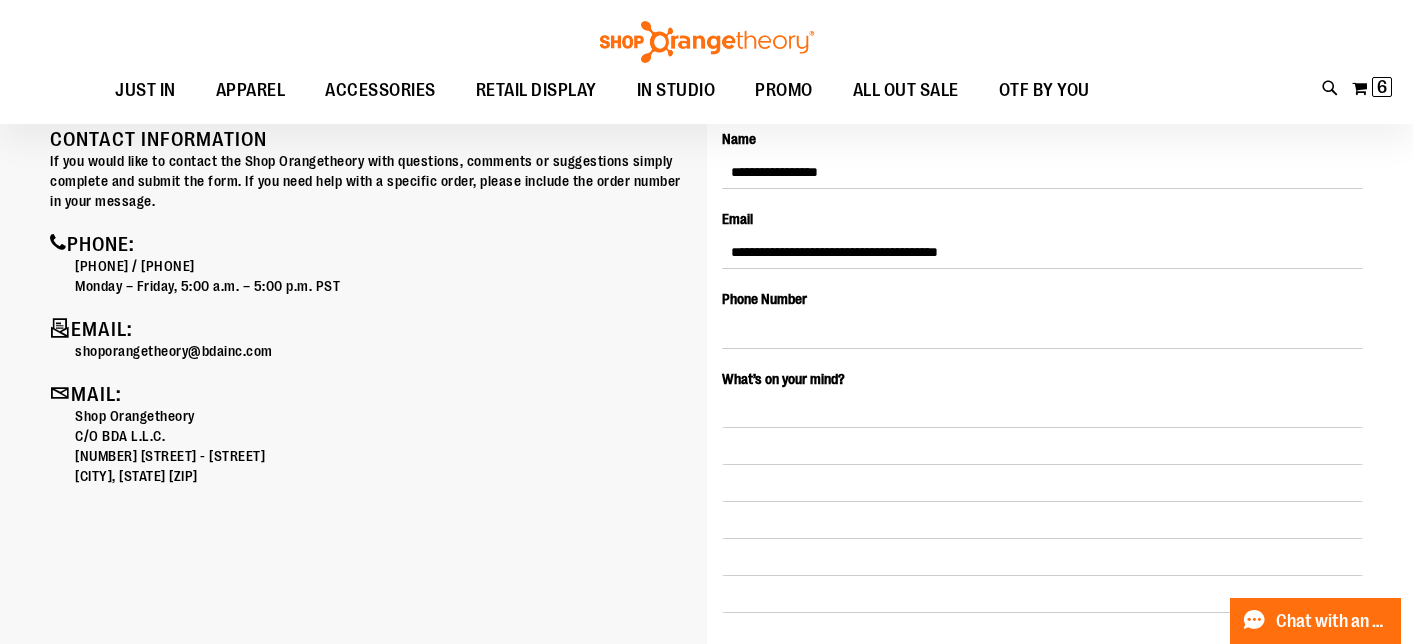 scroll, scrollTop: 227, scrollLeft: 0, axis: vertical 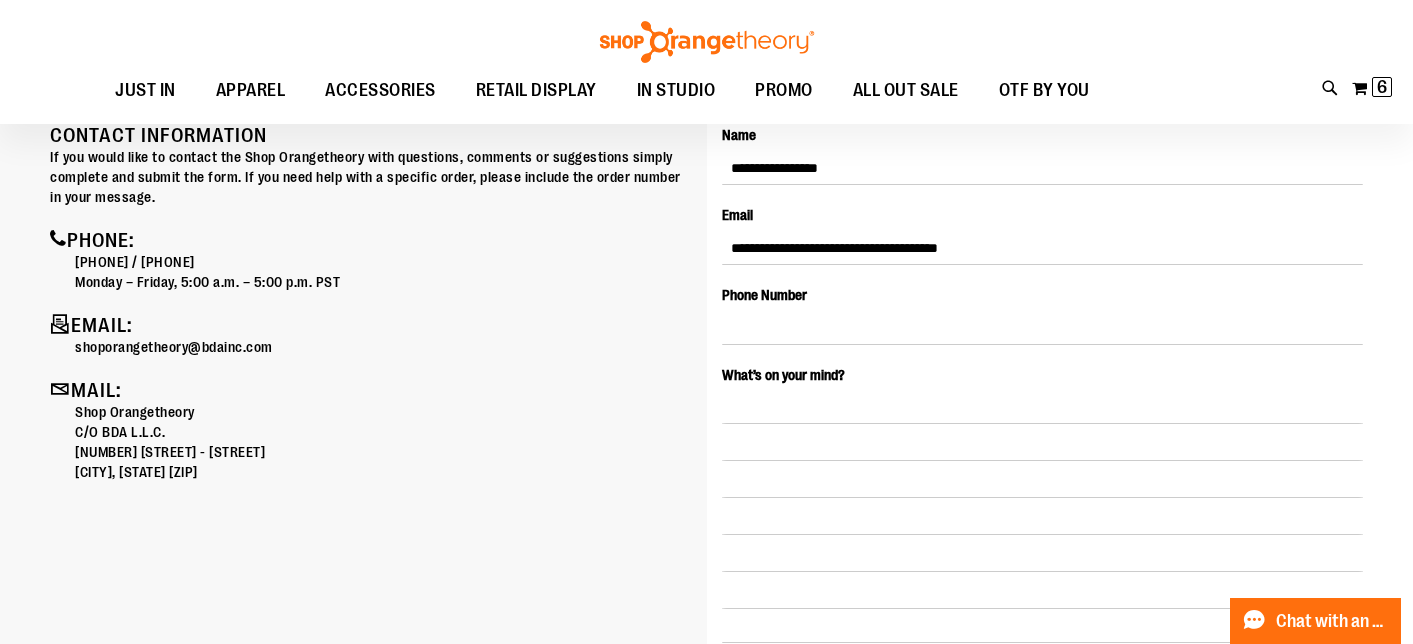 type on "**********" 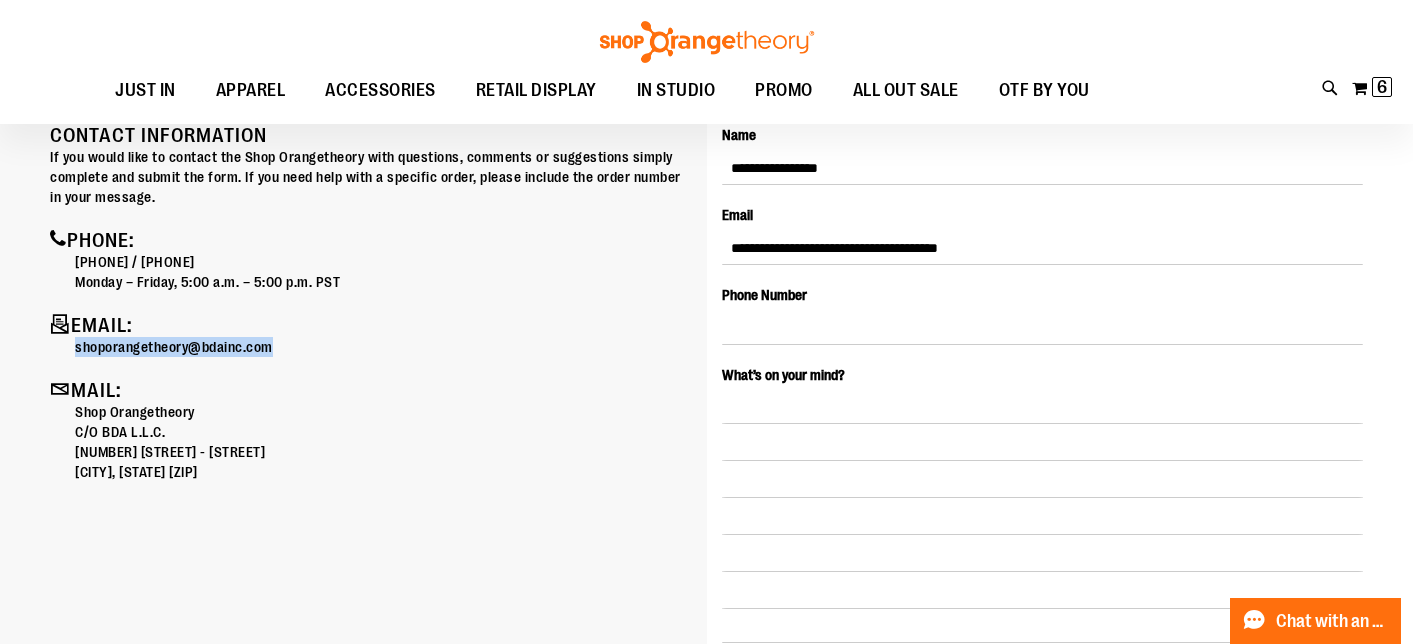 drag, startPoint x: 282, startPoint y: 338, endPoint x: 77, endPoint y: 348, distance: 205.24376 